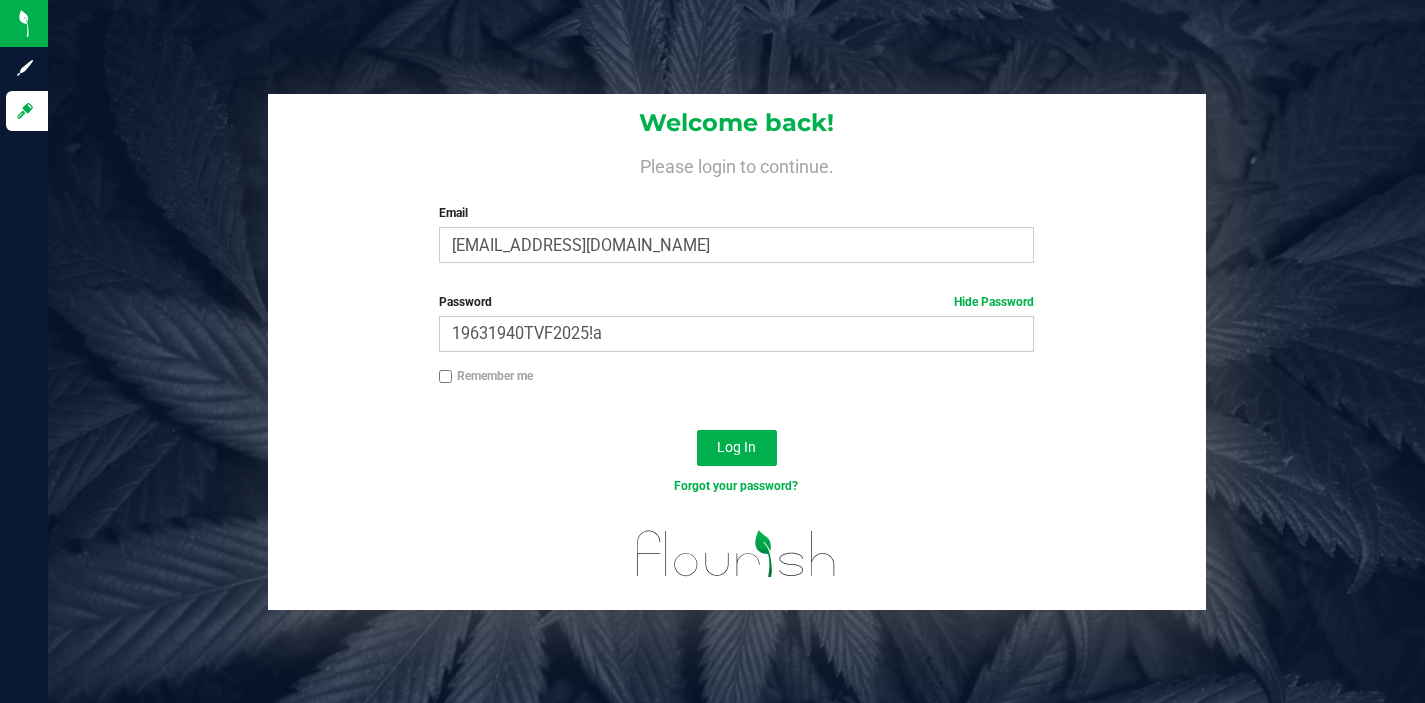 scroll, scrollTop: 0, scrollLeft: 0, axis: both 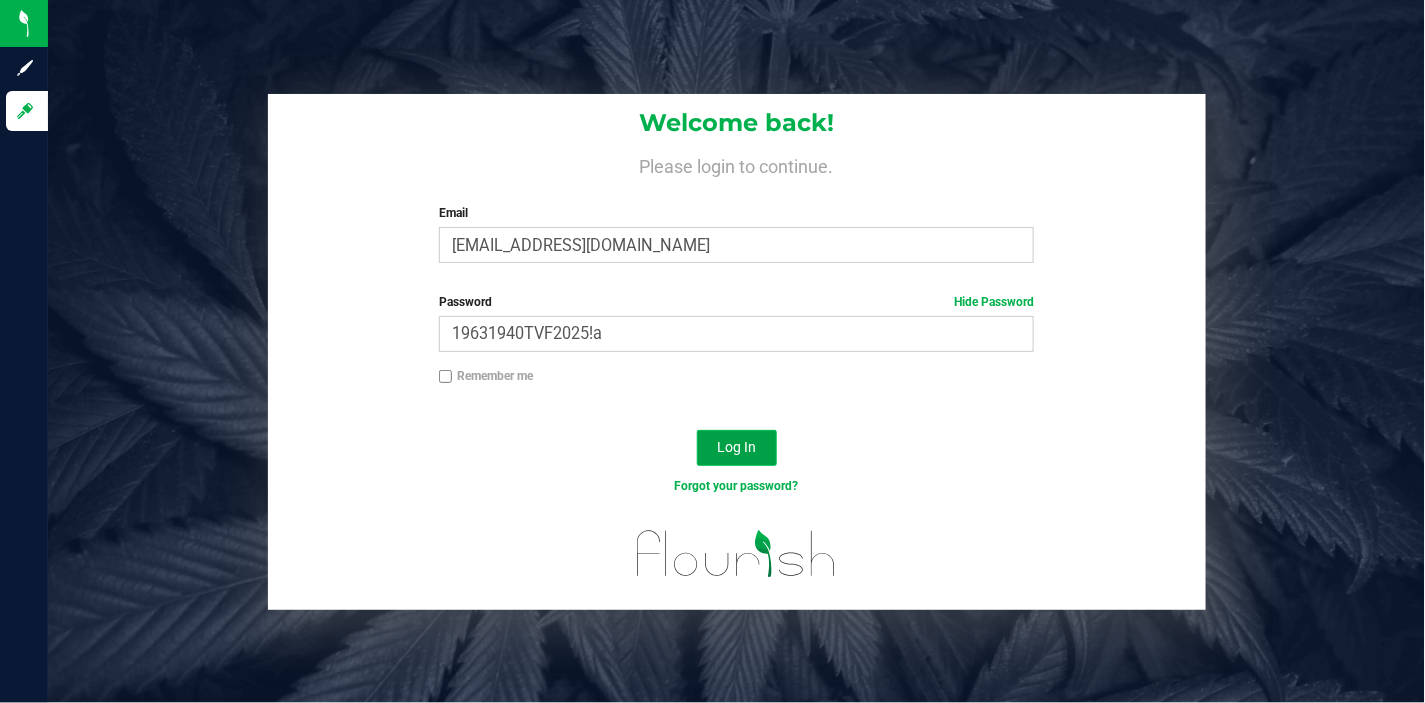 click on "Log In" at bounding box center (736, 447) 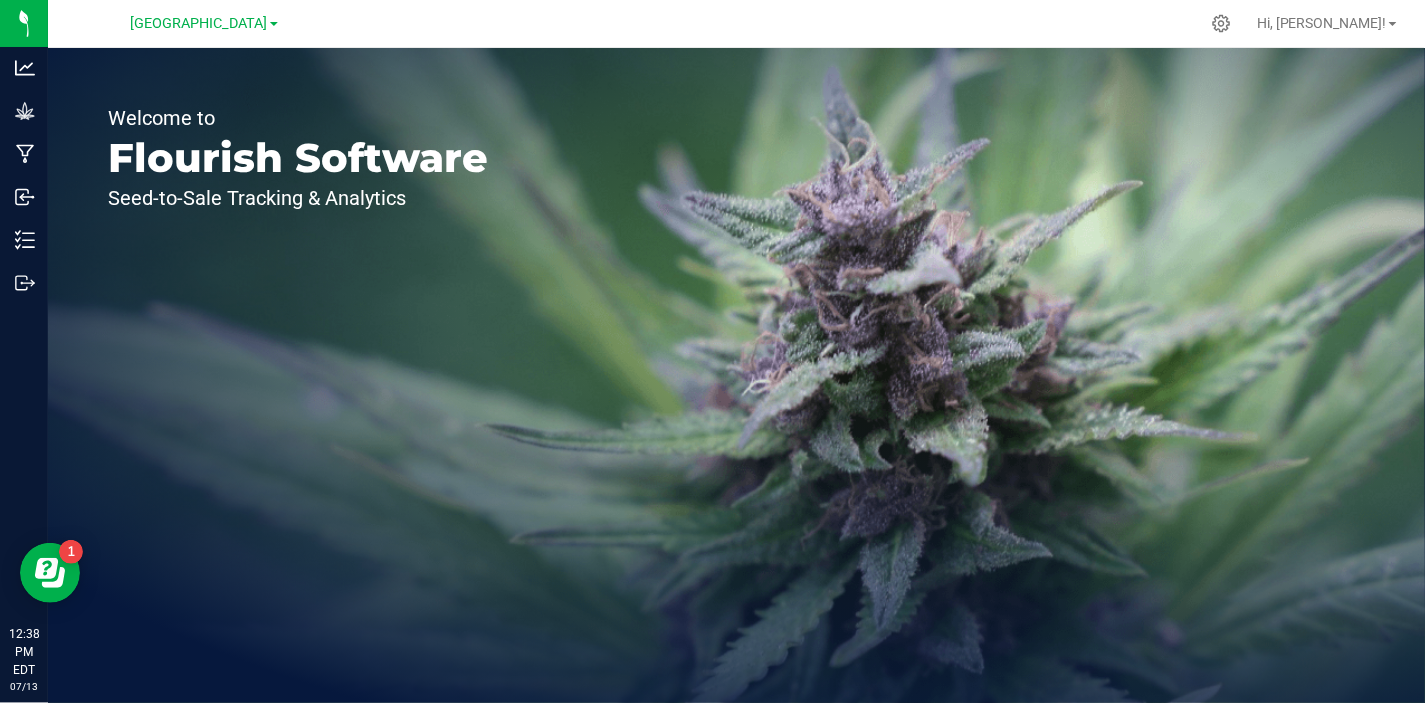 scroll, scrollTop: 0, scrollLeft: 0, axis: both 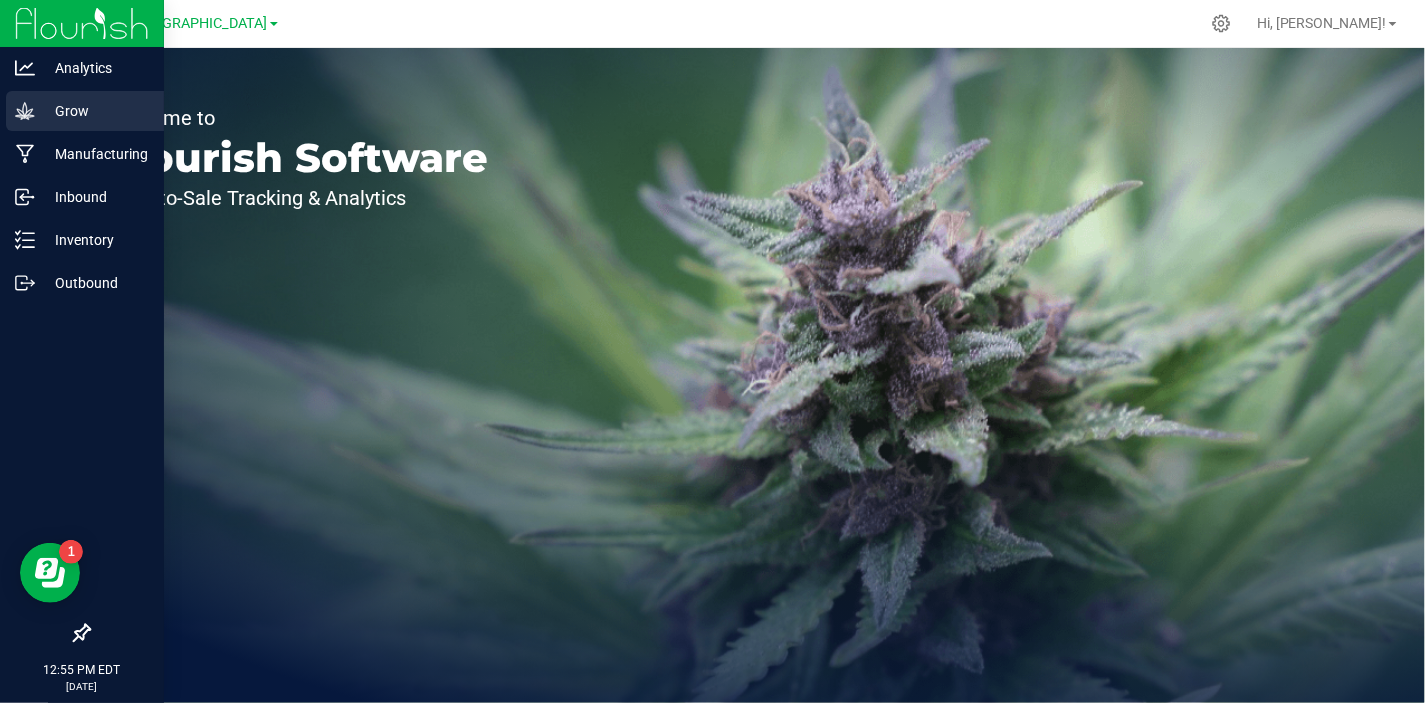 click on "Grow" at bounding box center (95, 111) 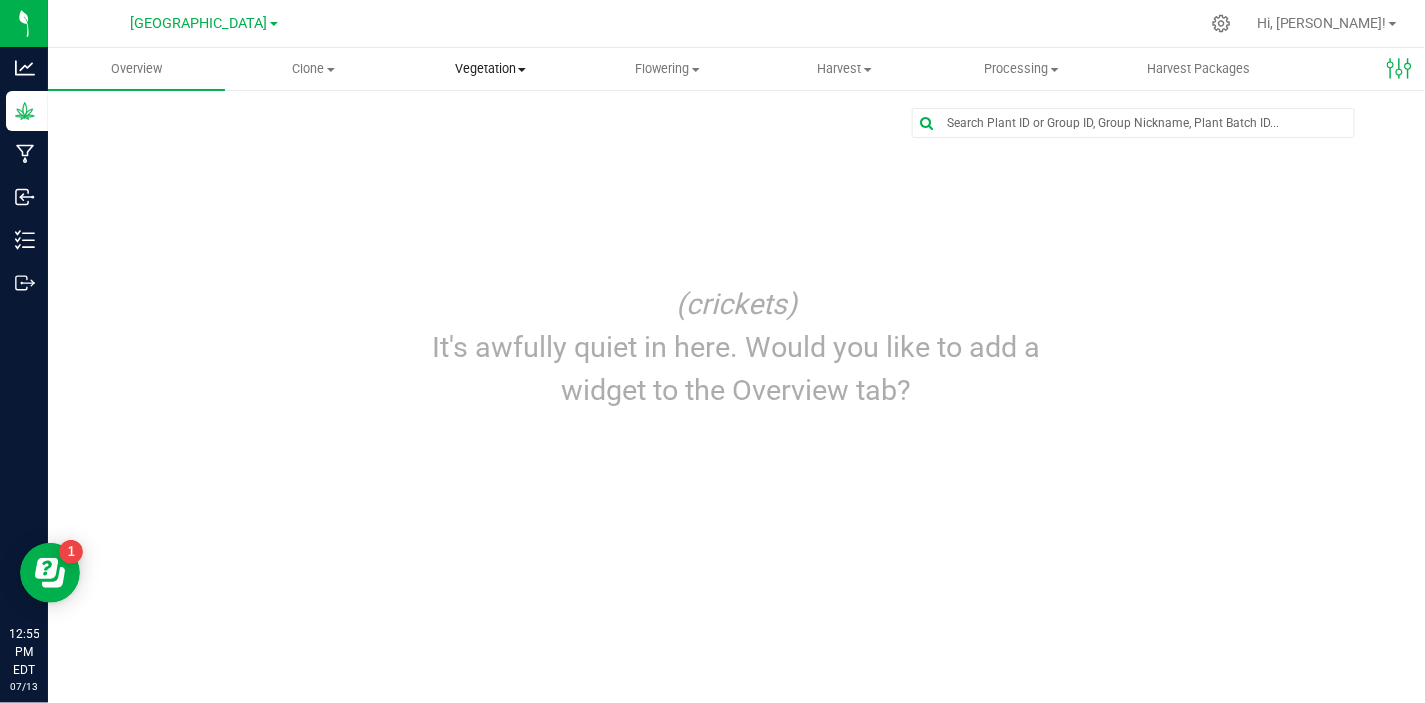 click on "Vegetation" at bounding box center [490, 69] 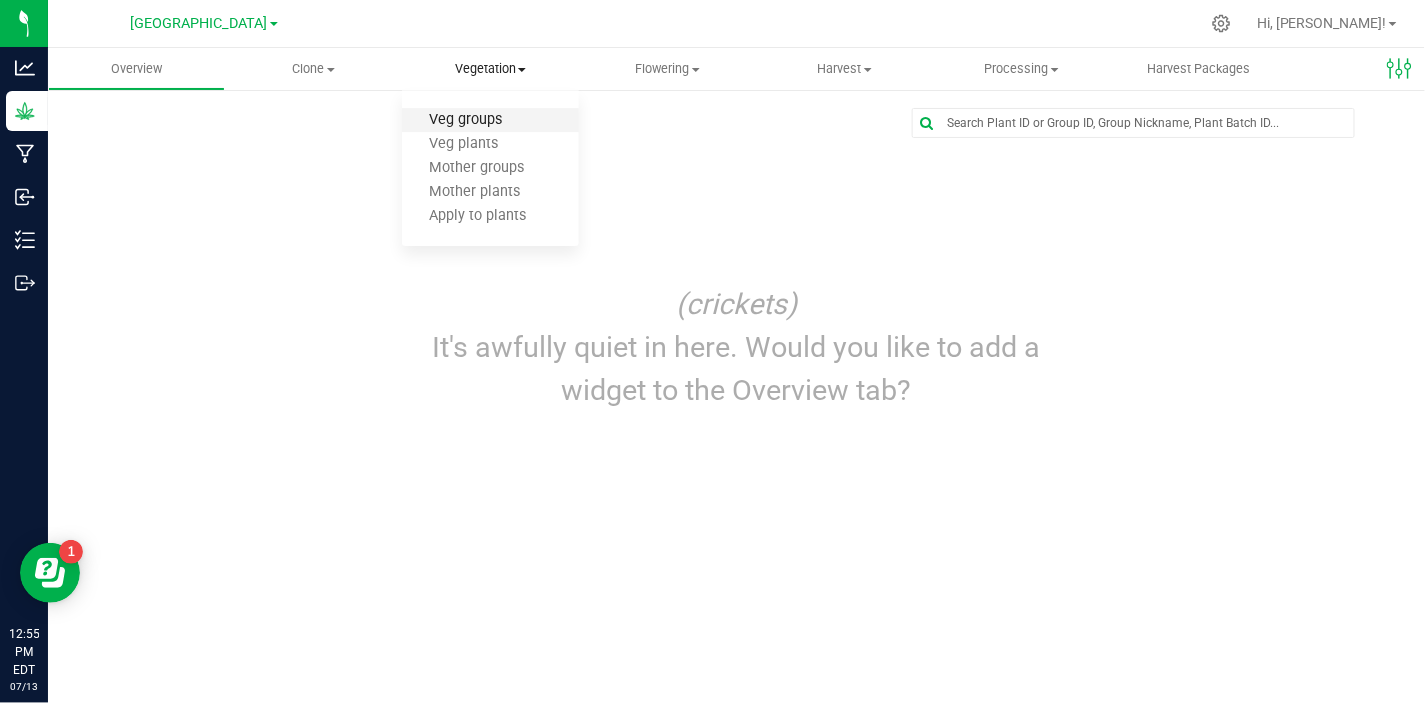 click on "Veg groups" at bounding box center [465, 120] 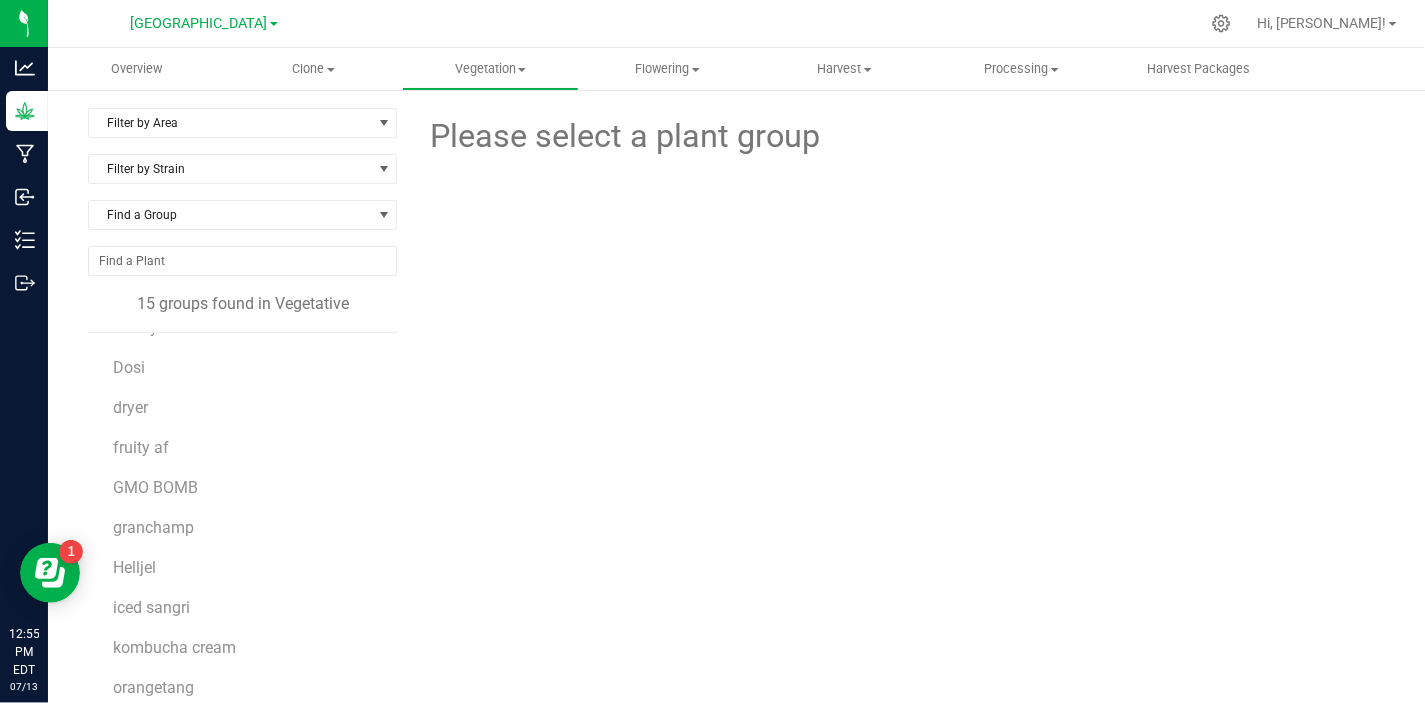 scroll, scrollTop: 0, scrollLeft: 0, axis: both 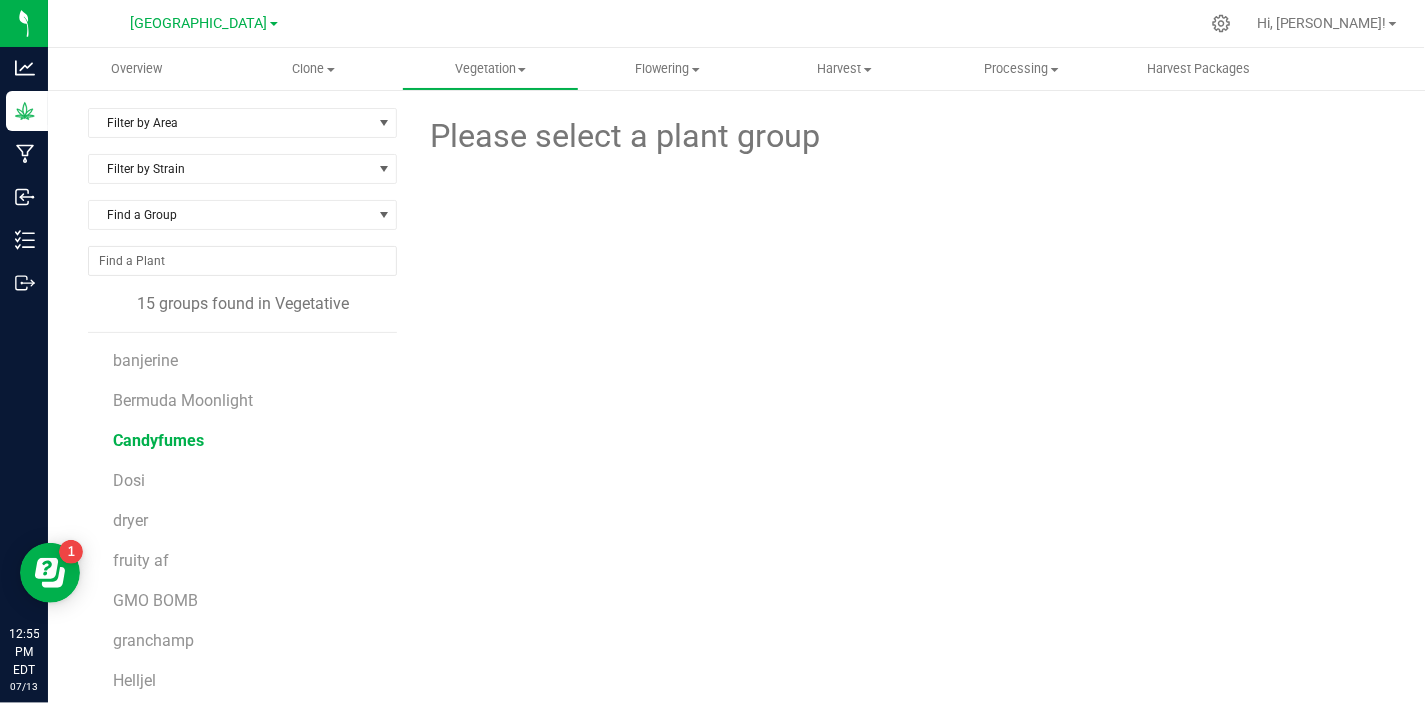 click on "Candyfumes" at bounding box center (158, 440) 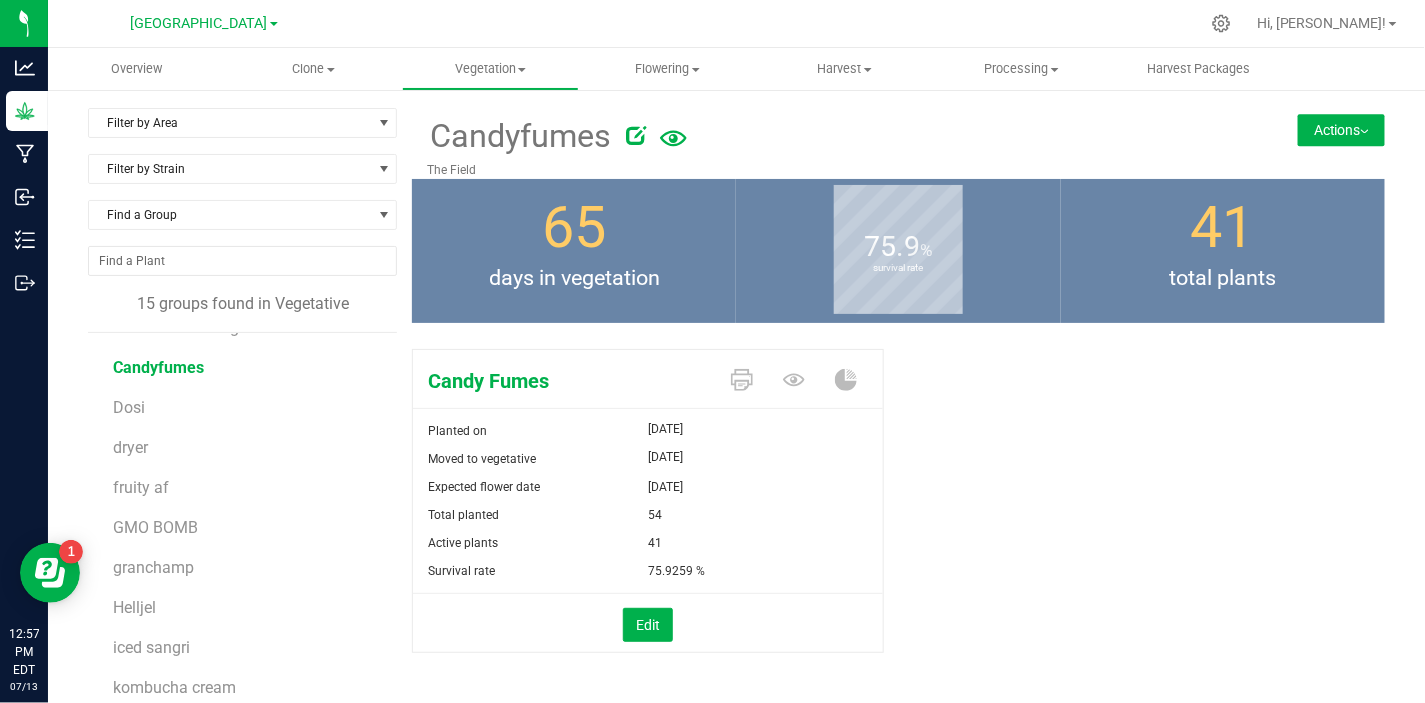 scroll, scrollTop: 115, scrollLeft: 0, axis: vertical 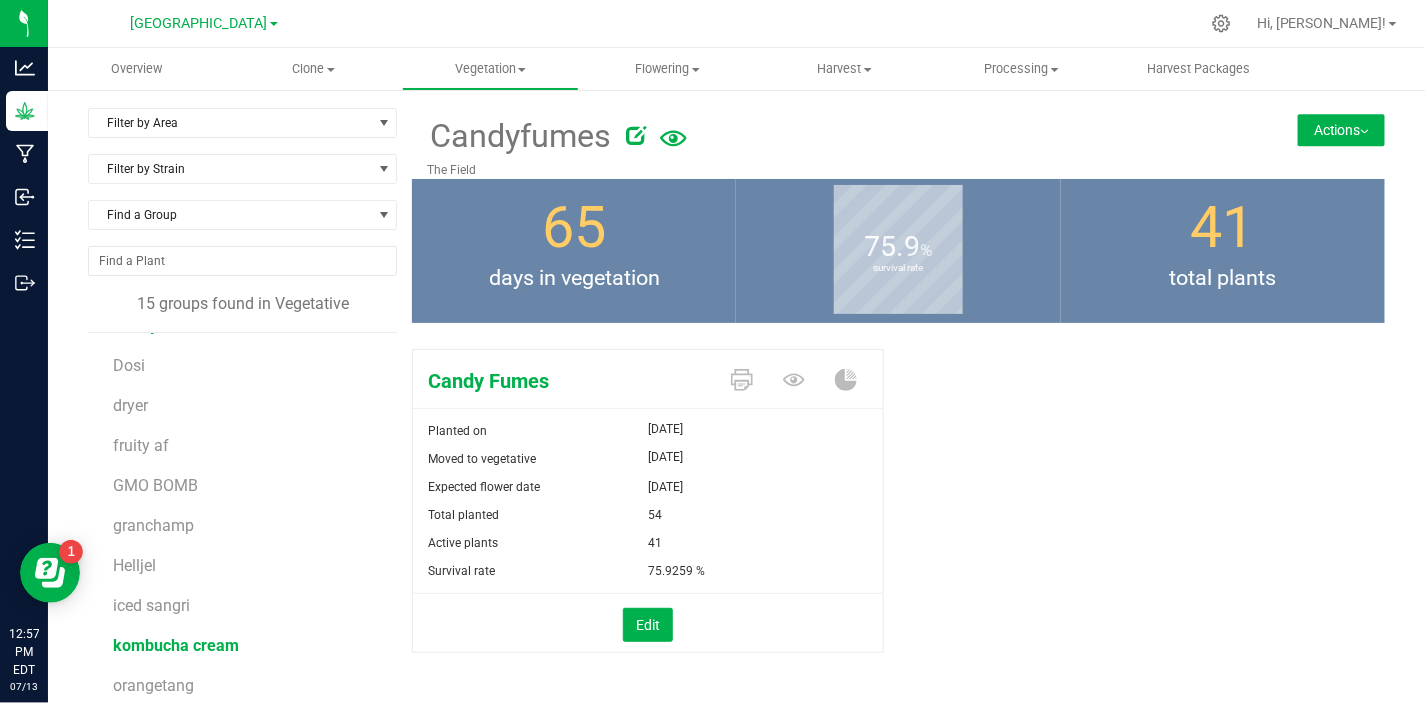 click on "kombucha cream" at bounding box center [176, 645] 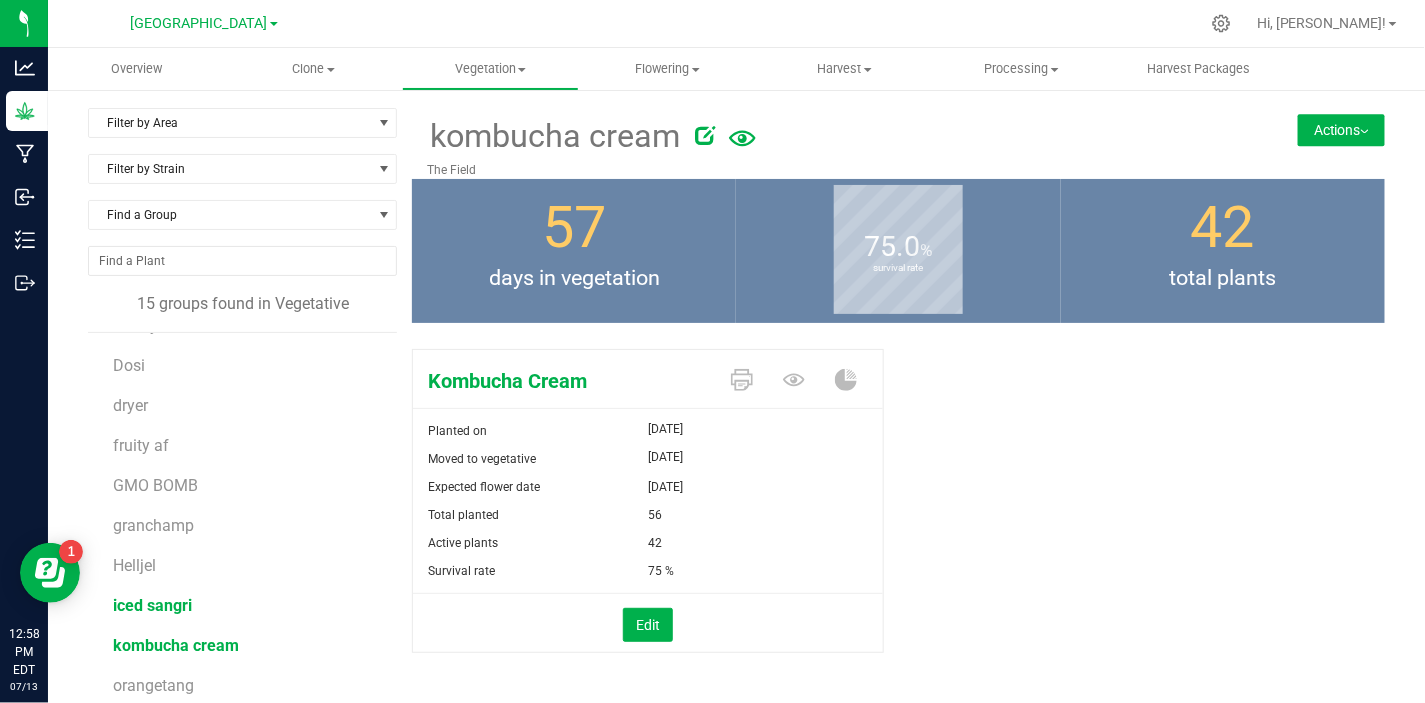 scroll, scrollTop: 151, scrollLeft: 0, axis: vertical 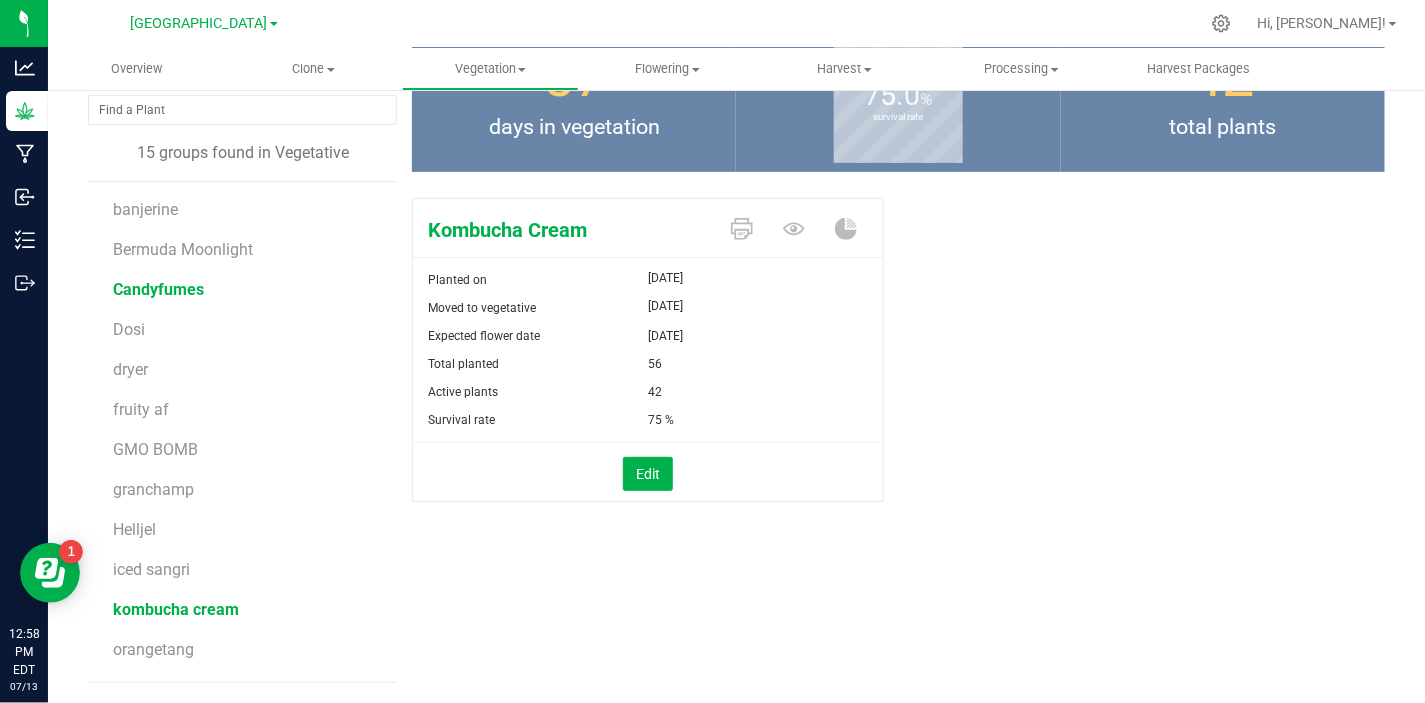 click on "Candyfumes" at bounding box center (158, 289) 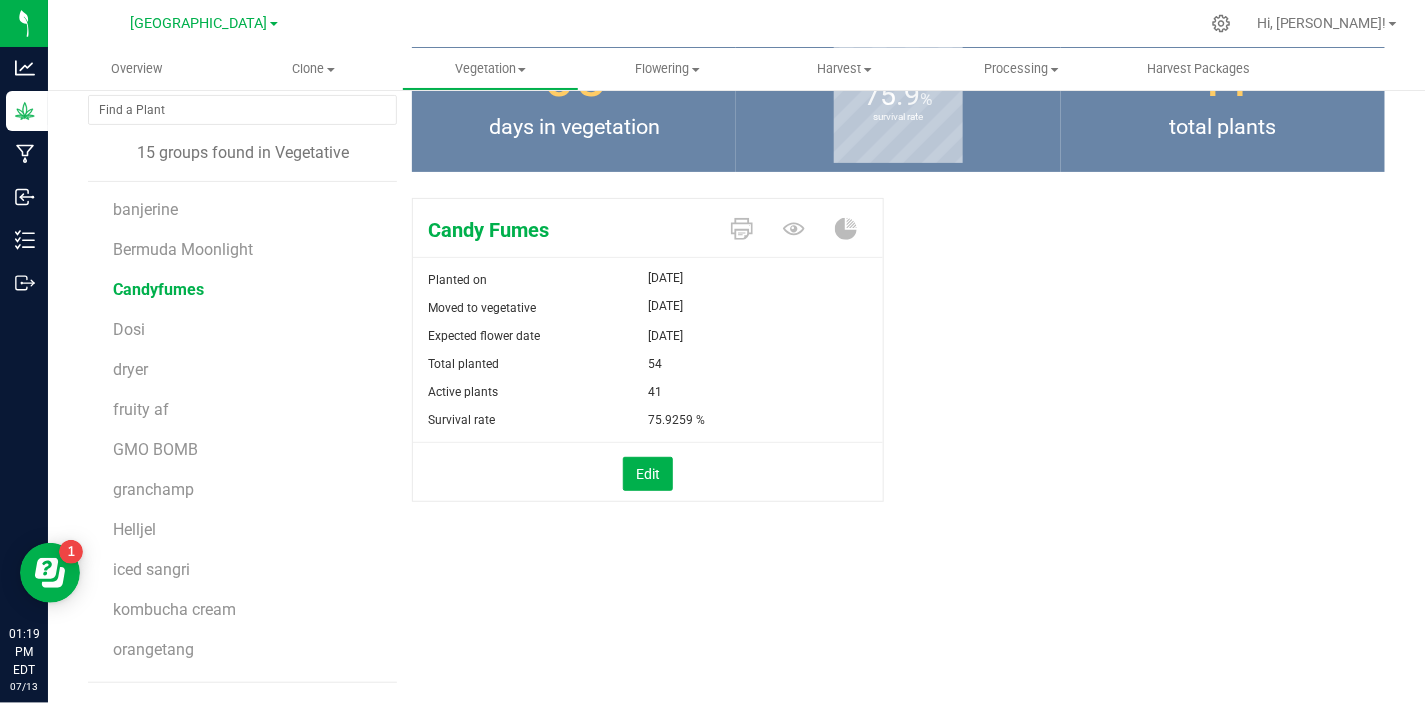 scroll, scrollTop: 115, scrollLeft: 0, axis: vertical 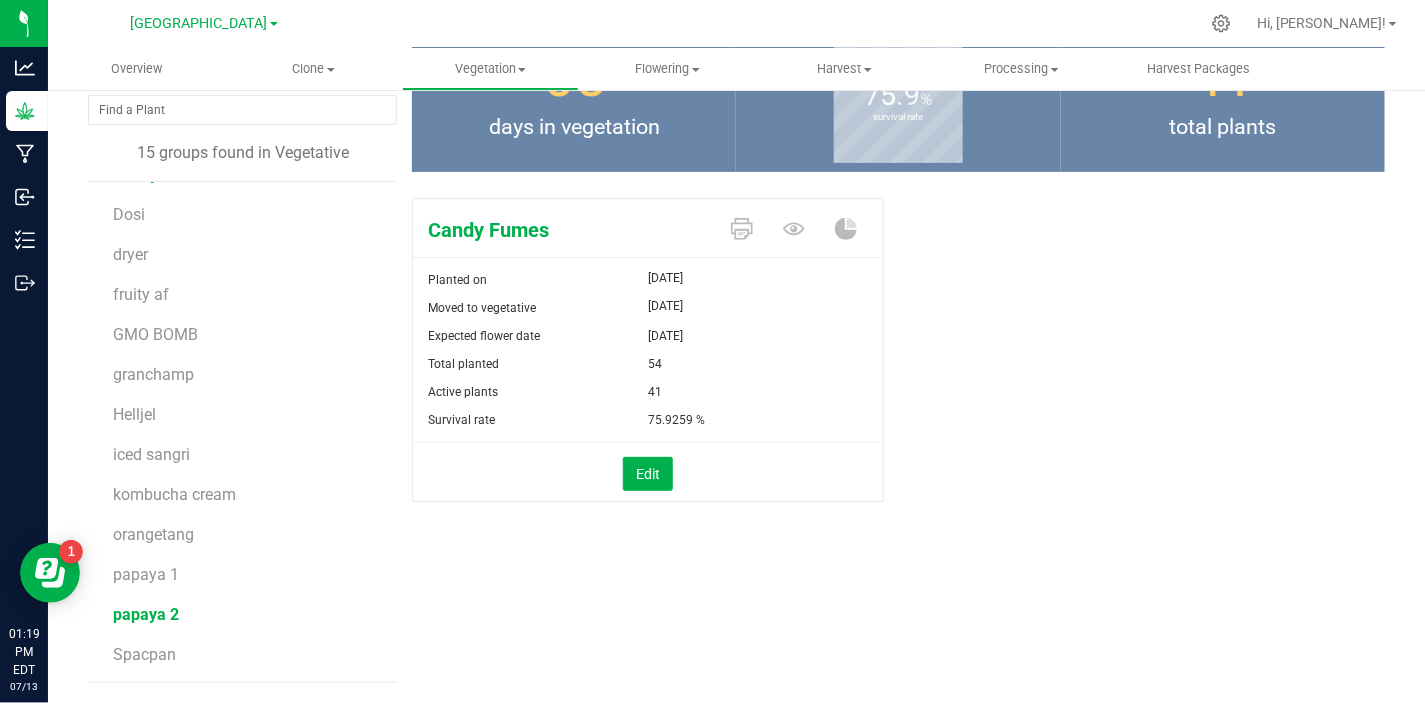click on "papaya 2" at bounding box center [146, 614] 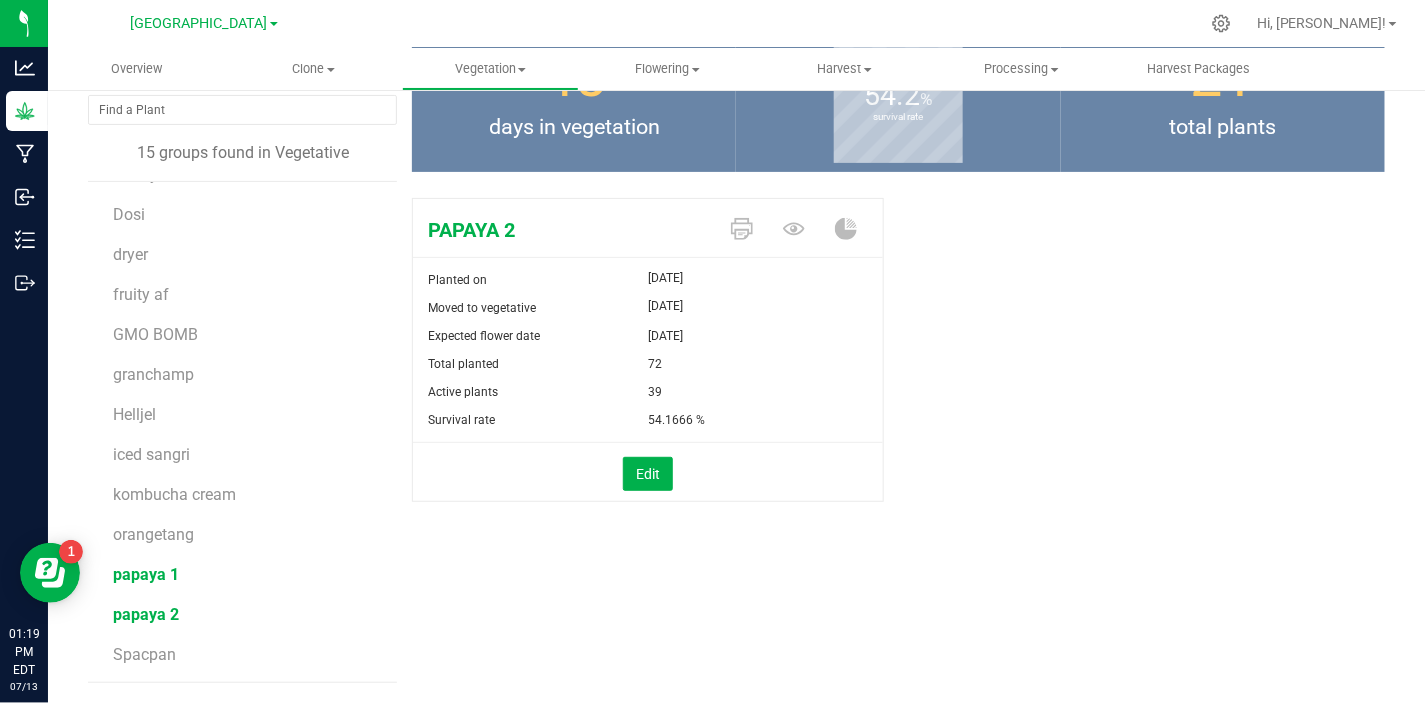 click on "papaya 1" at bounding box center [146, 574] 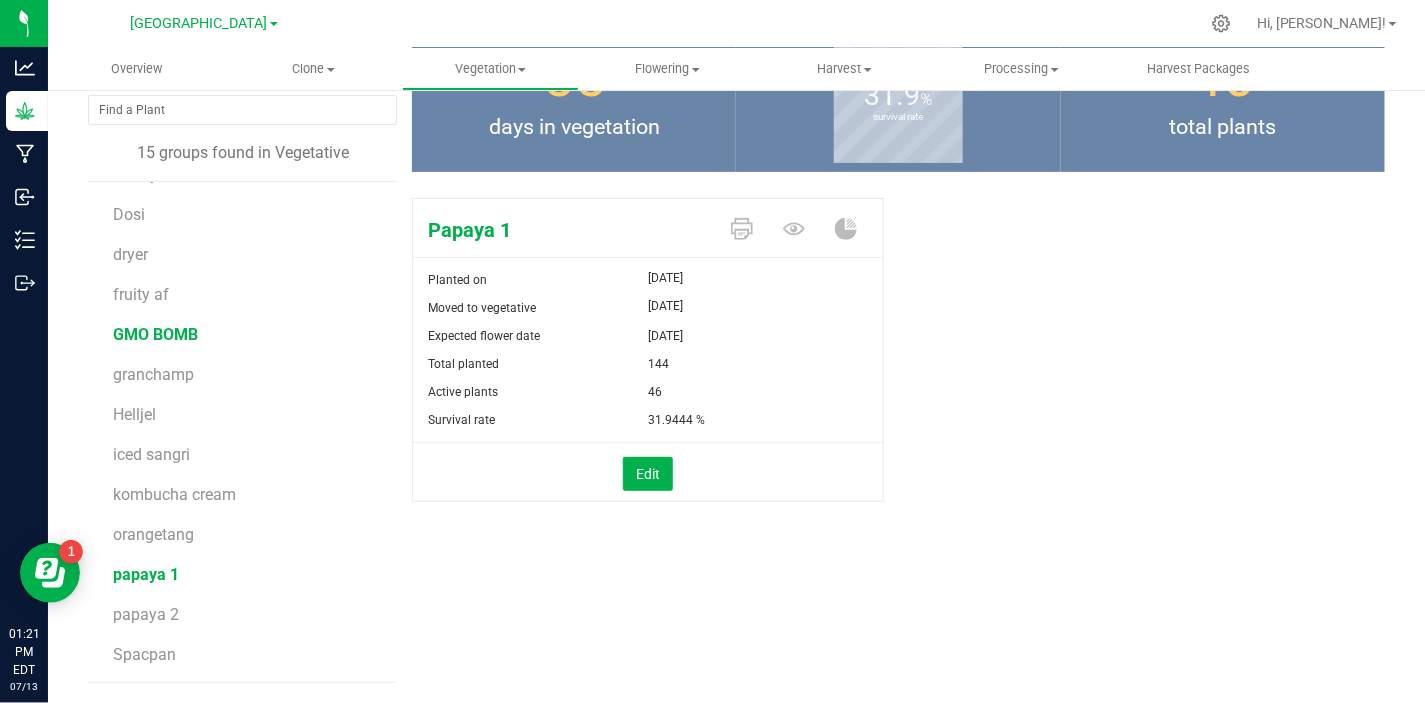click on "GMO BOMB" at bounding box center (155, 334) 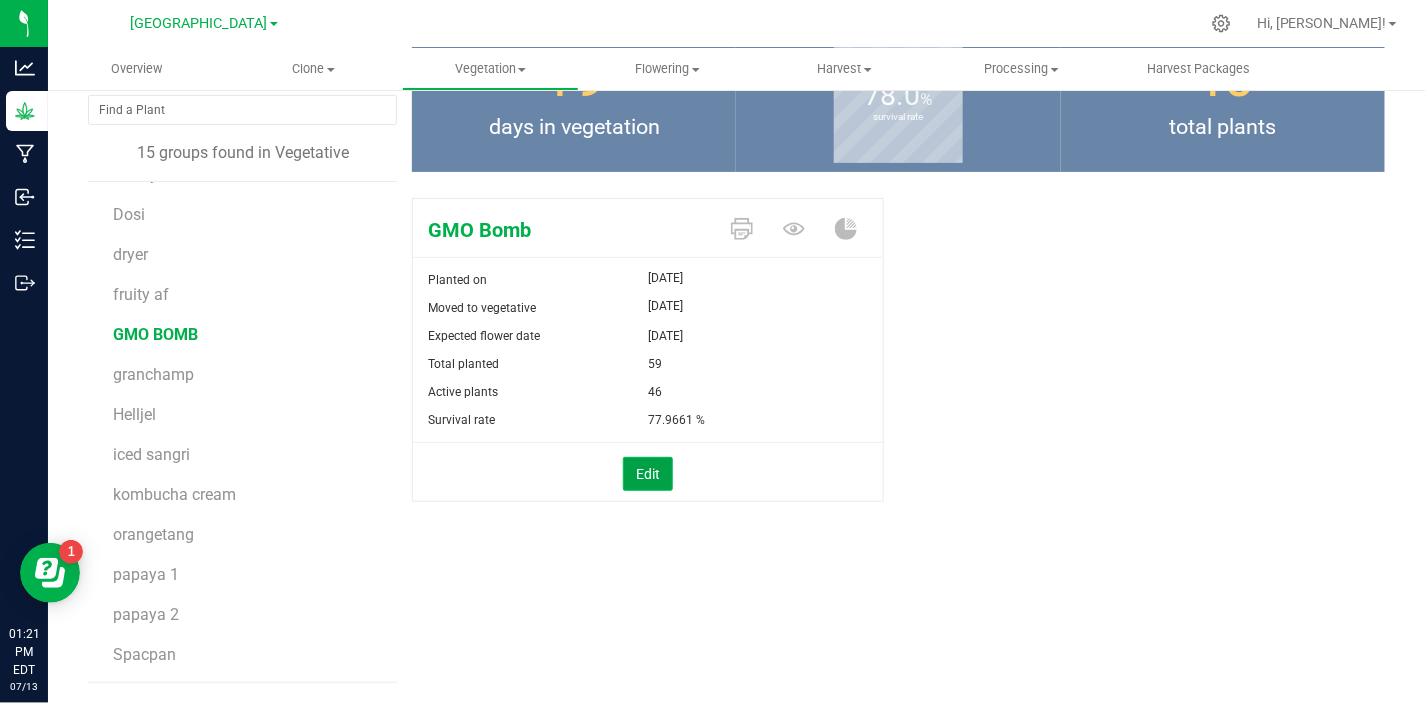 click on "Edit" at bounding box center (648, 474) 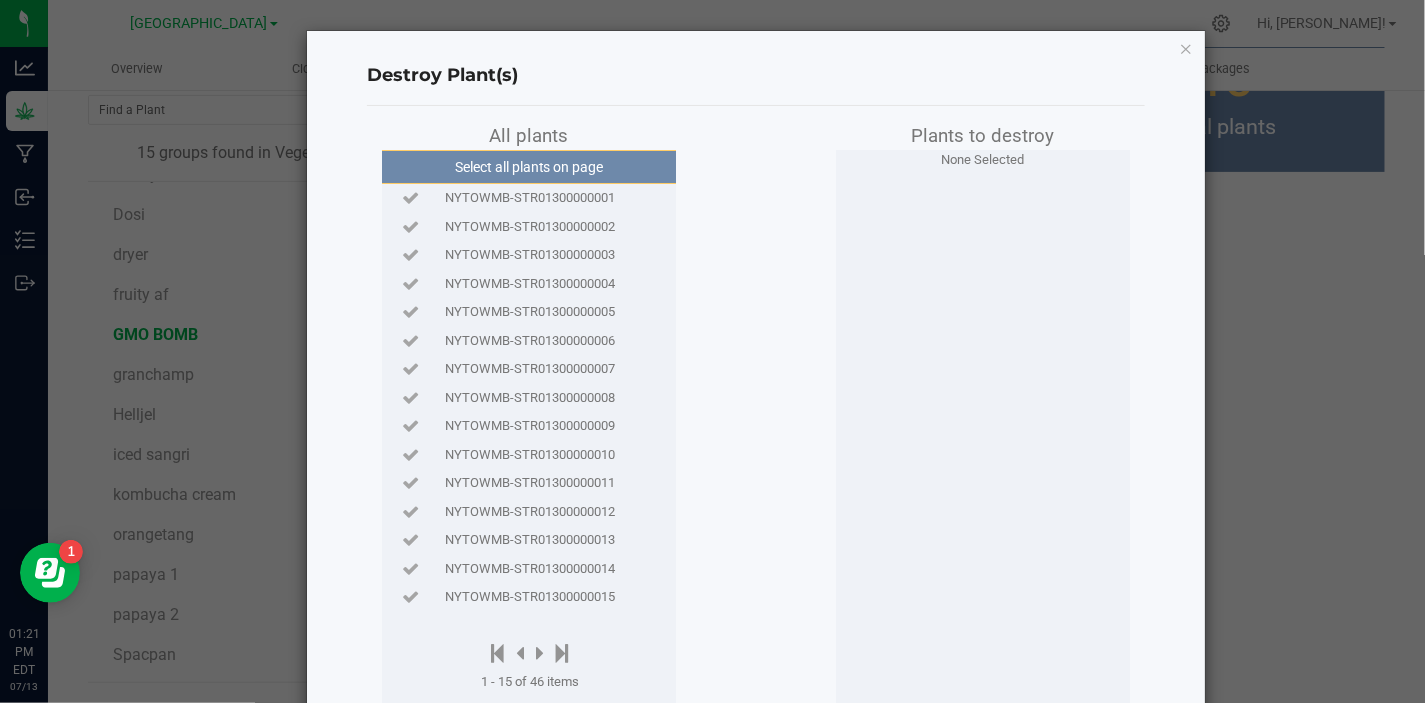 scroll, scrollTop: 127, scrollLeft: 0, axis: vertical 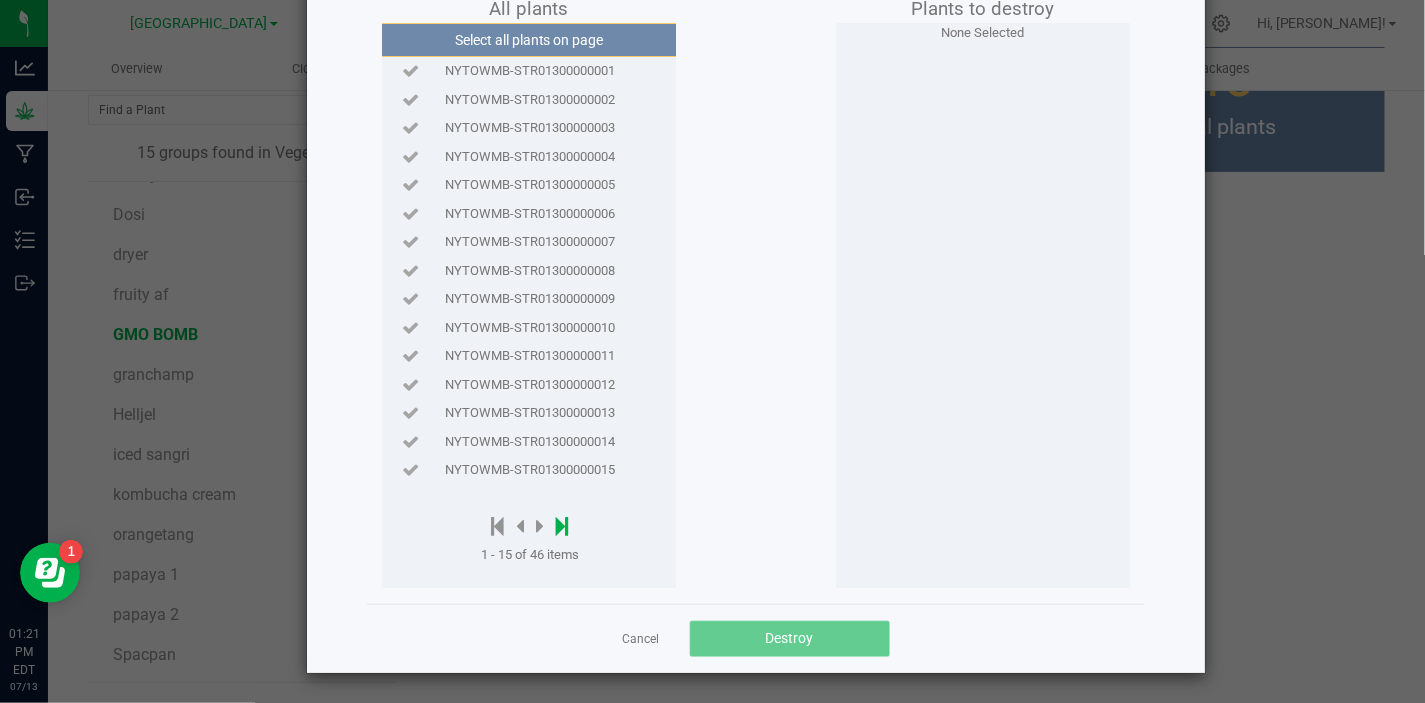 click 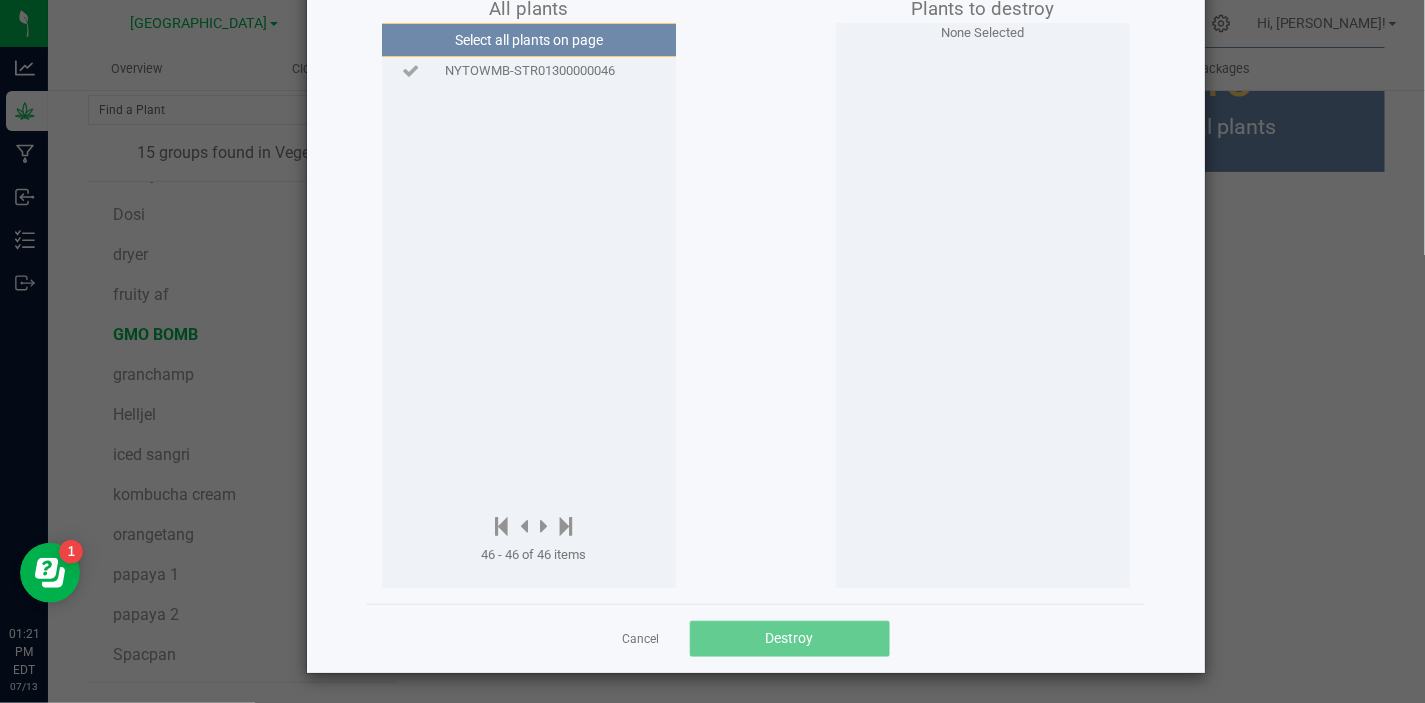 click on "NYTOWMB-STR01300000046" 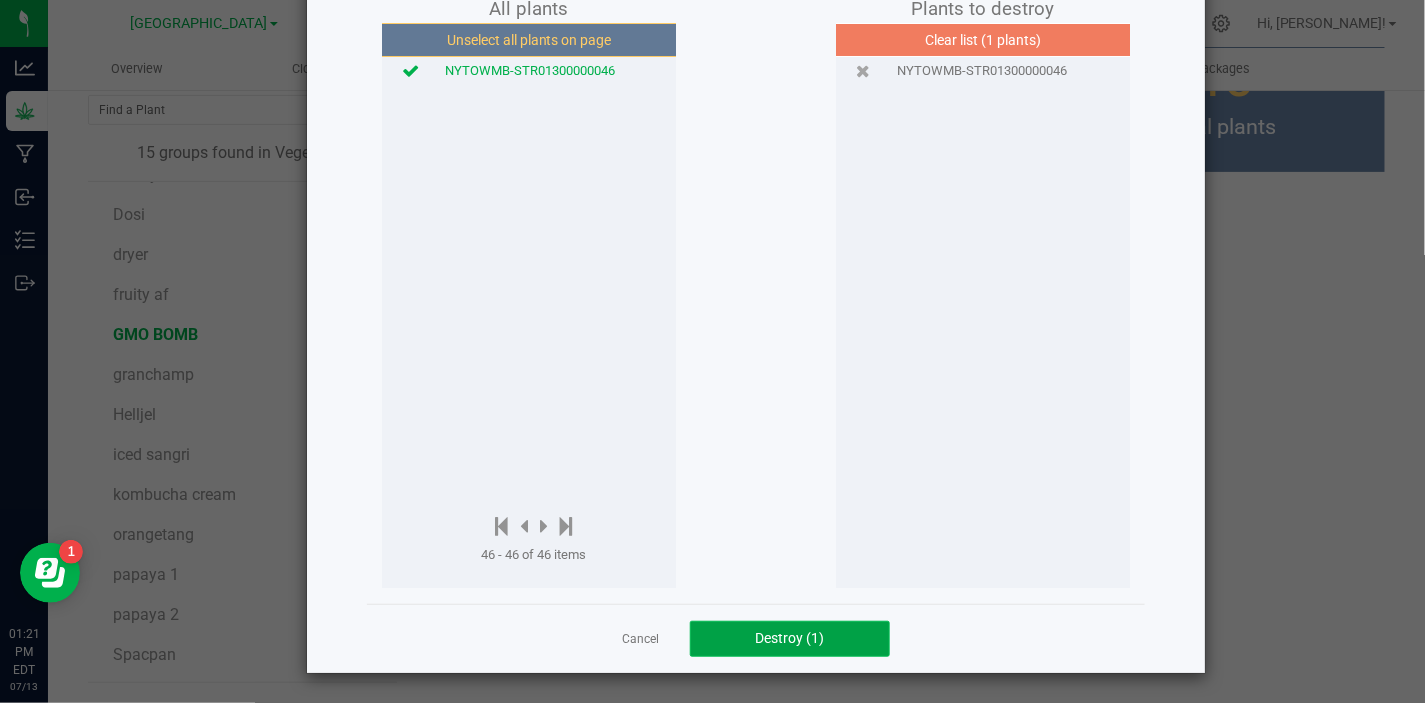click on "Destroy (1)" 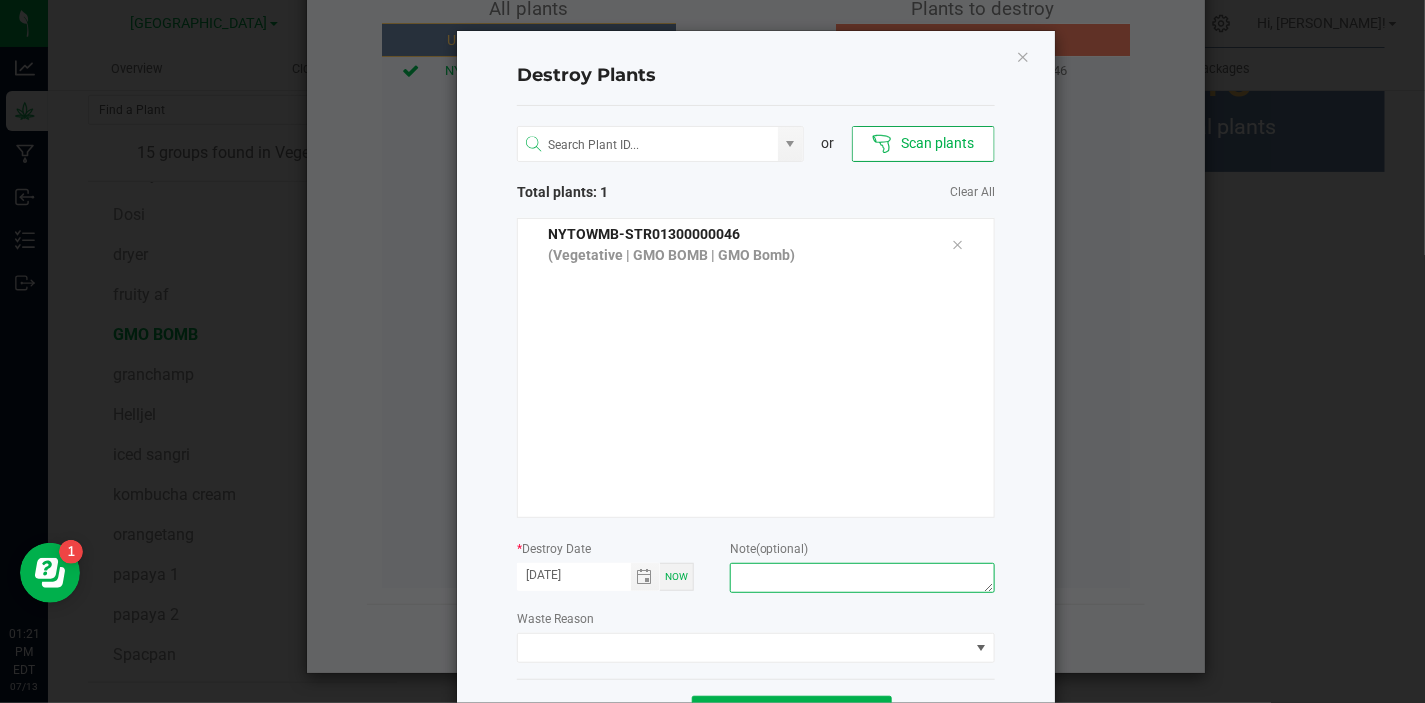 click at bounding box center [862, 578] 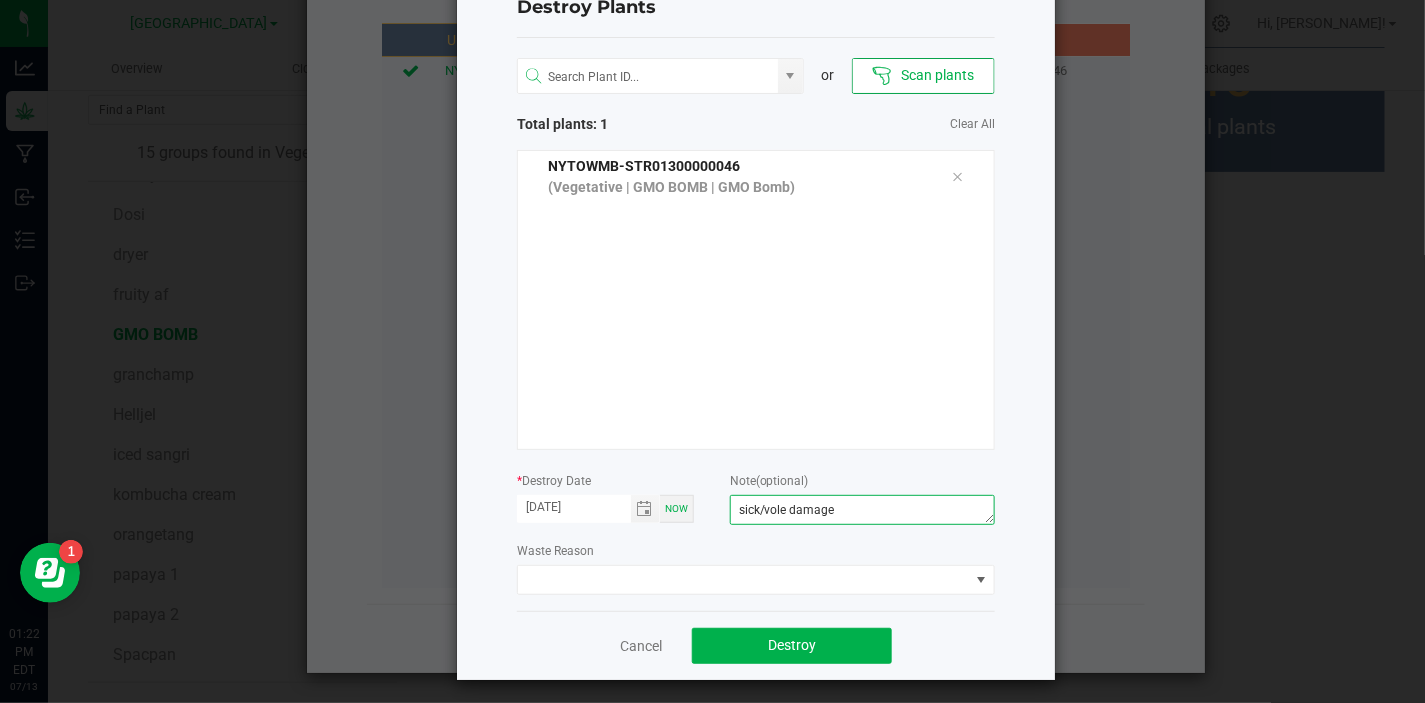 scroll, scrollTop: 76, scrollLeft: 0, axis: vertical 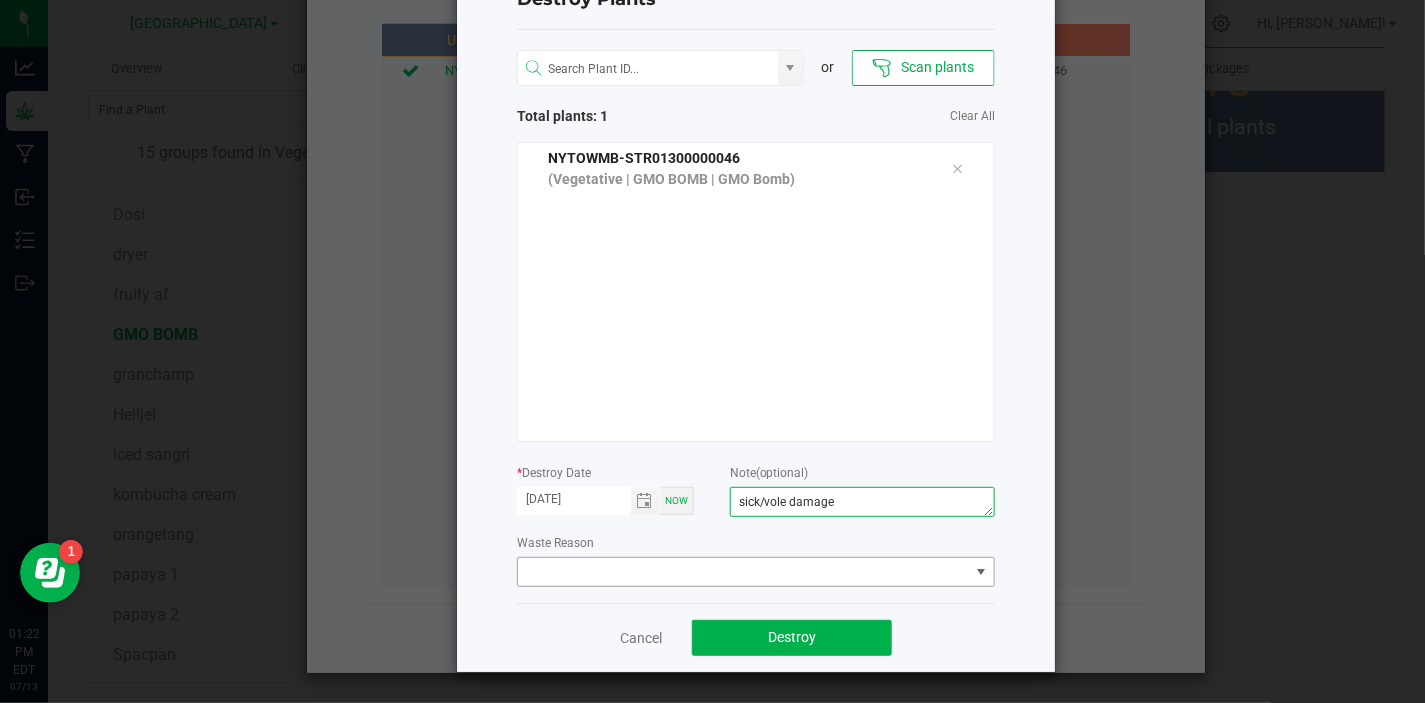 type on "sick/vole damage" 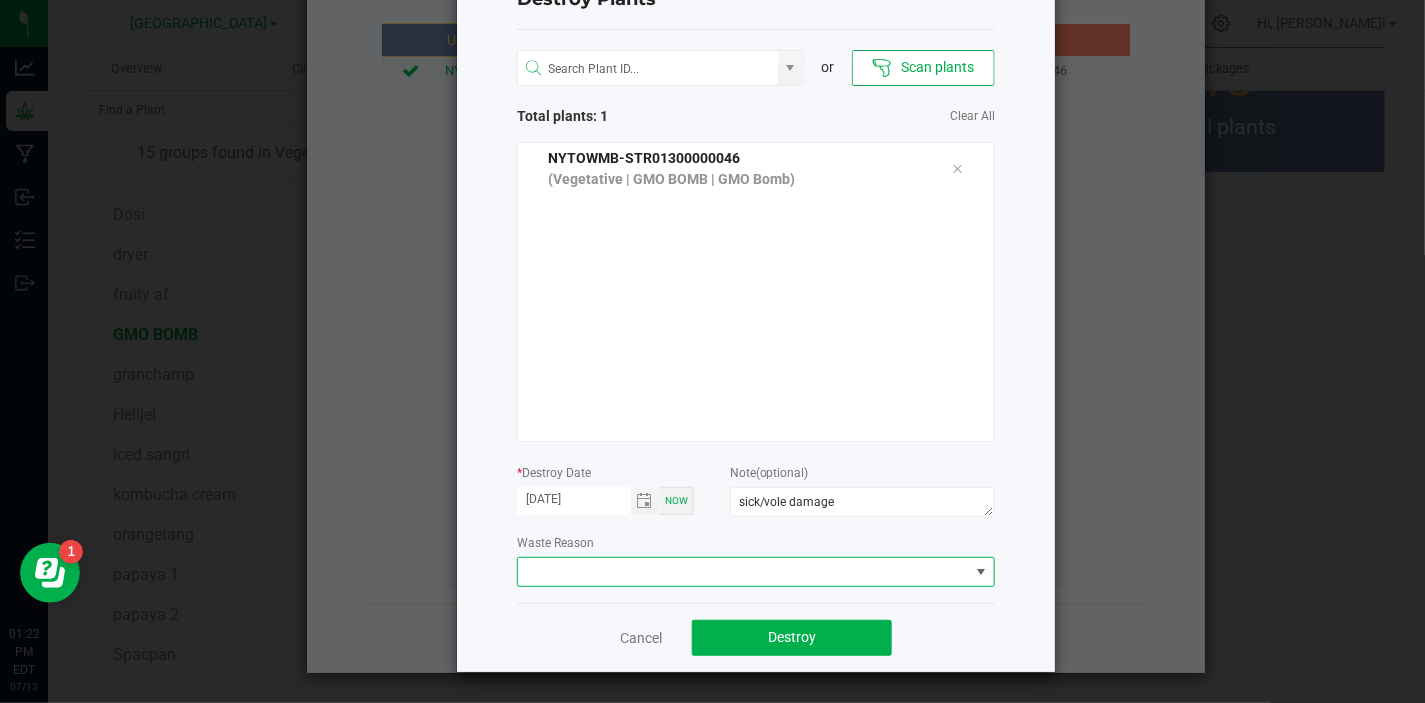 click at bounding box center (981, 572) 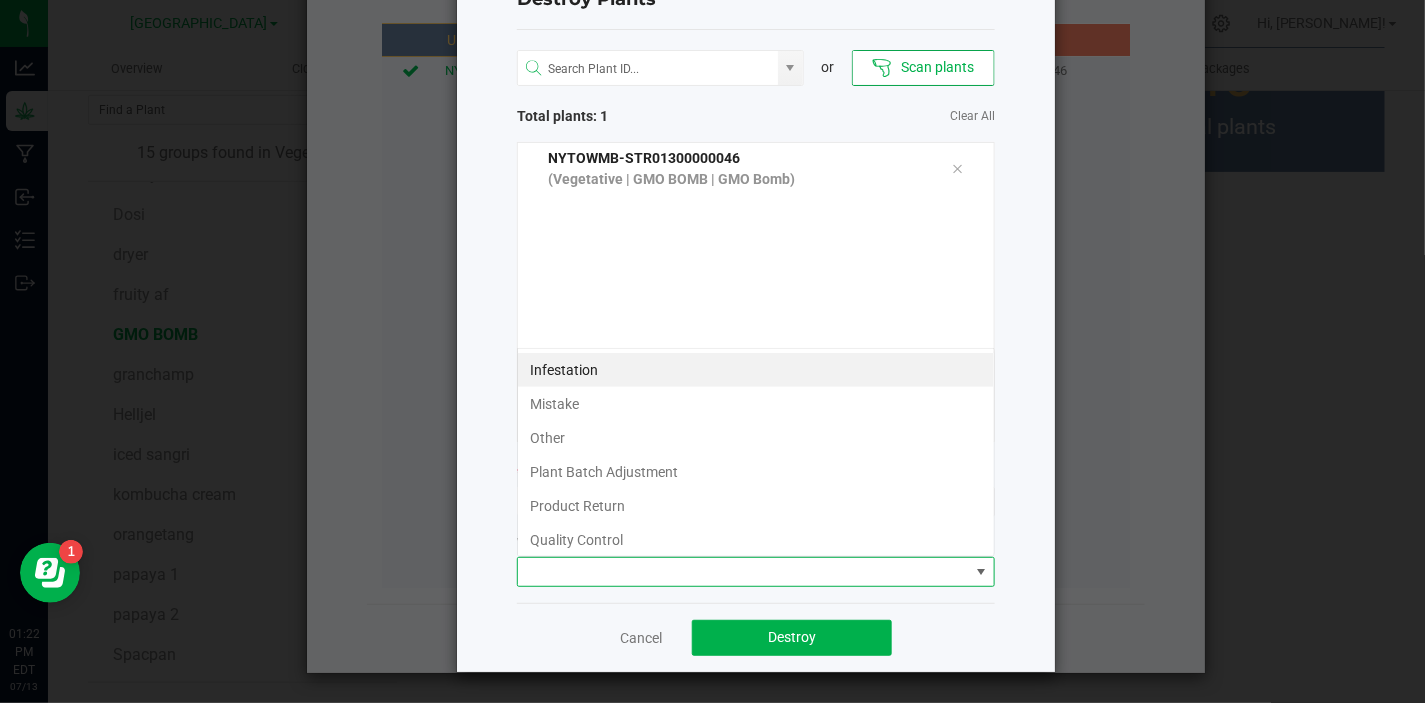 scroll, scrollTop: 99970, scrollLeft: 99522, axis: both 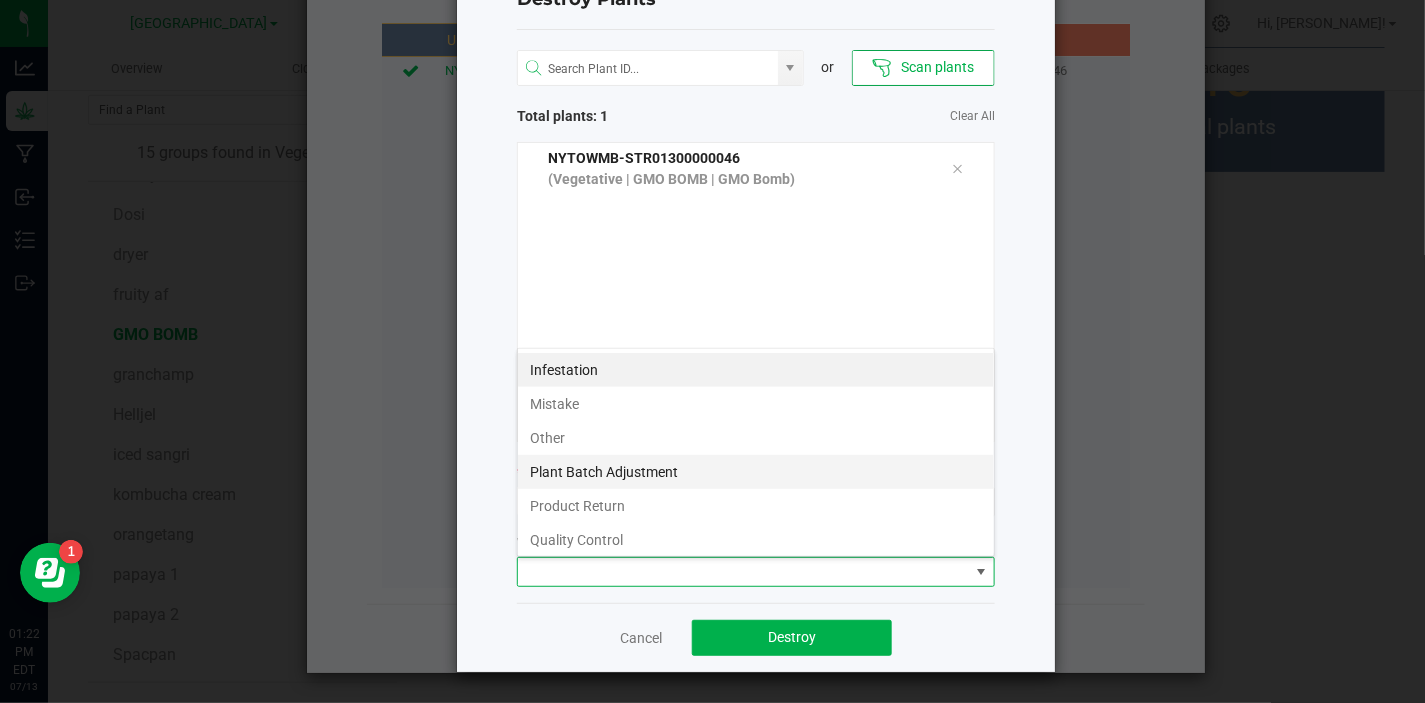 click on "Plant Batch Adjustment" at bounding box center (756, 472) 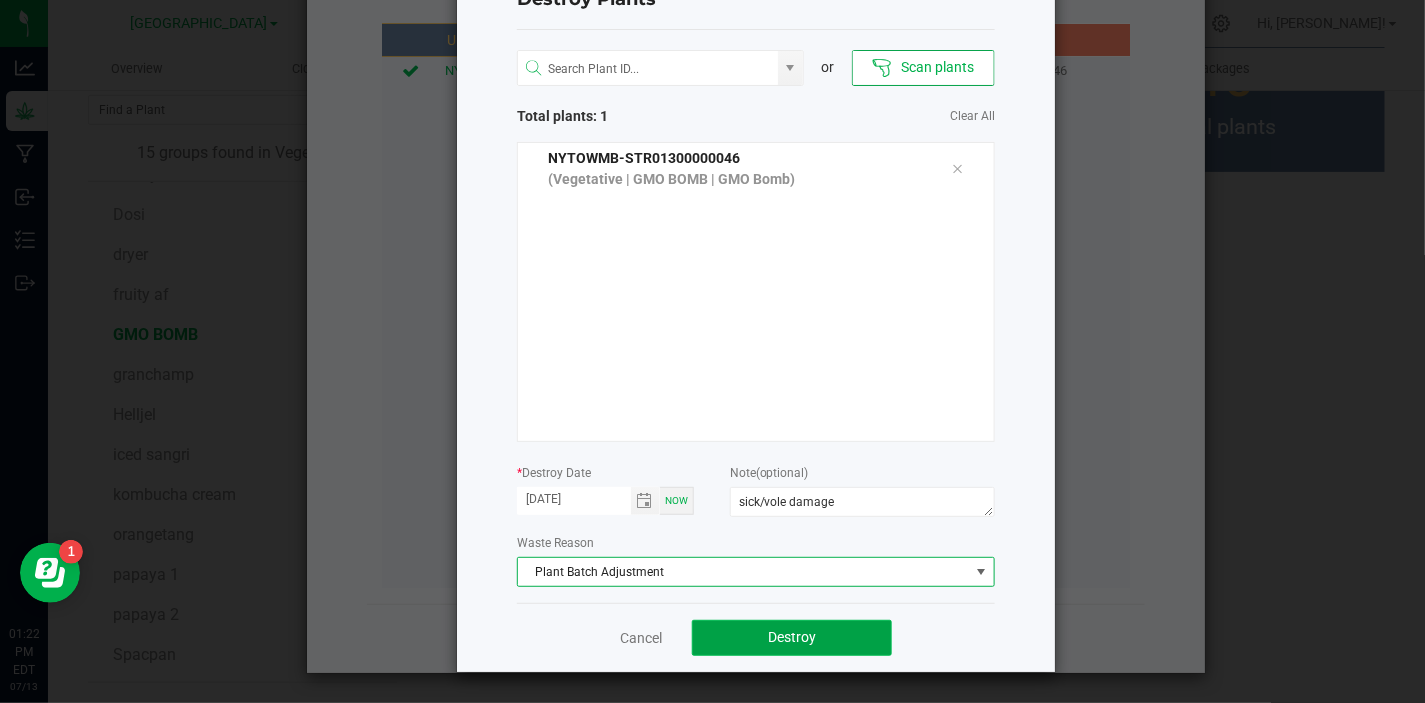 click on "Destroy" 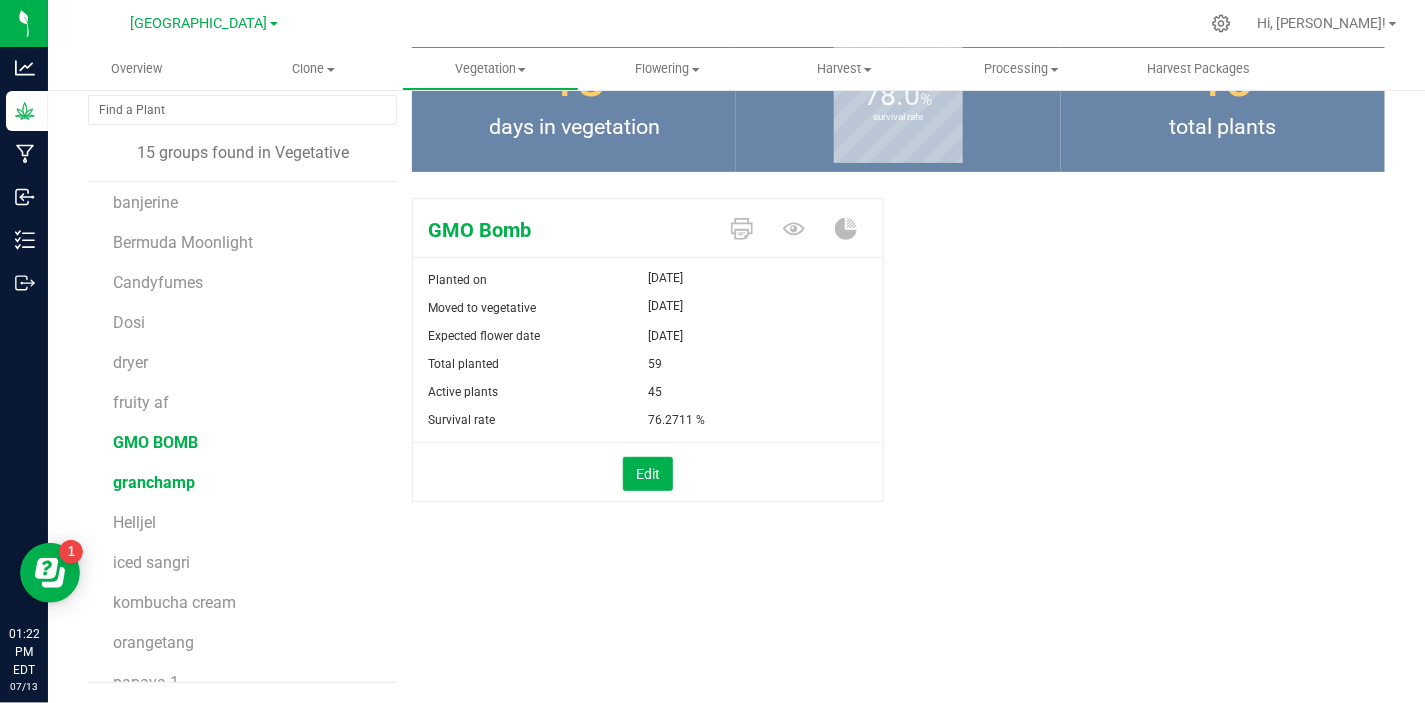 scroll, scrollTop: 0, scrollLeft: 0, axis: both 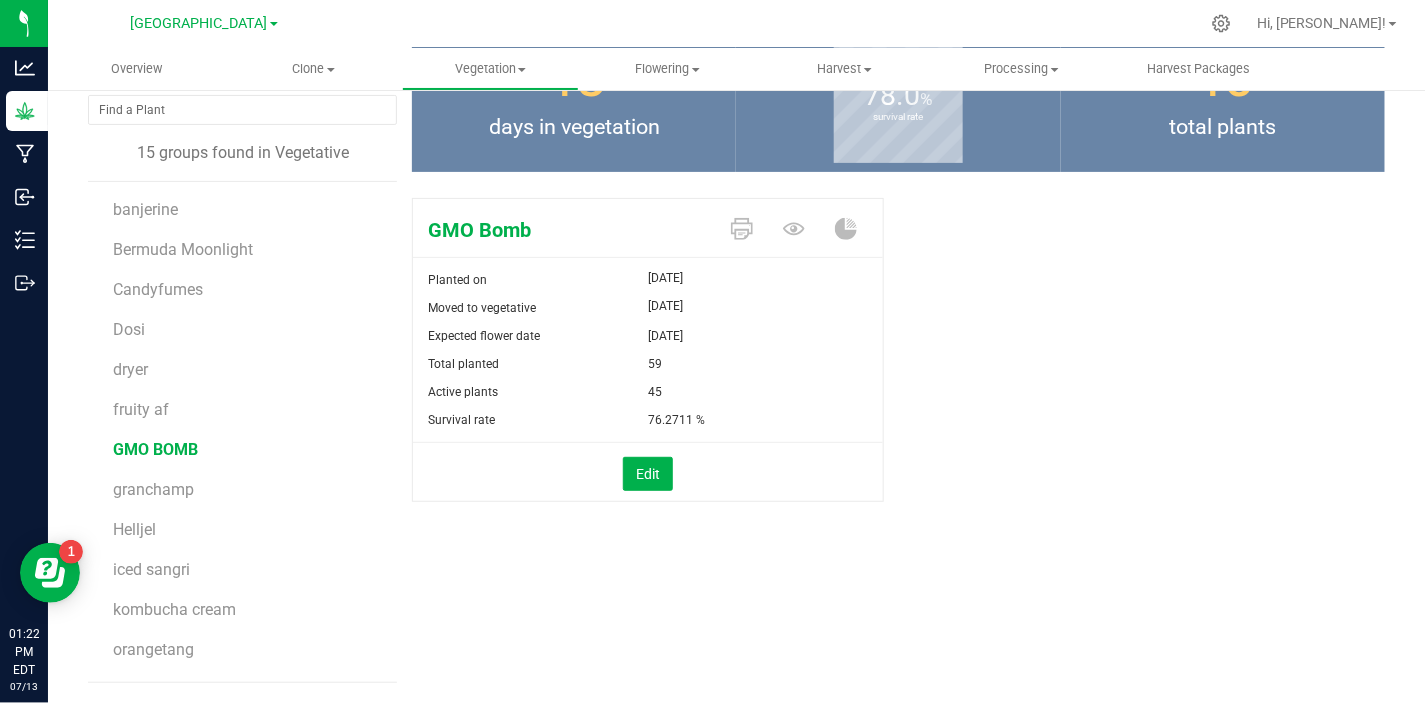 click on "Candyfumes" at bounding box center (248, 282) 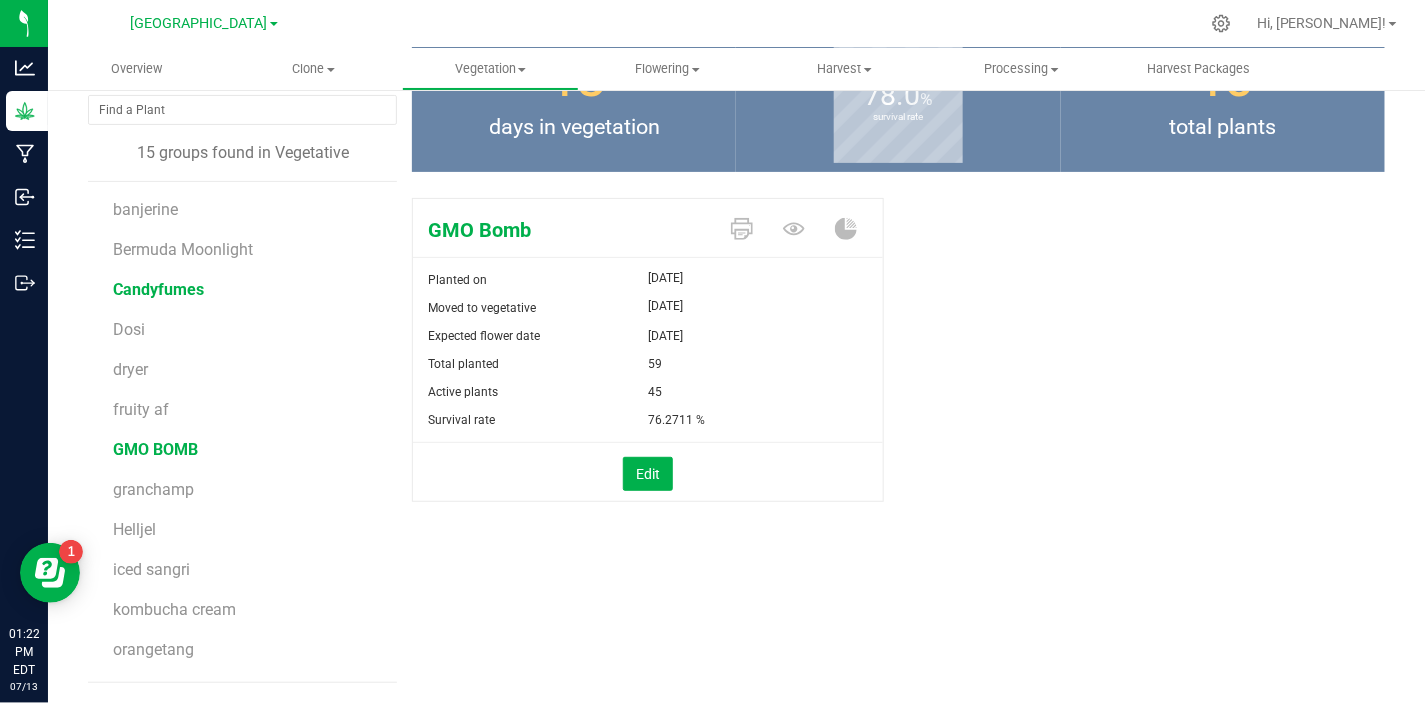 click on "Candyfumes" at bounding box center (158, 289) 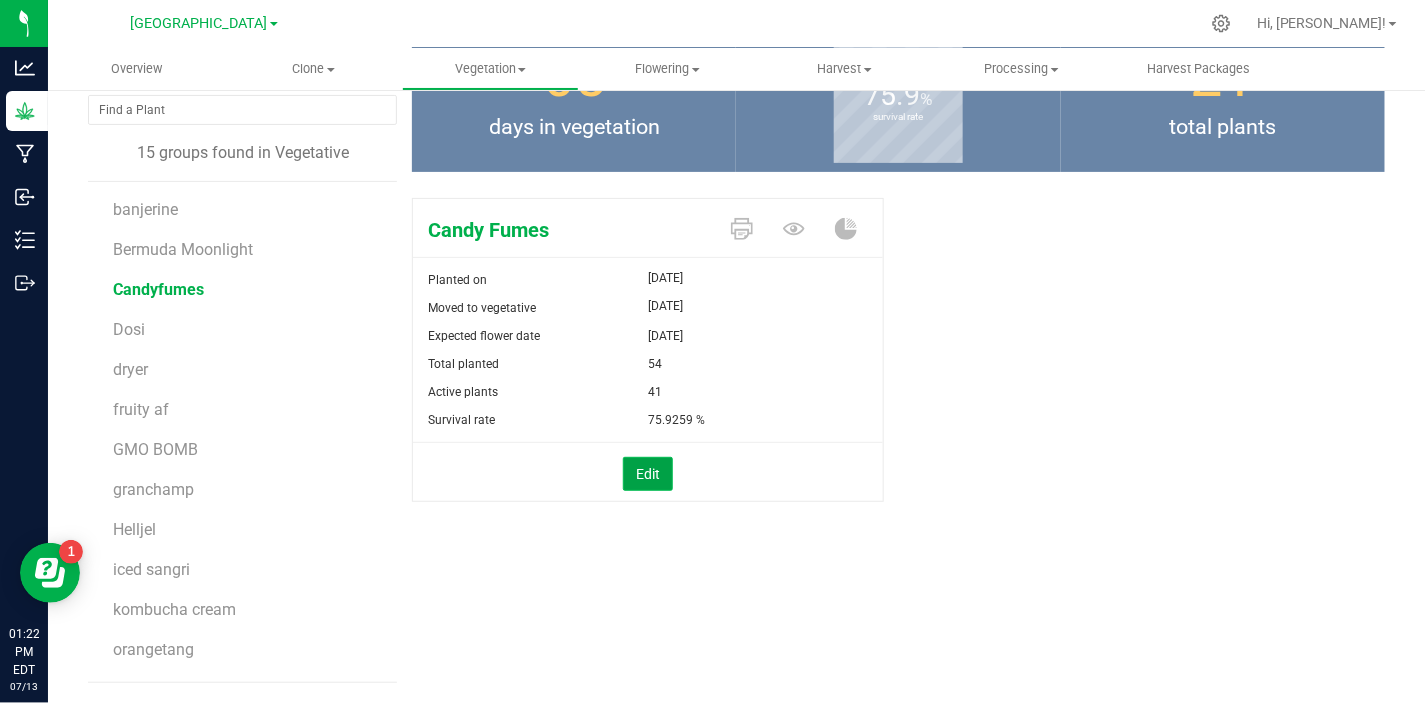 click on "Edit" at bounding box center [648, 474] 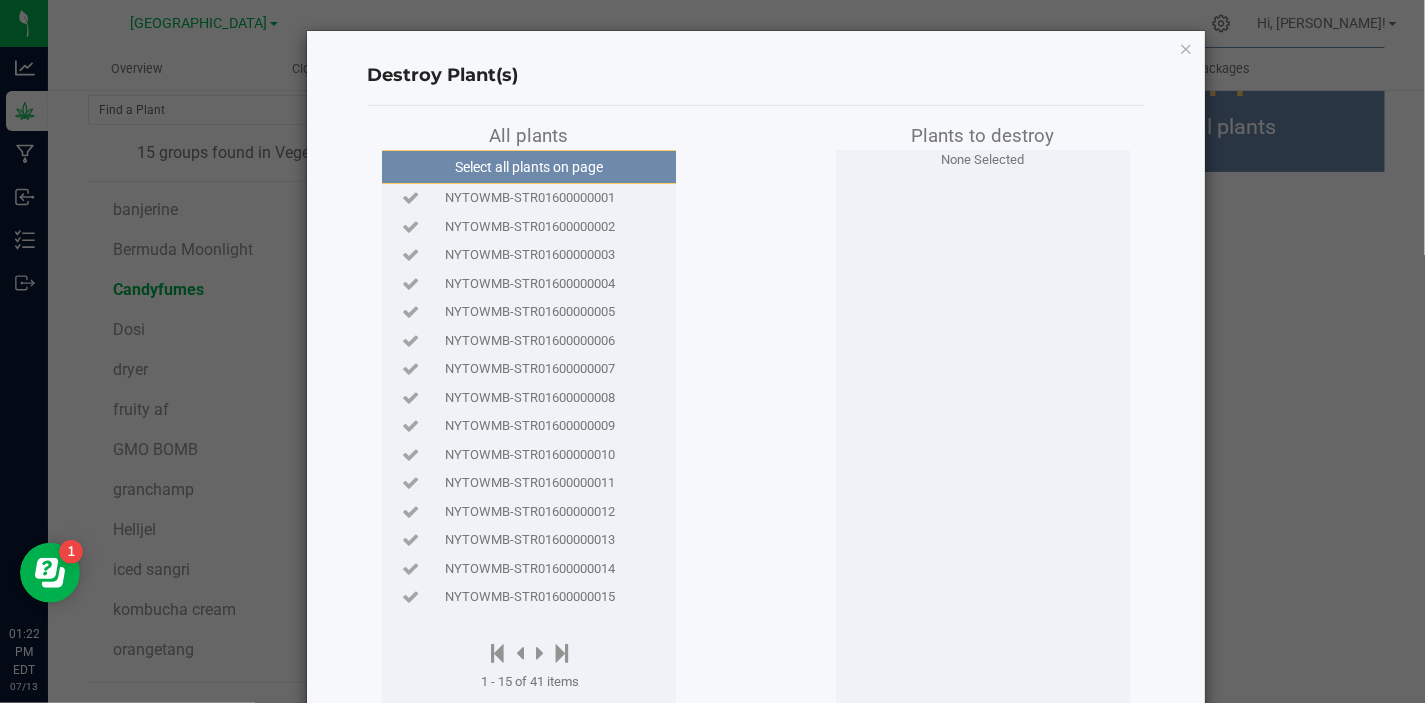 scroll, scrollTop: 127, scrollLeft: 0, axis: vertical 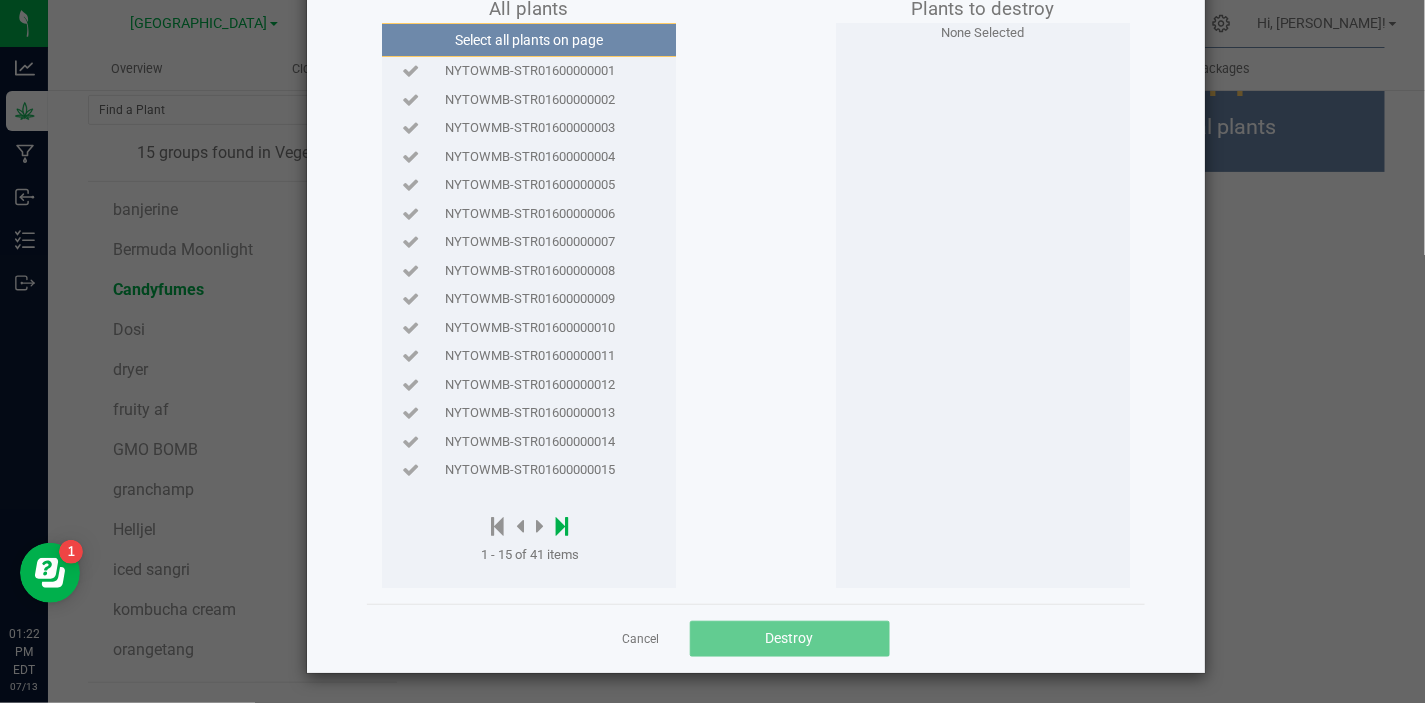 click 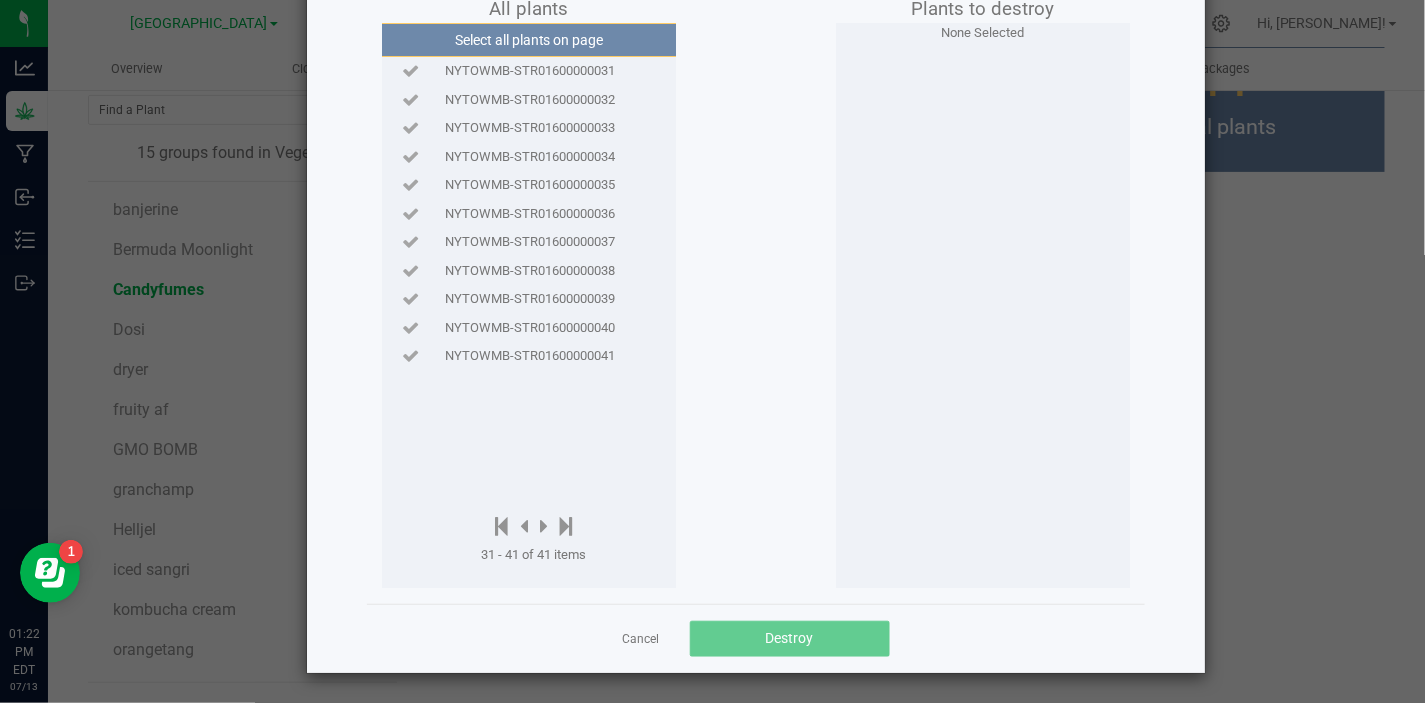 click on "NYTOWMB-STR01600000041" 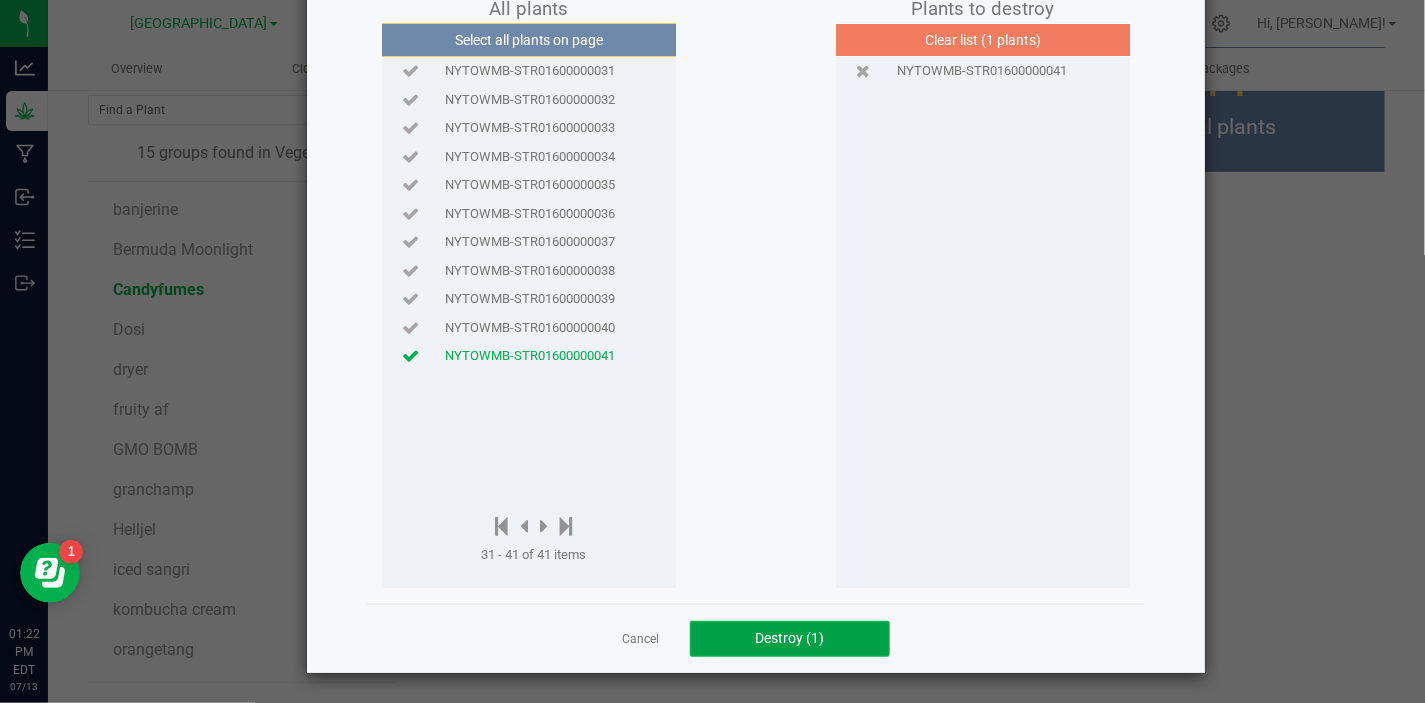 click on "Destroy (1)" 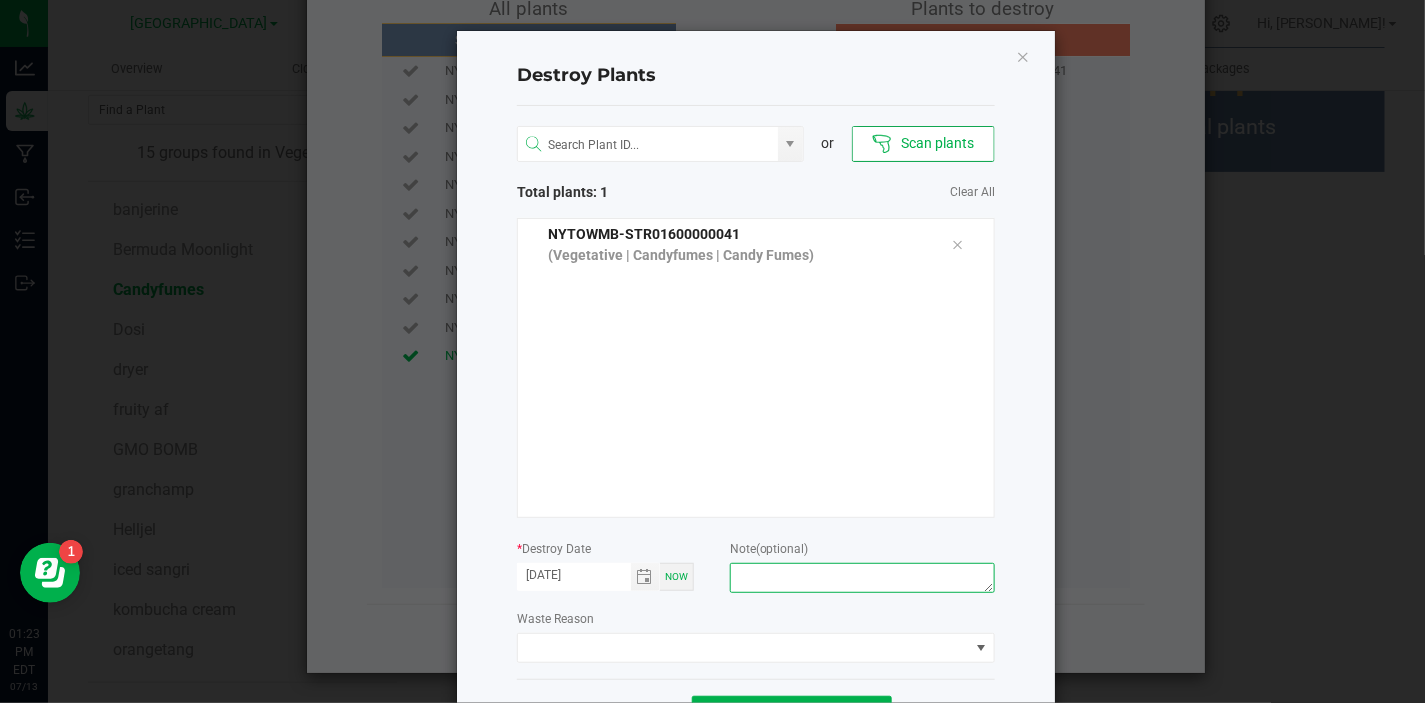 click at bounding box center [862, 578] 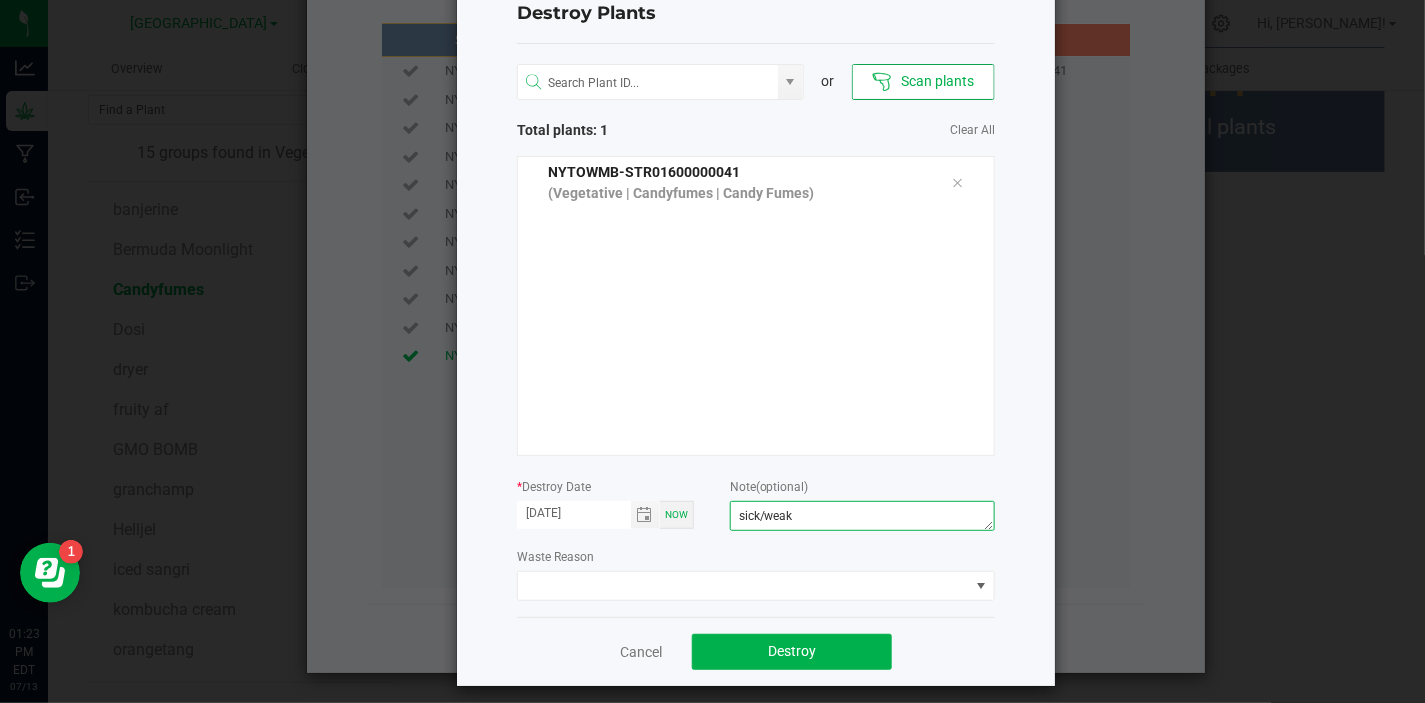 scroll, scrollTop: 76, scrollLeft: 0, axis: vertical 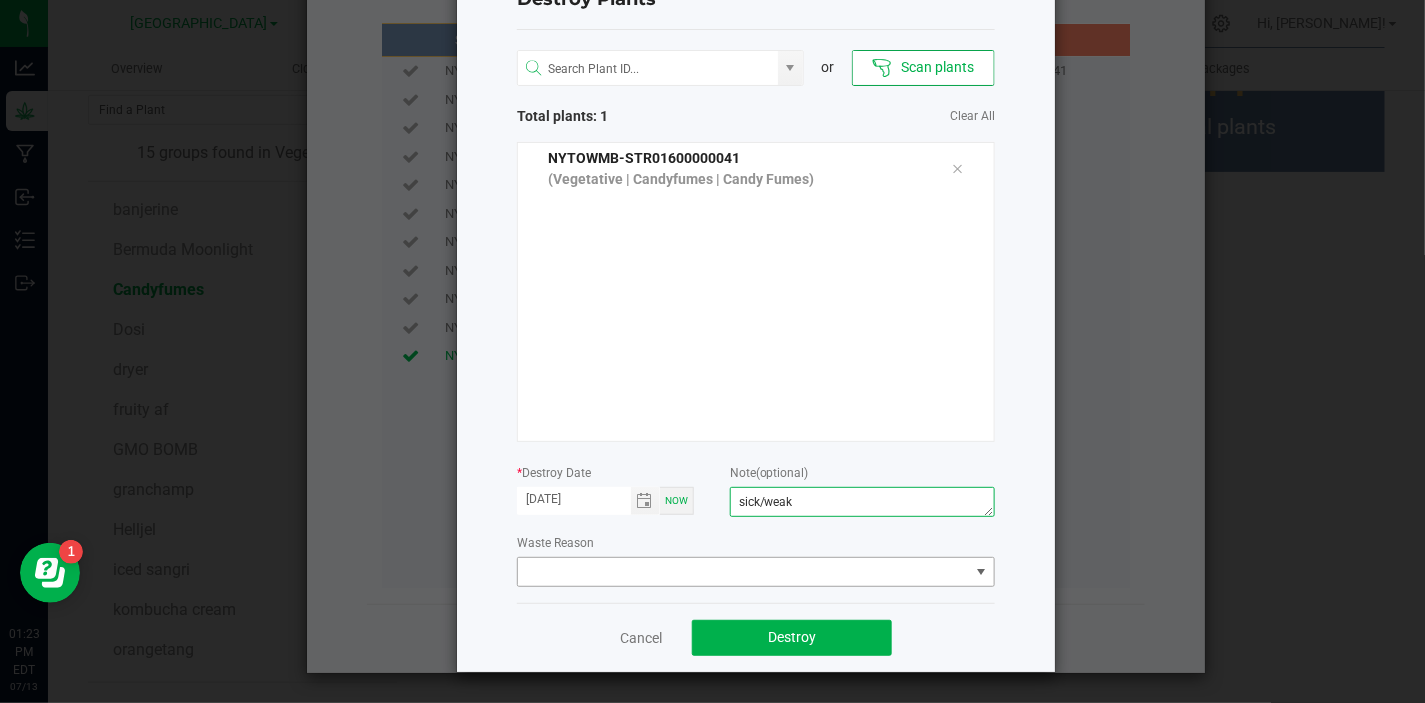 type on "sick/weak" 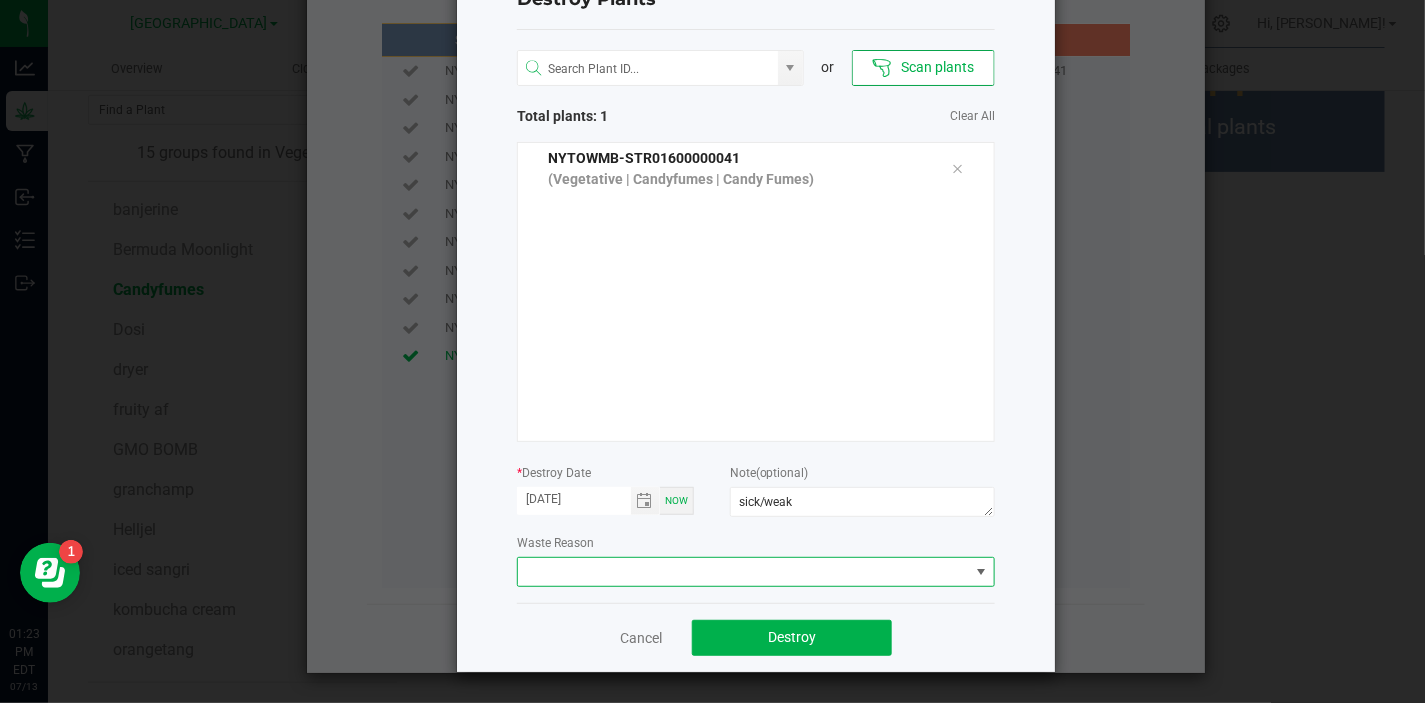 click at bounding box center (981, 572) 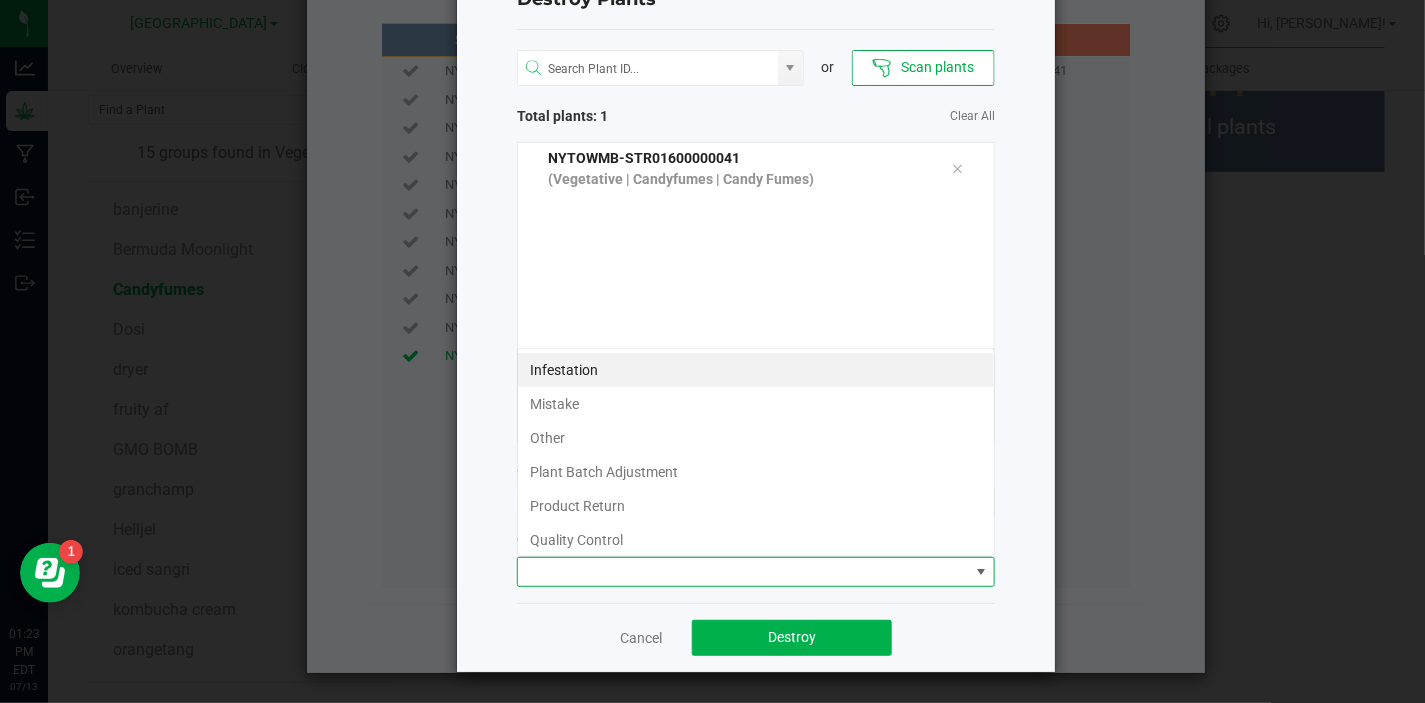 scroll, scrollTop: 99970, scrollLeft: 99522, axis: both 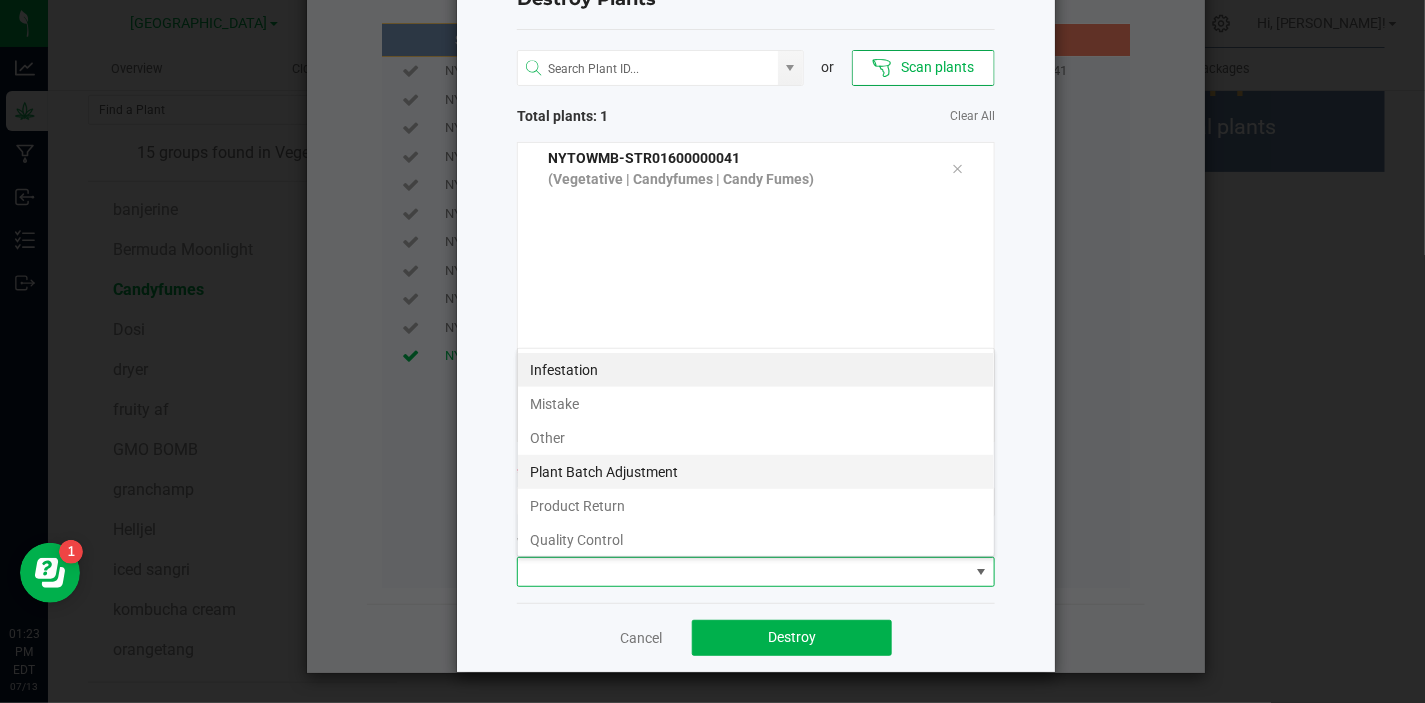 click on "Plant Batch Adjustment" at bounding box center (756, 472) 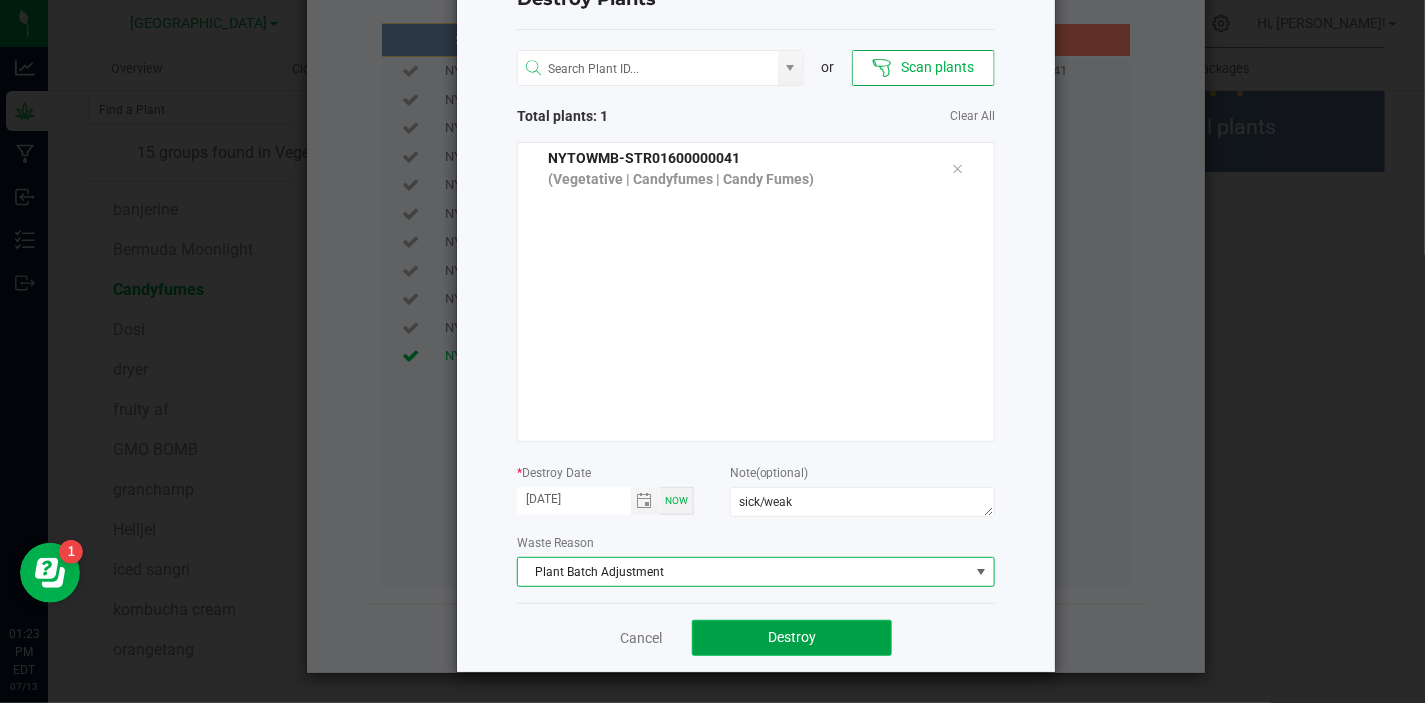 click on "Destroy" 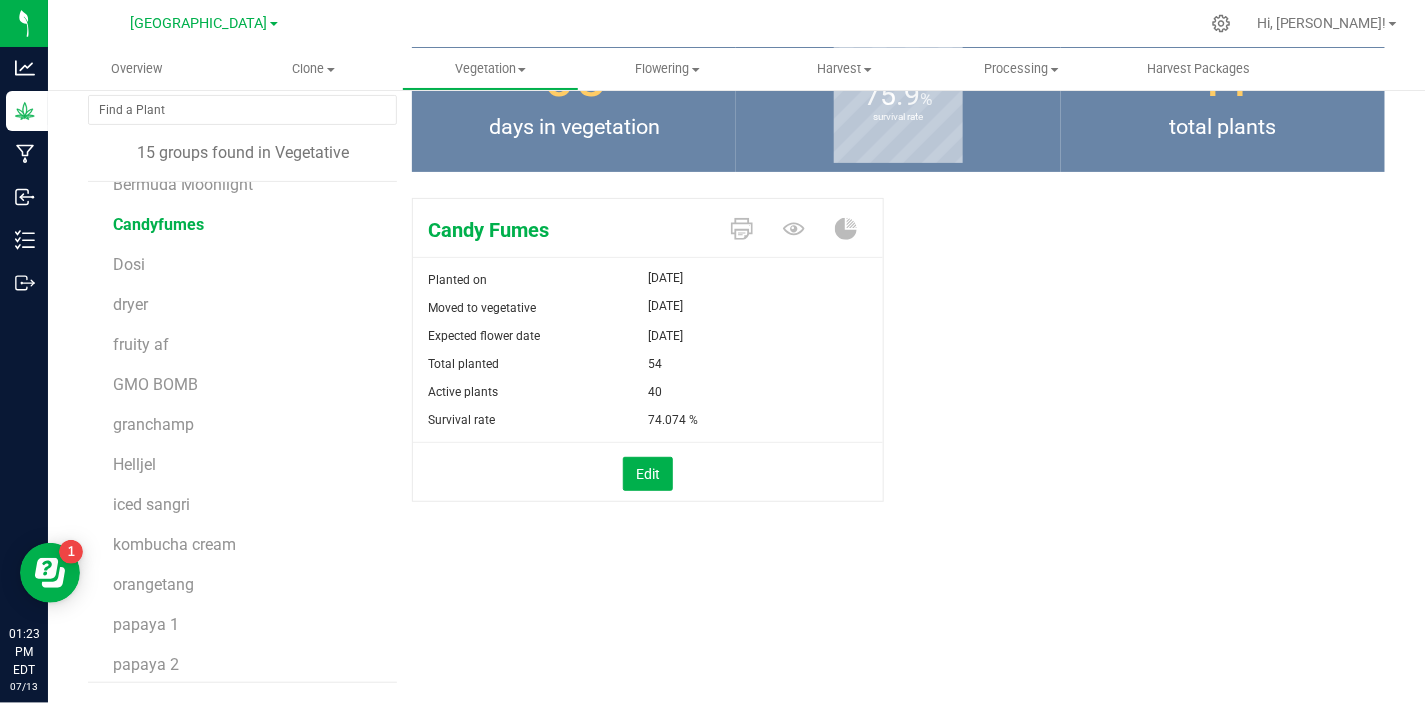 scroll, scrollTop: 72, scrollLeft: 0, axis: vertical 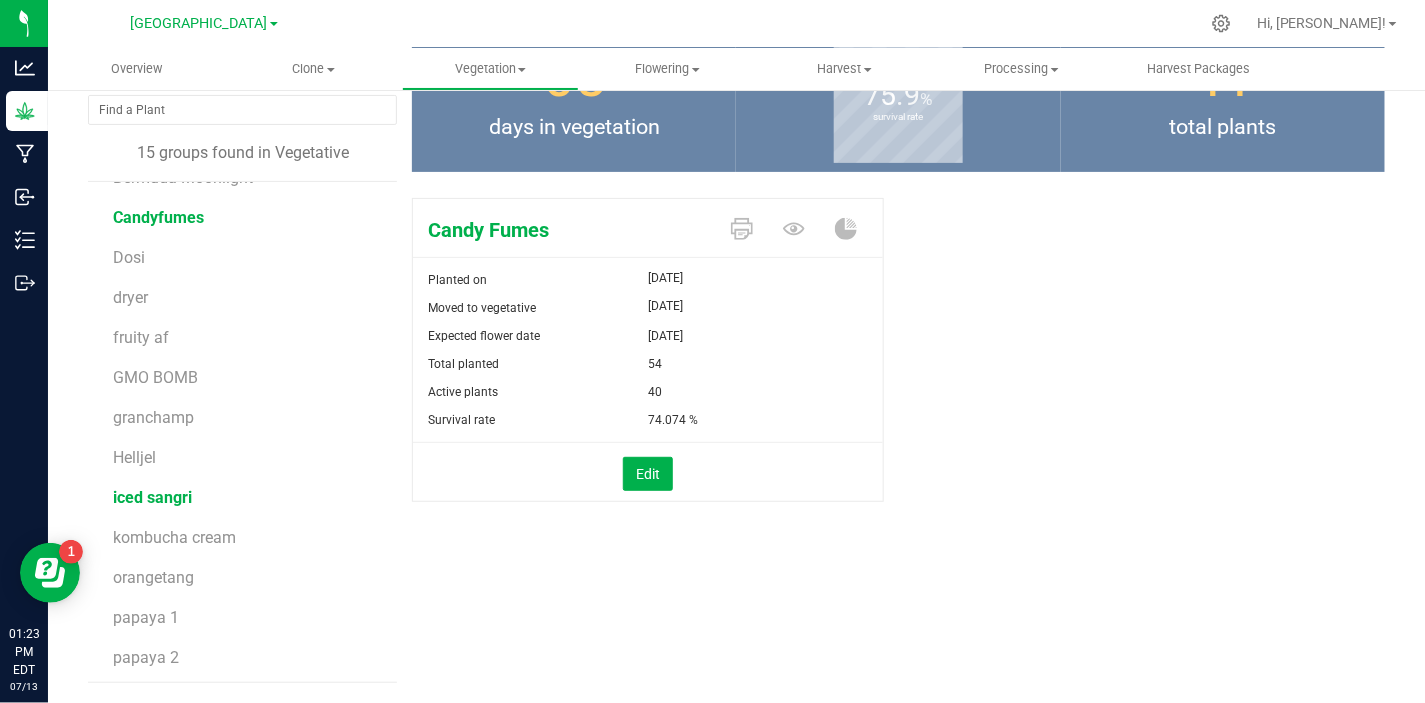 click on "iced sangri" at bounding box center (152, 497) 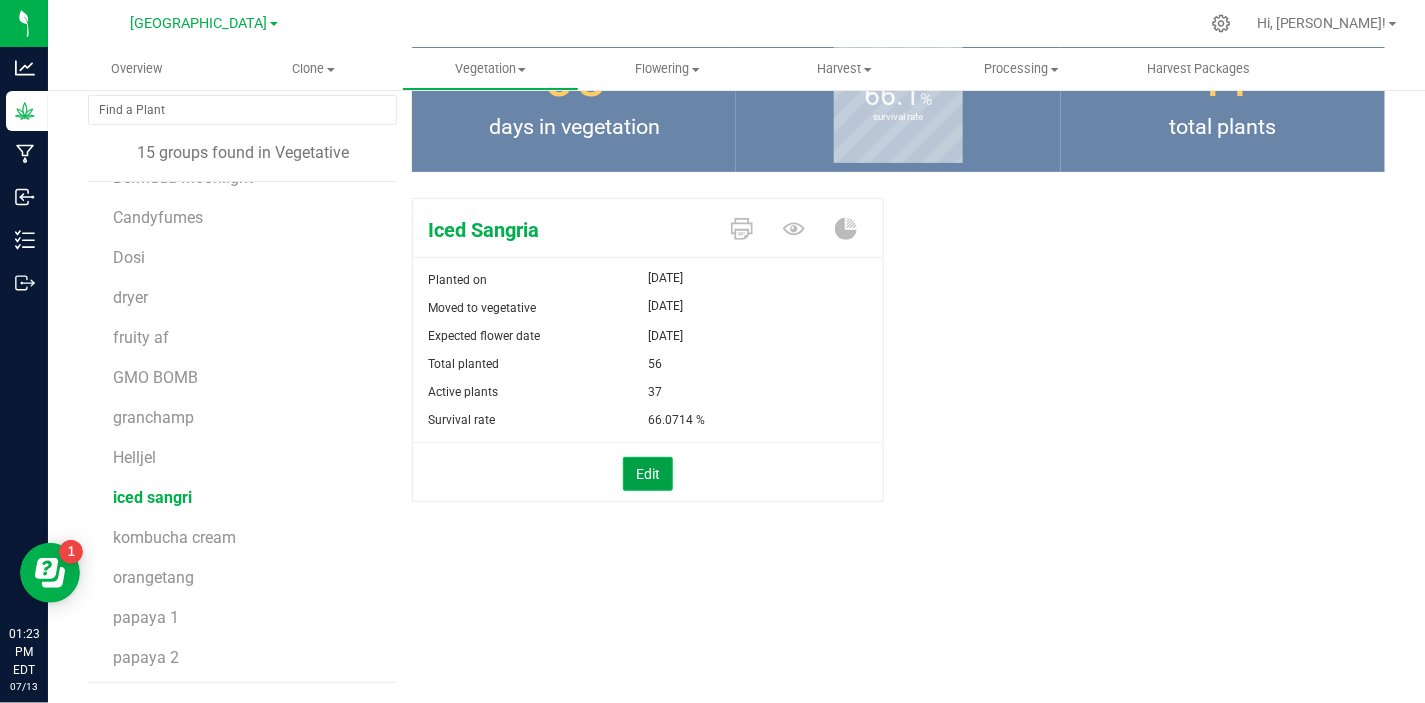 click on "Edit" at bounding box center [648, 474] 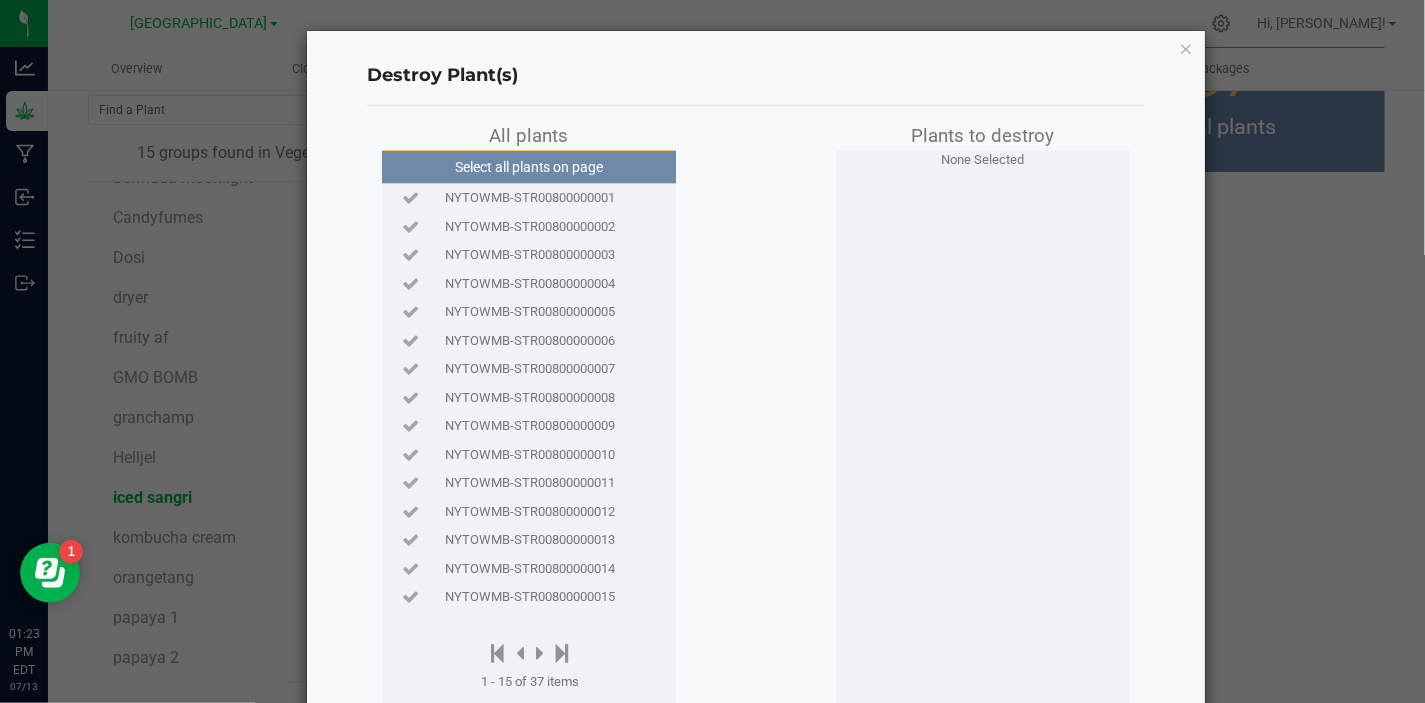 scroll, scrollTop: 127, scrollLeft: 0, axis: vertical 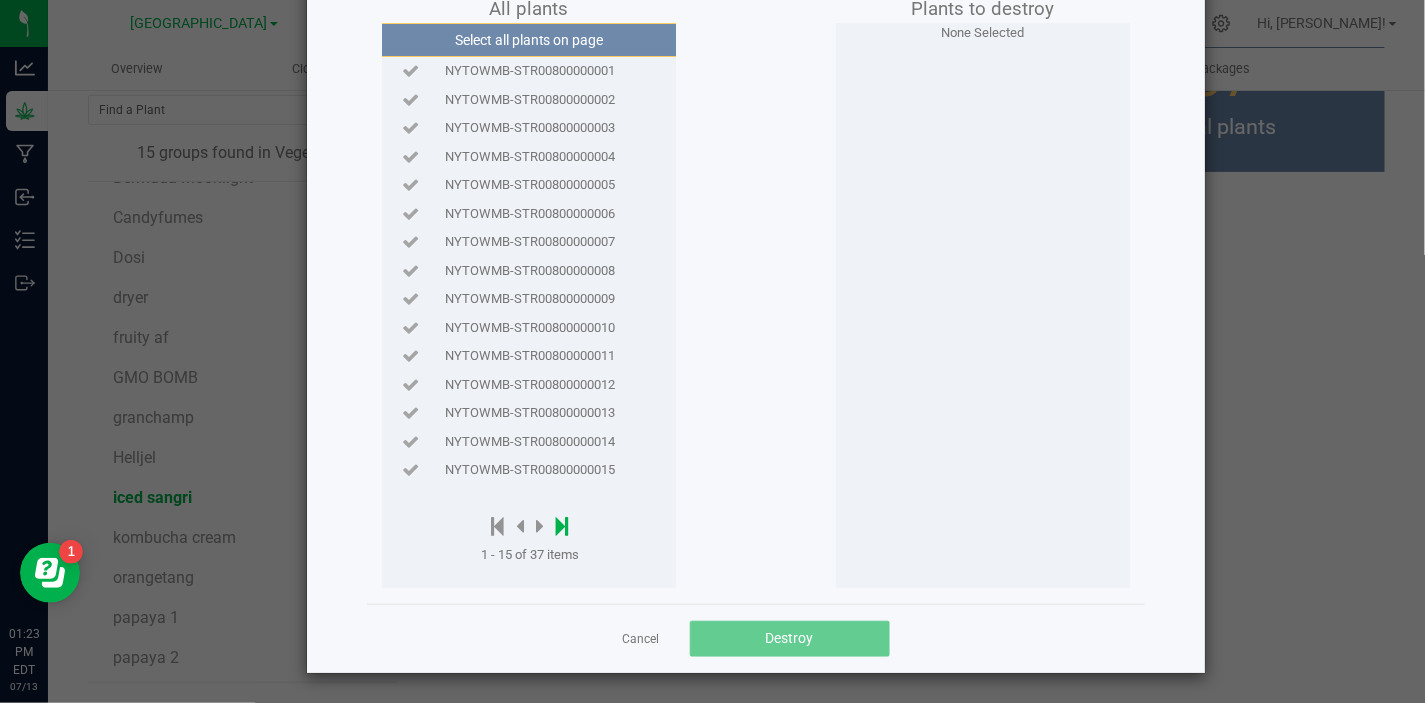 click 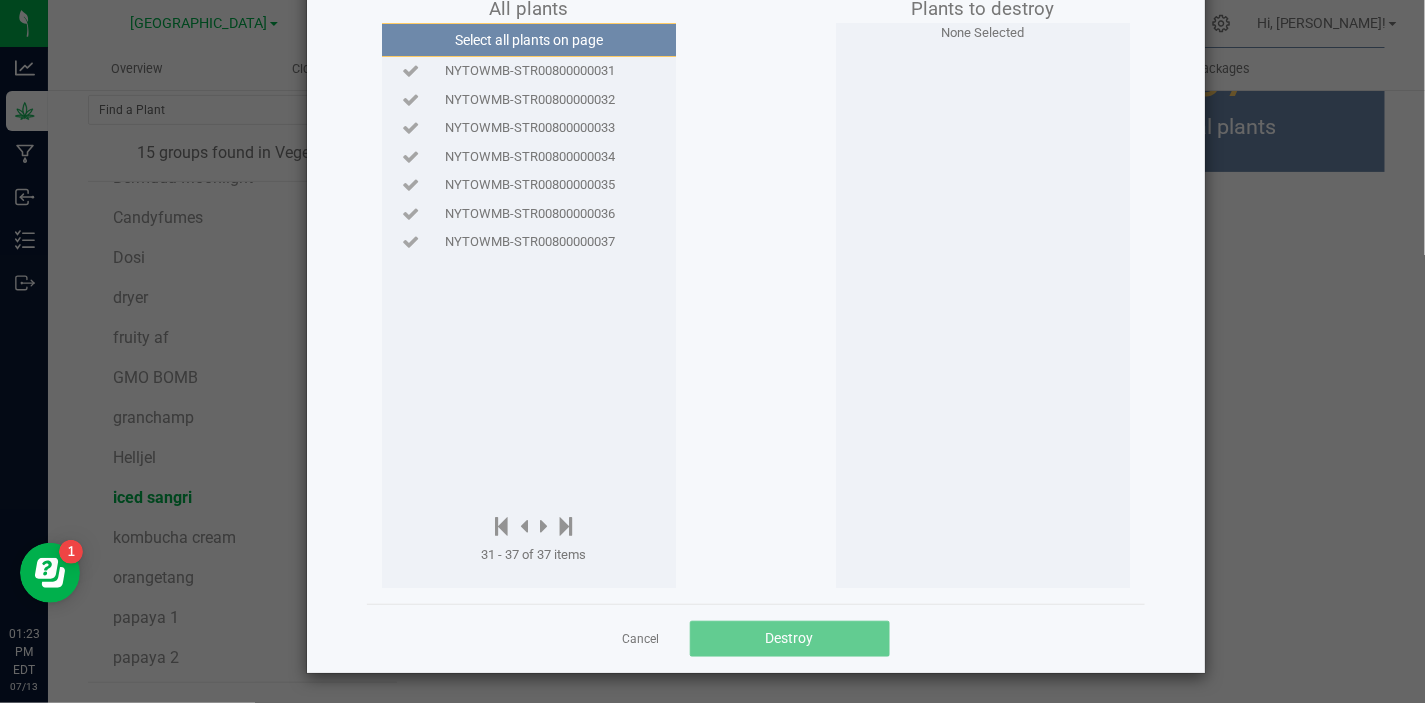 click on "NYTOWMB-STR00800000037" 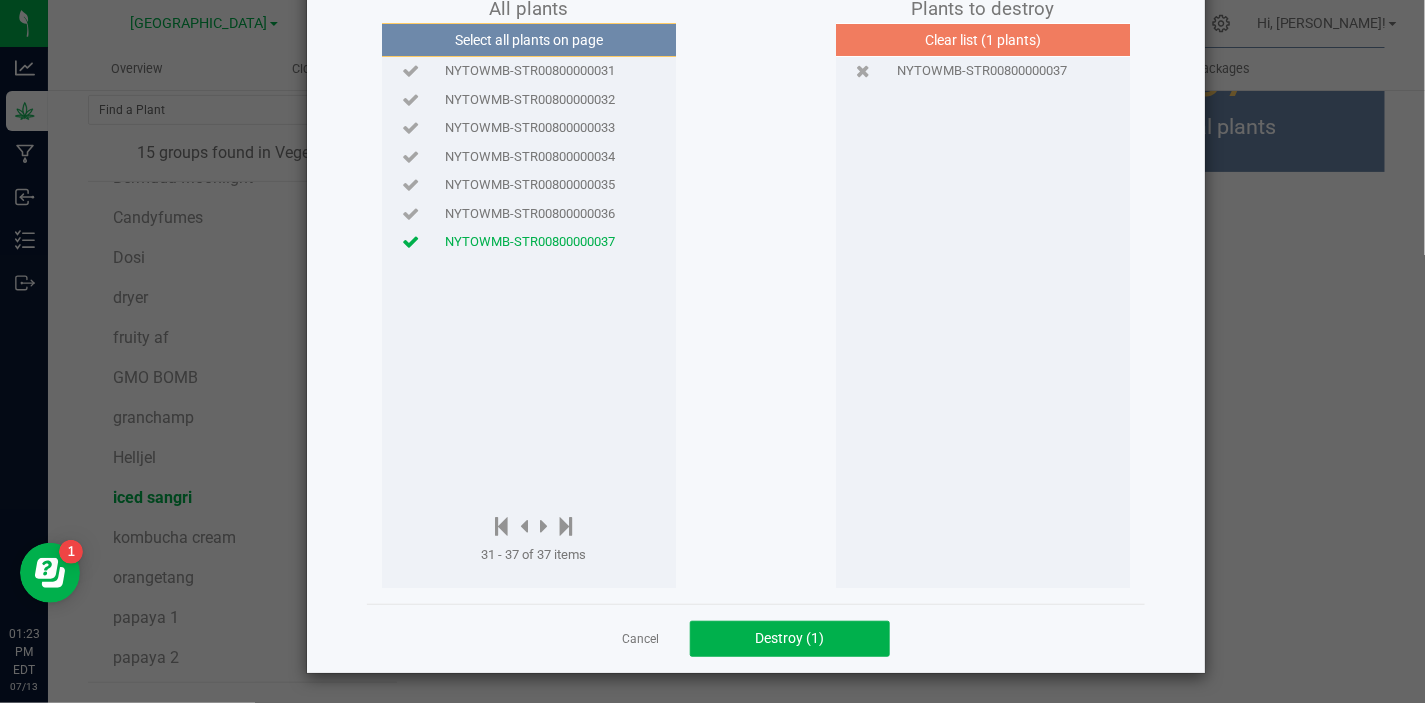 click on "NYTOWMB-STR00800000036" 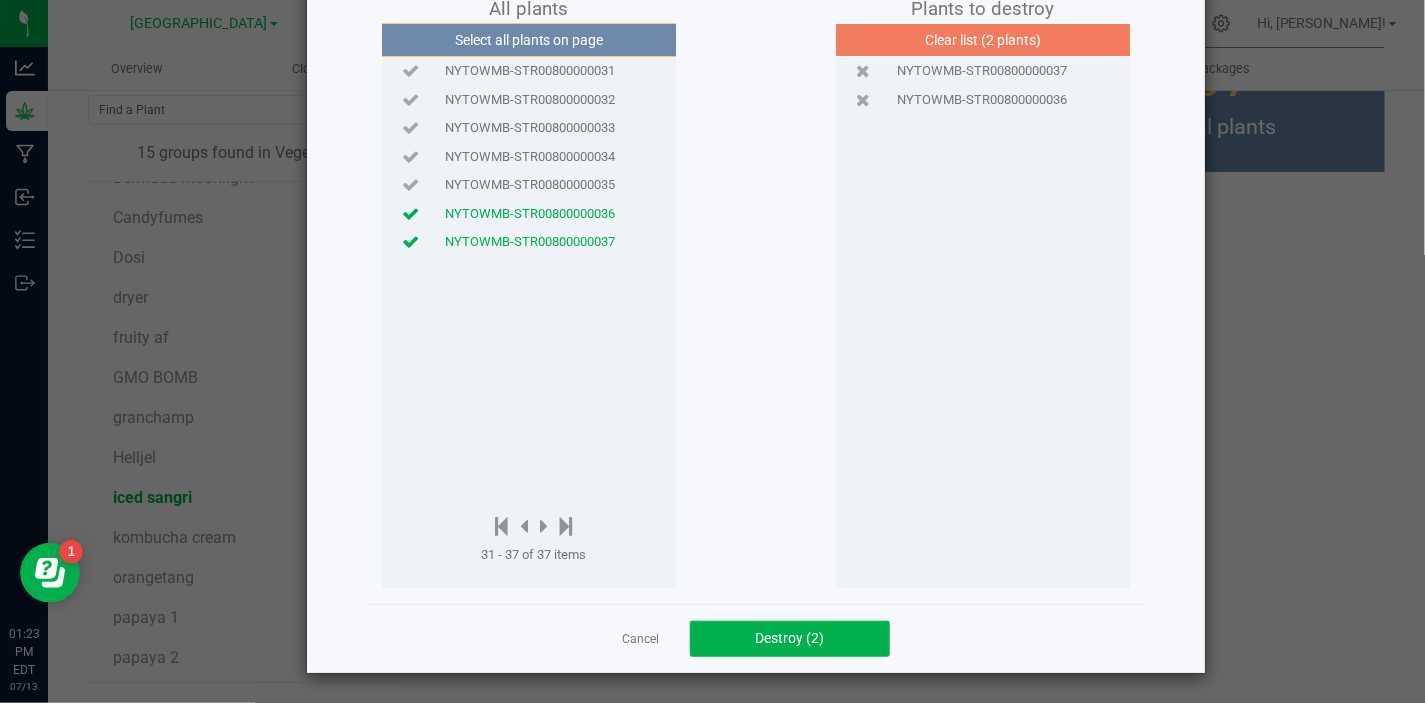 click on "NYTOWMB-STR00800000035" 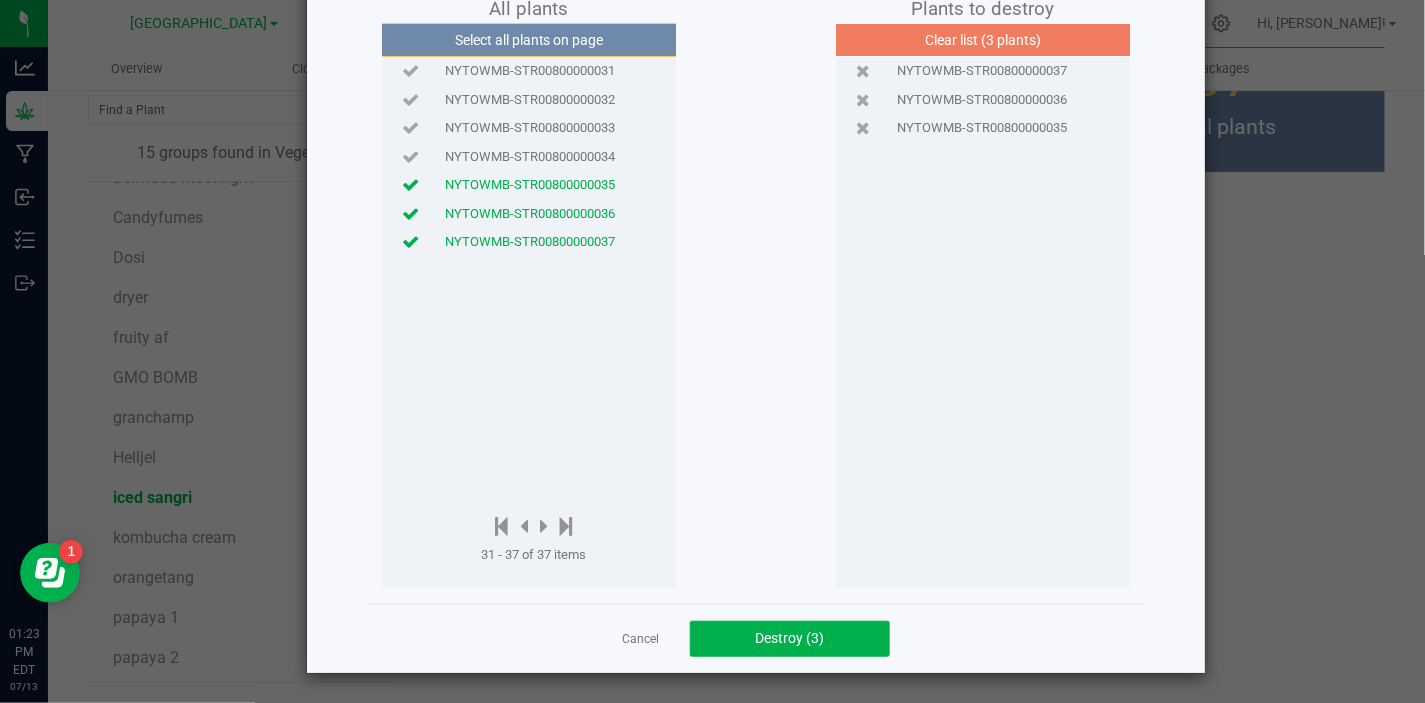 click on "NYTOWMB-STR00800000034" 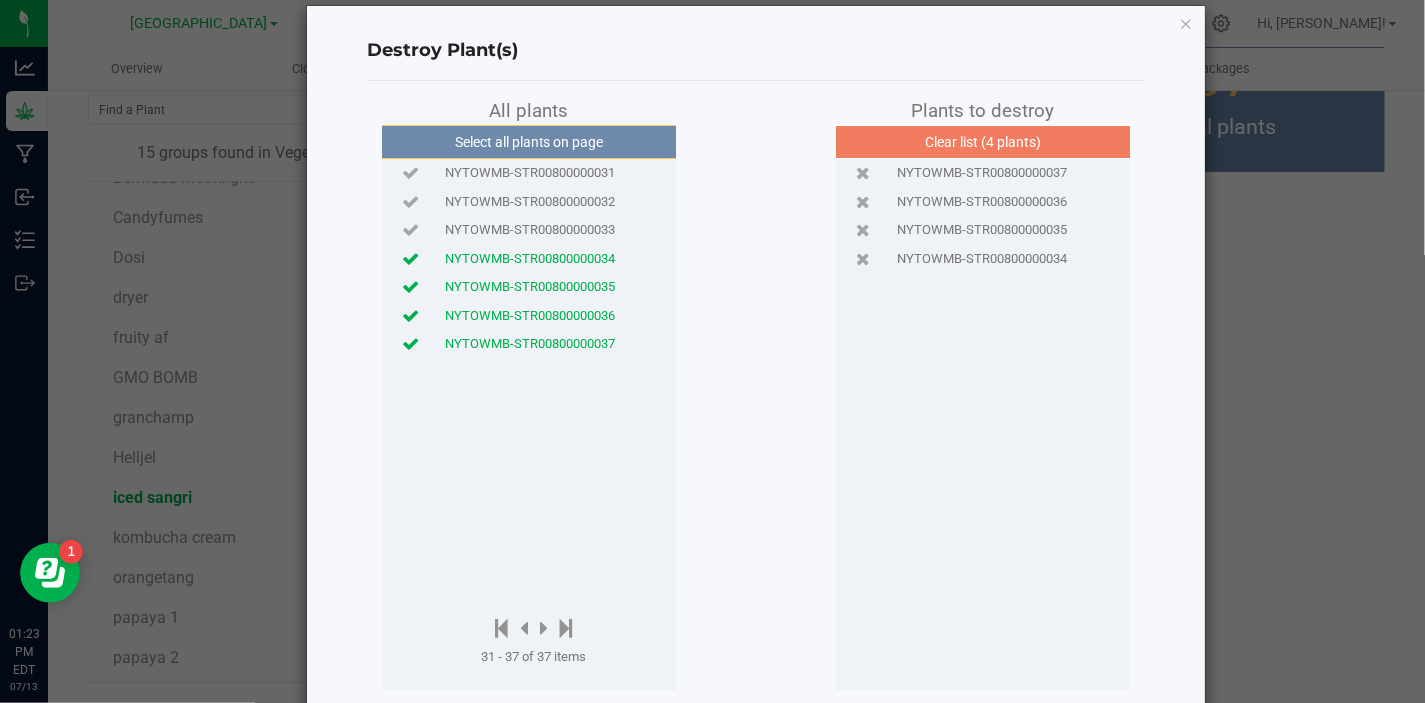 scroll, scrollTop: 28, scrollLeft: 0, axis: vertical 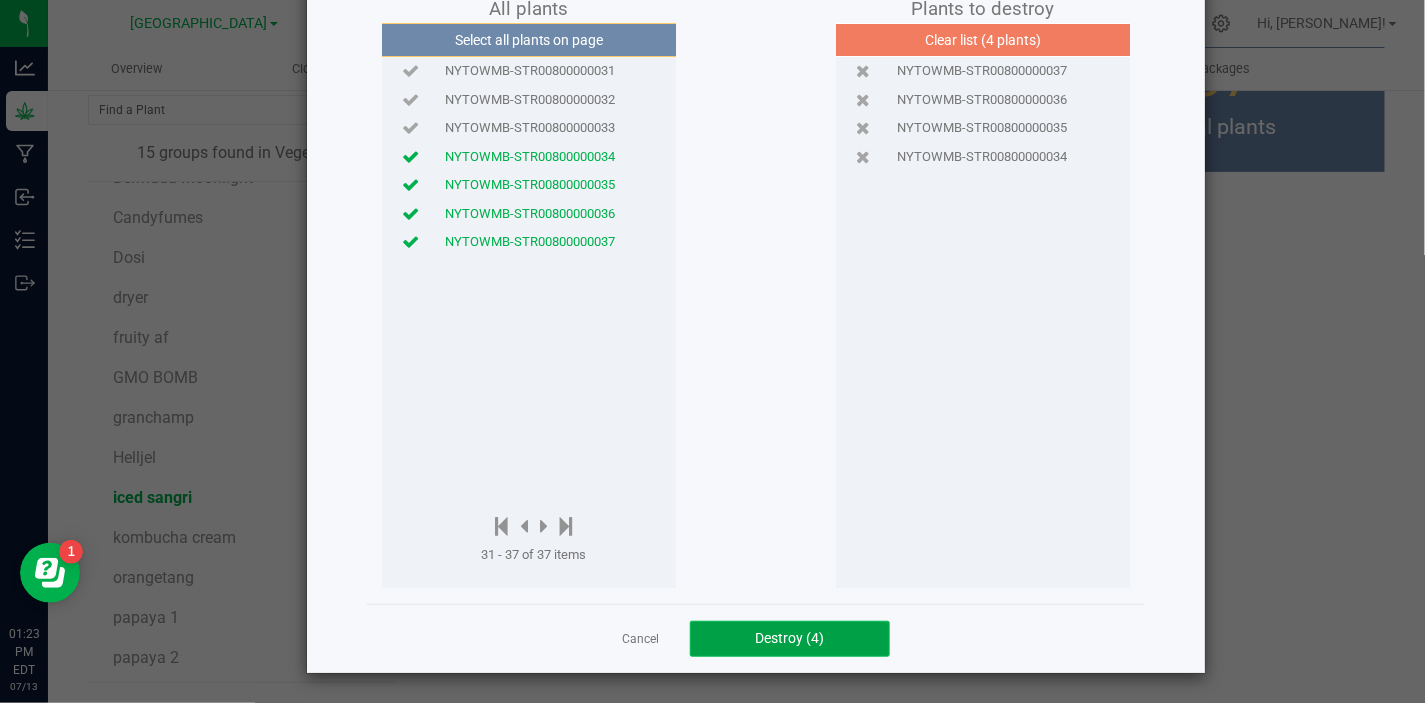 click on "Destroy (4)" 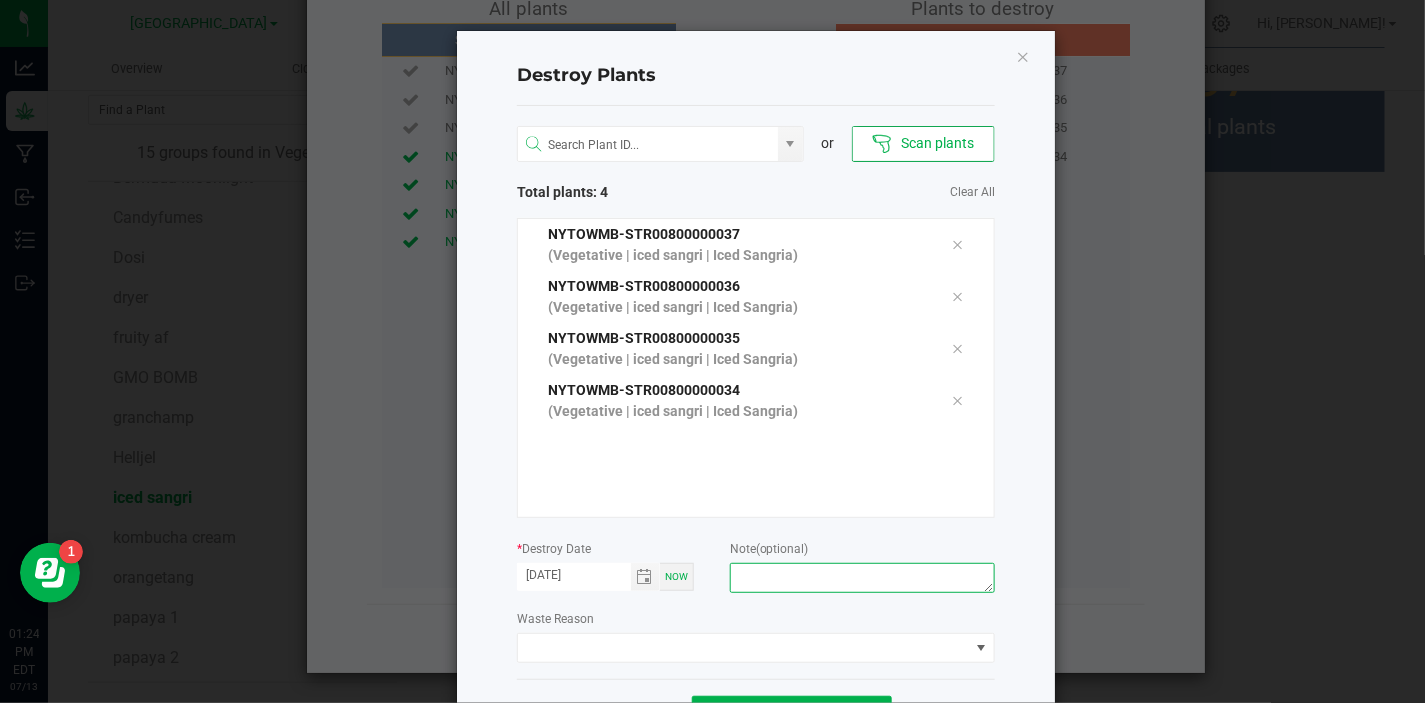 click at bounding box center (862, 578) 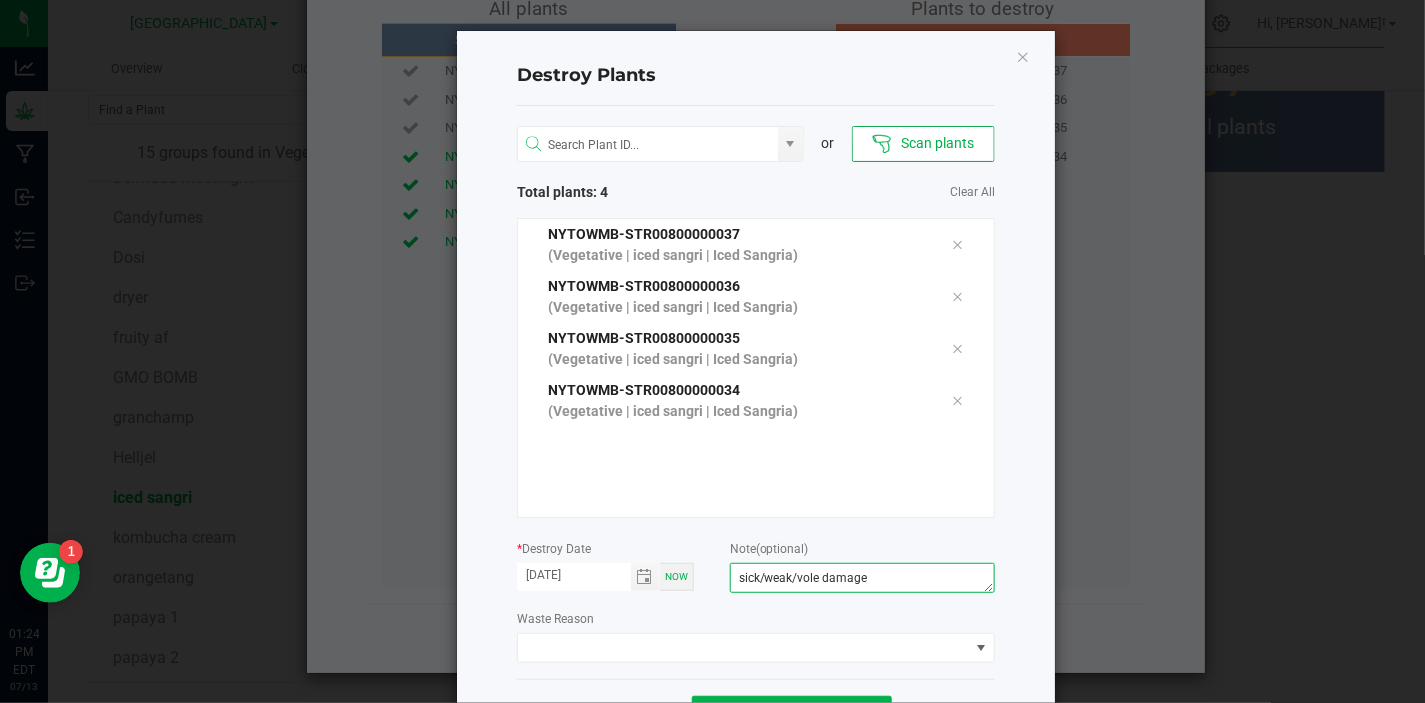 scroll, scrollTop: 76, scrollLeft: 0, axis: vertical 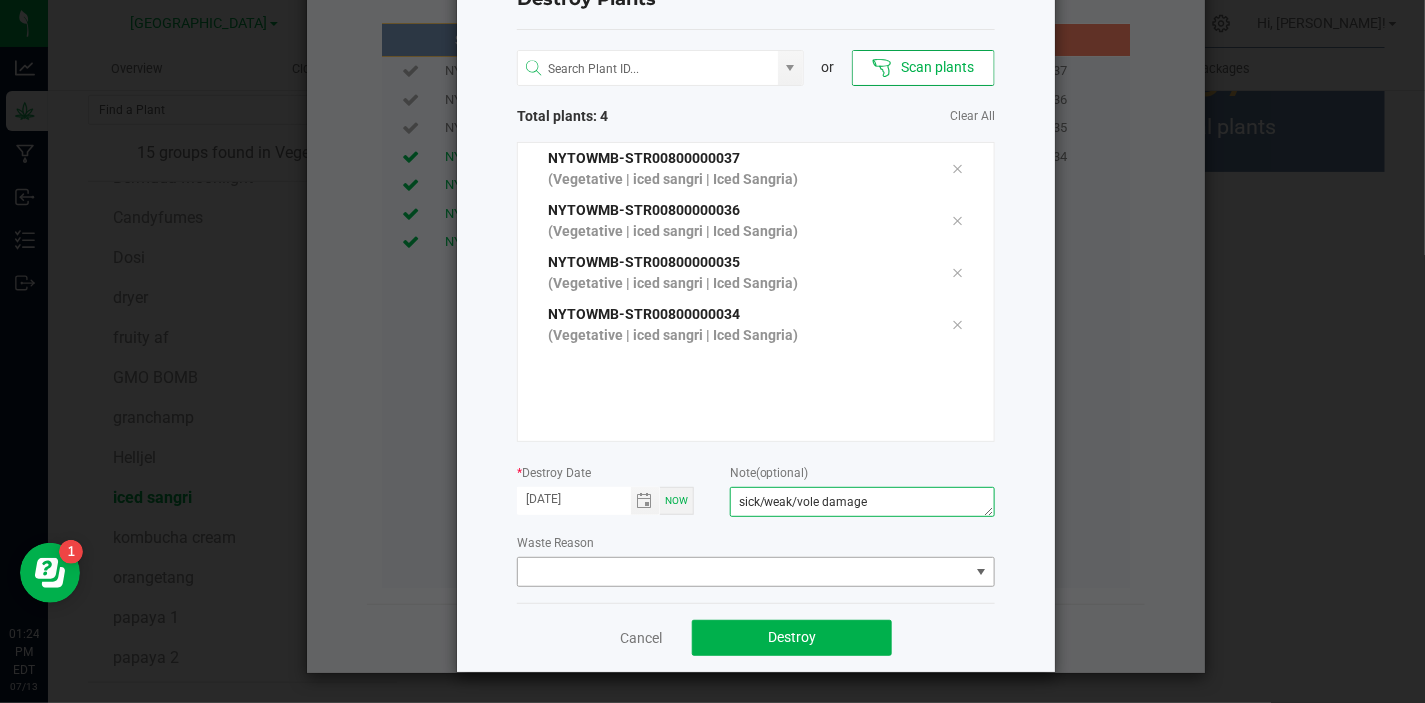 type on "sick/weak/vole damage" 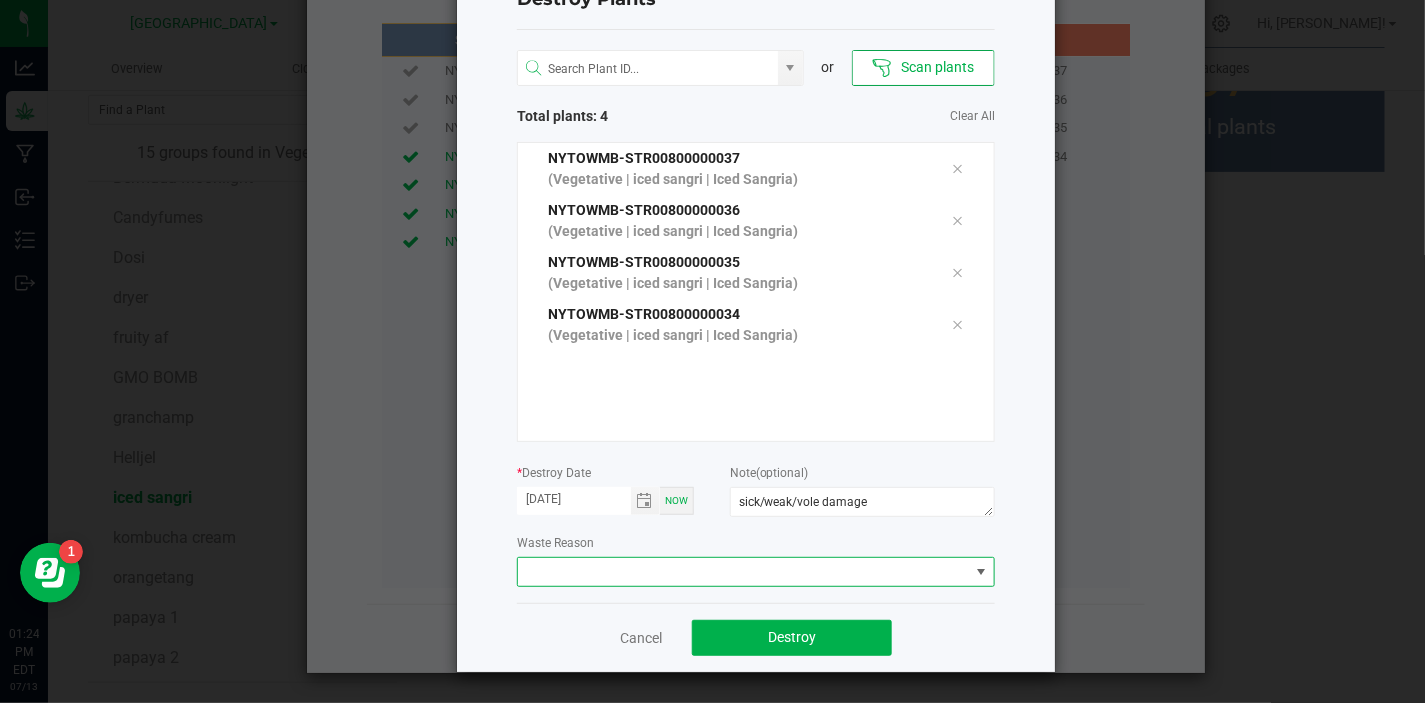 click at bounding box center [981, 572] 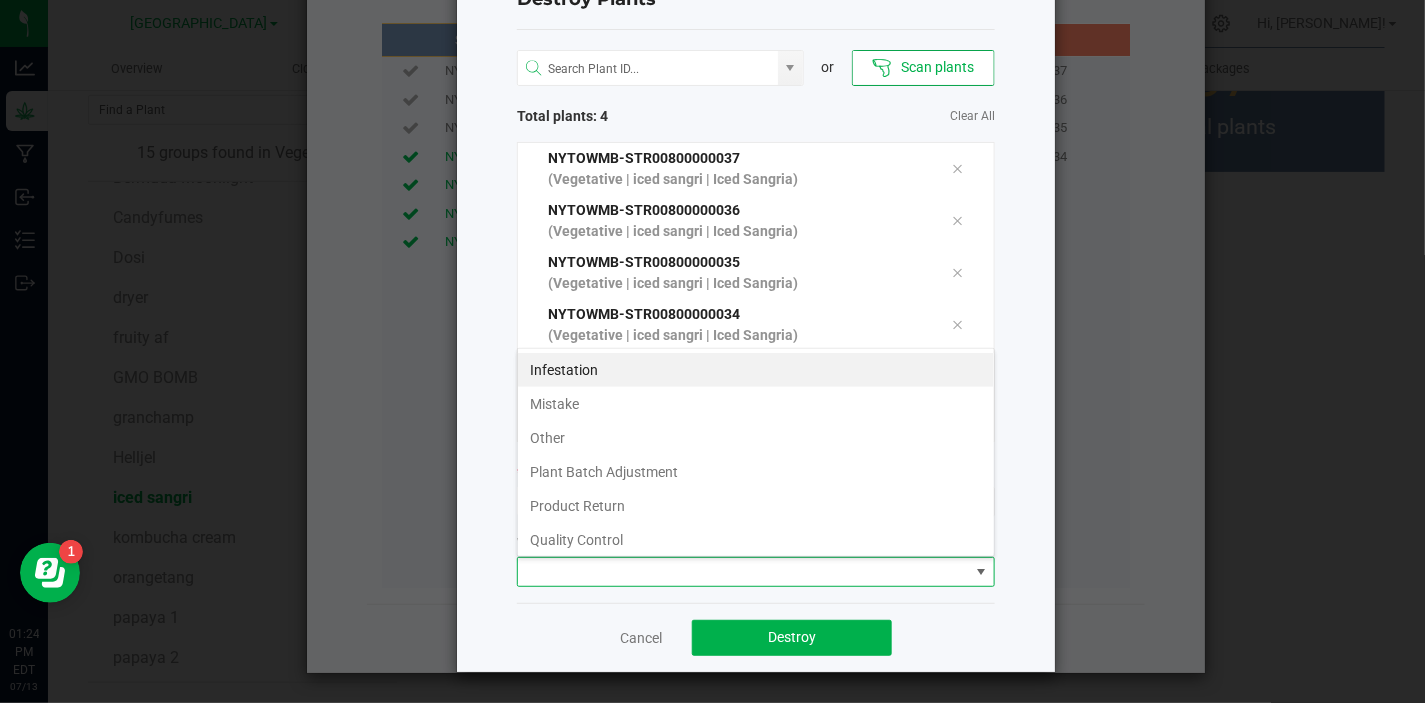 scroll, scrollTop: 99970, scrollLeft: 99522, axis: both 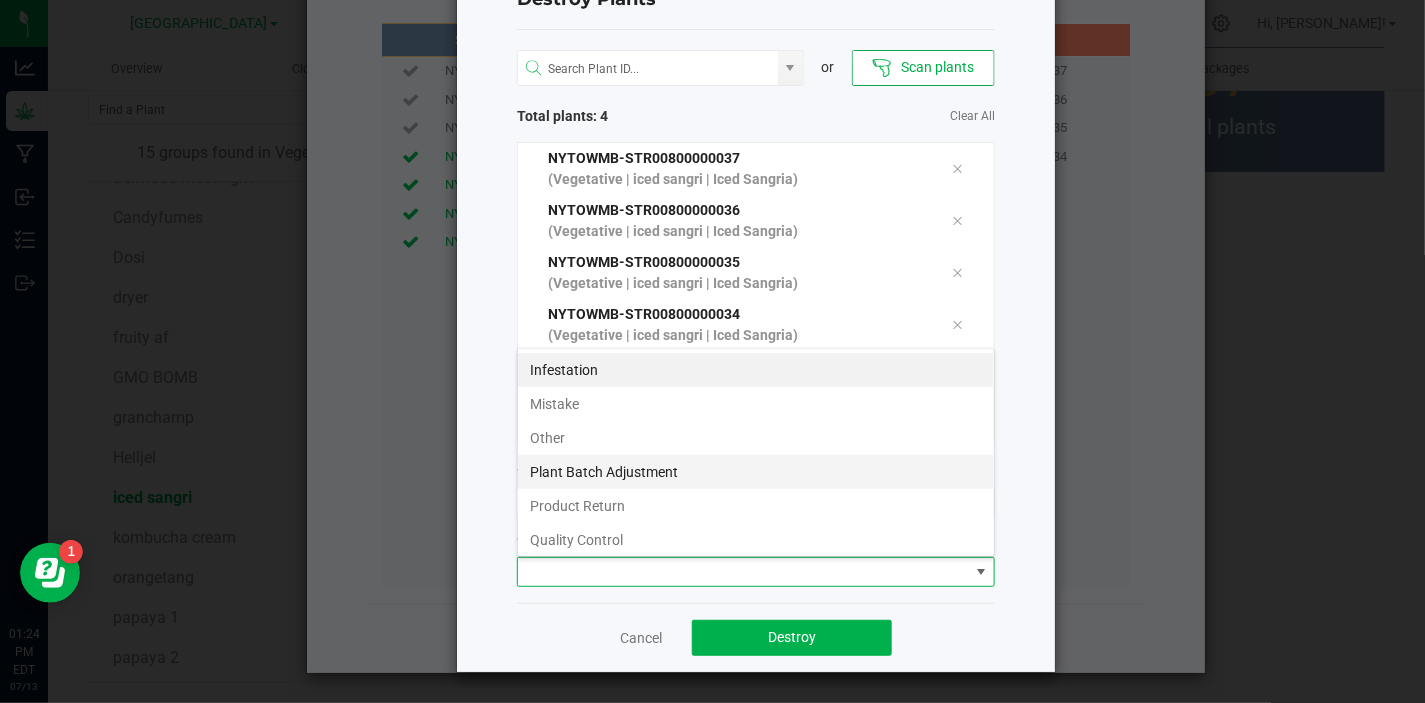 click on "Plant Batch Adjustment" at bounding box center (756, 472) 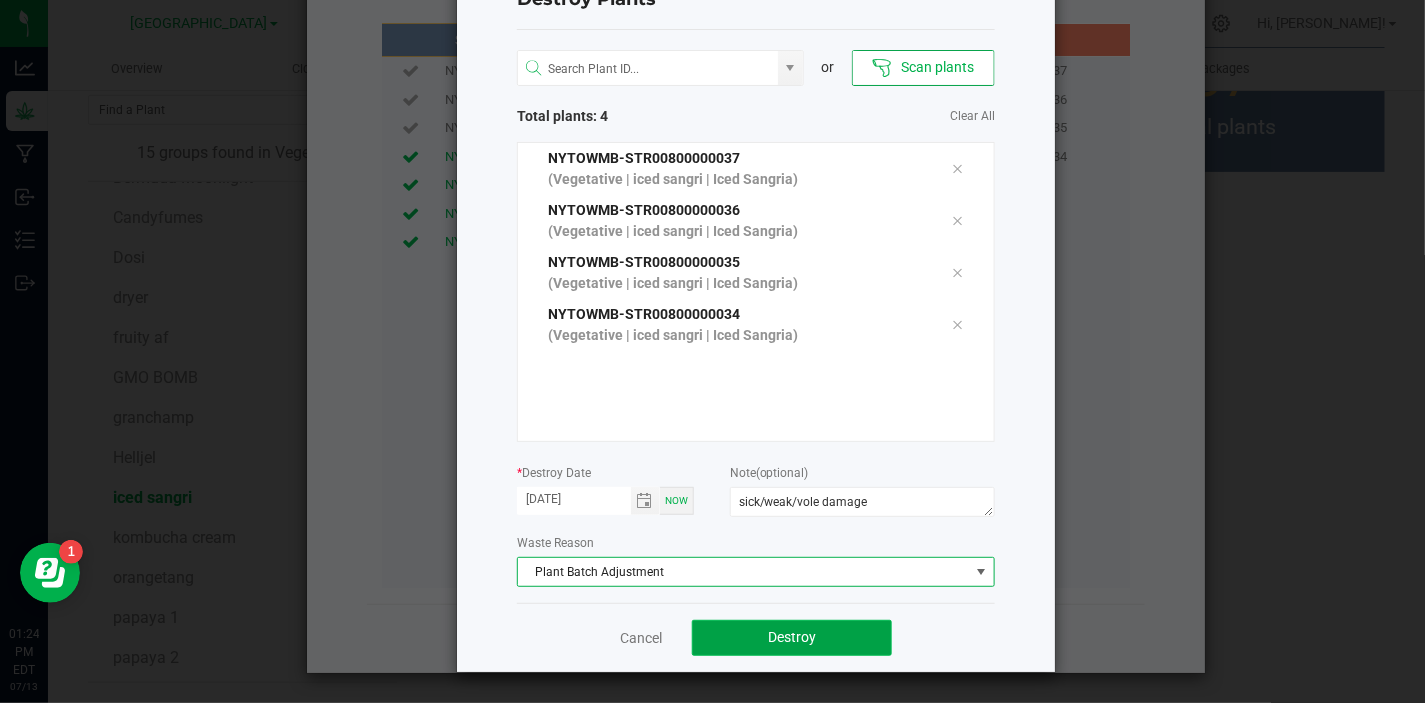 click on "Destroy" 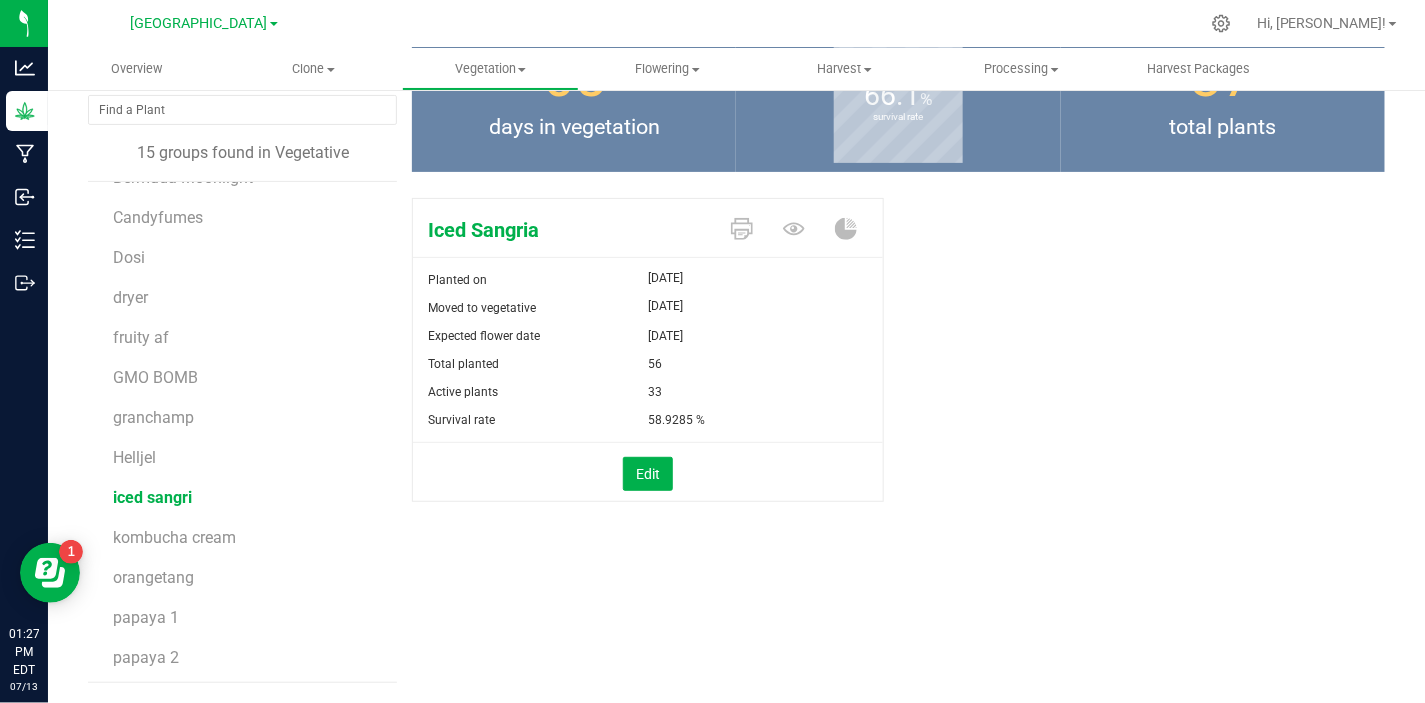 scroll, scrollTop: 115, scrollLeft: 0, axis: vertical 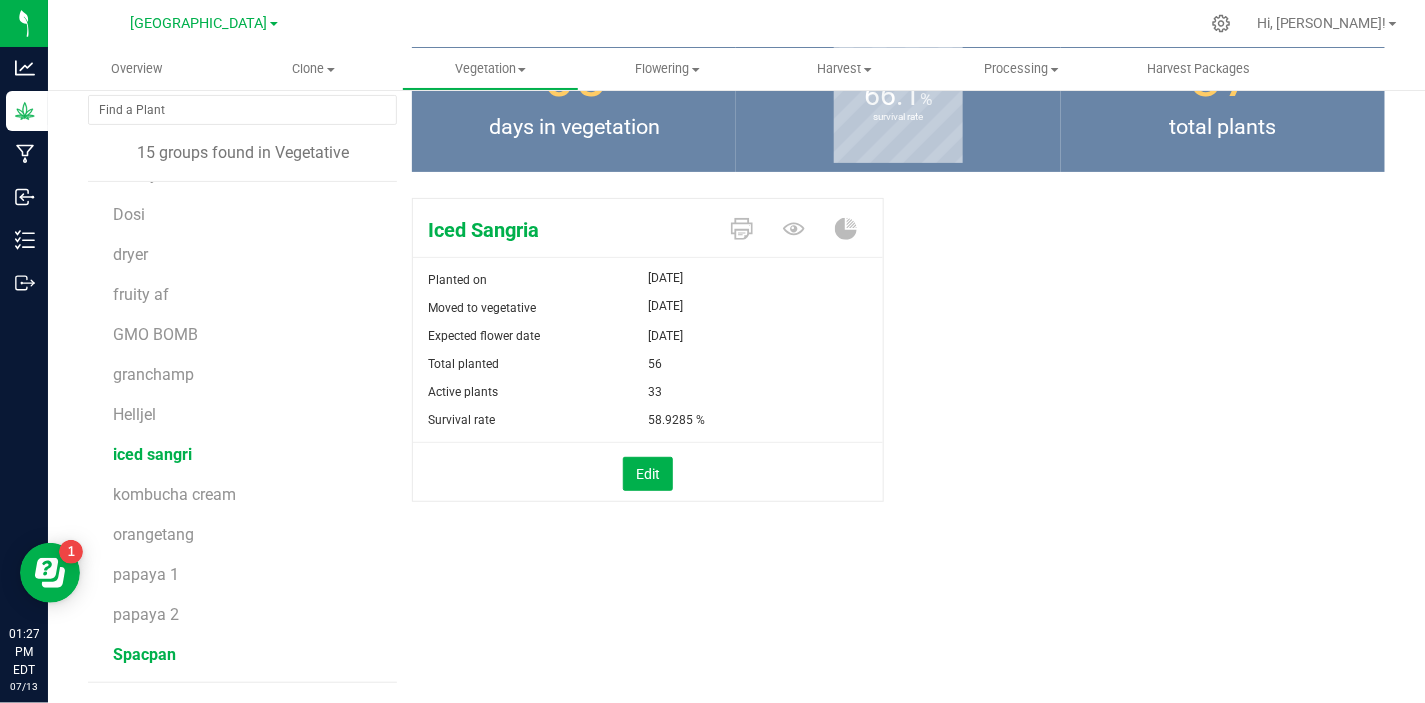 click on "Spacpan" at bounding box center [144, 654] 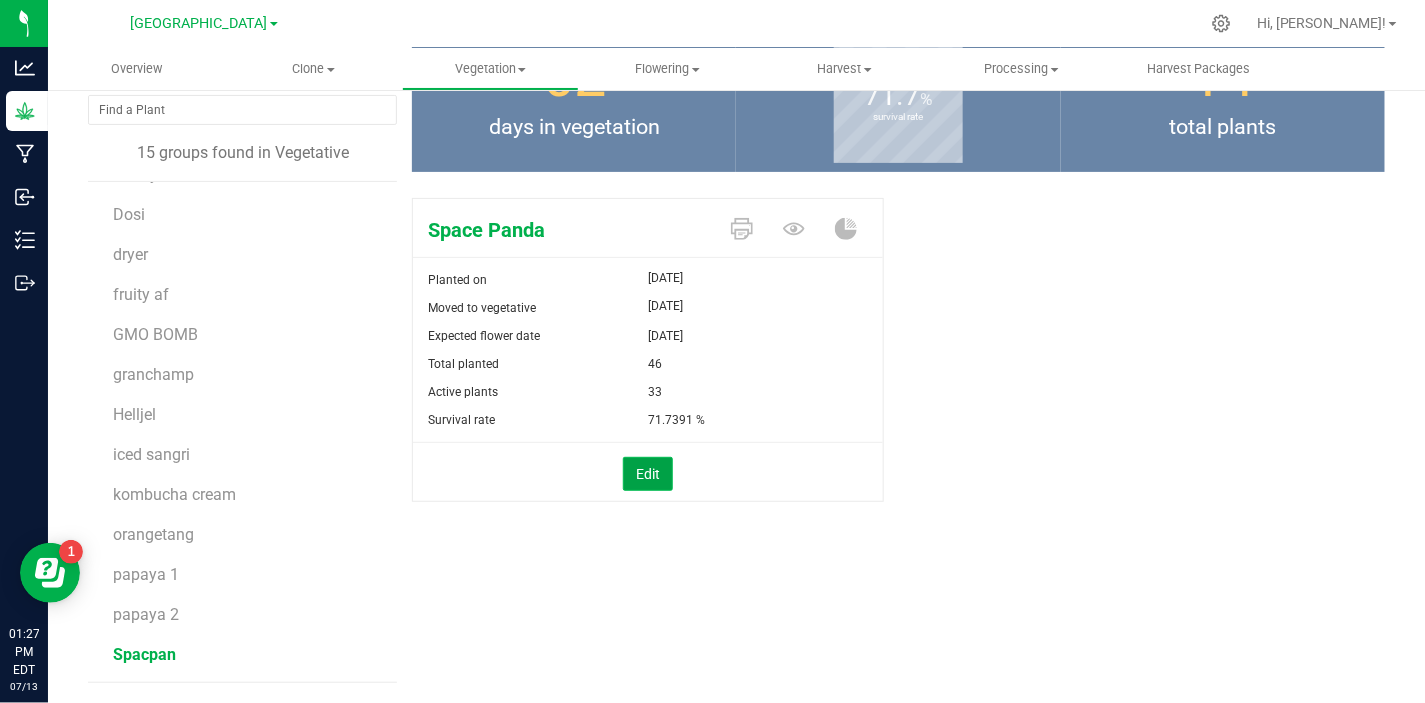 click on "Edit" at bounding box center (648, 474) 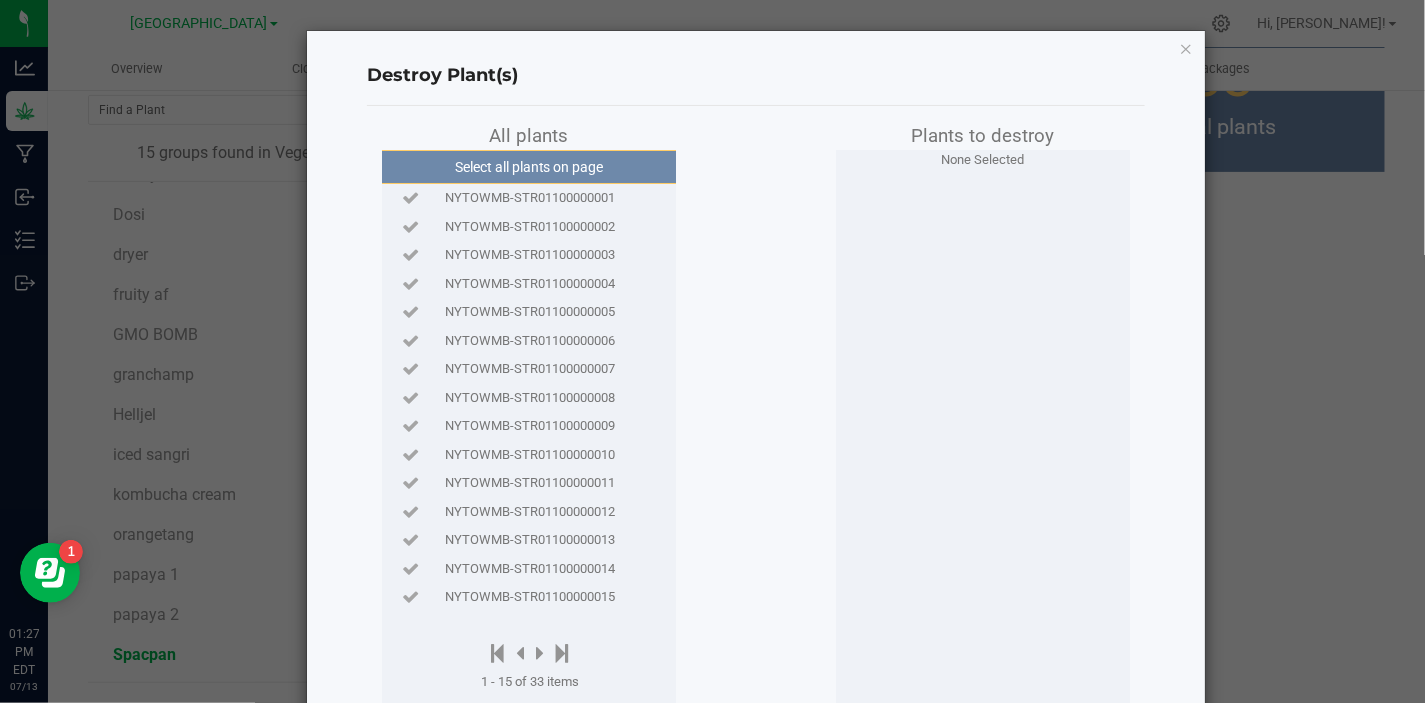 scroll, scrollTop: 127, scrollLeft: 0, axis: vertical 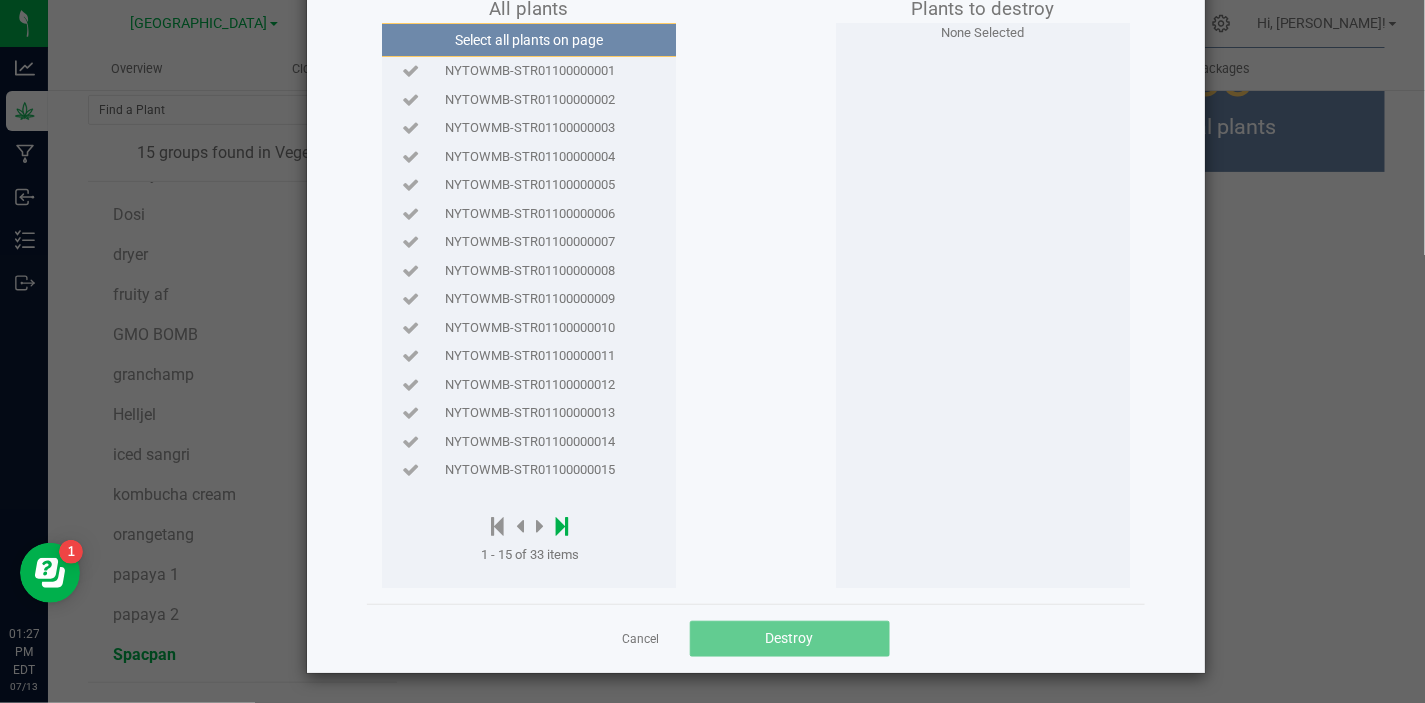 click 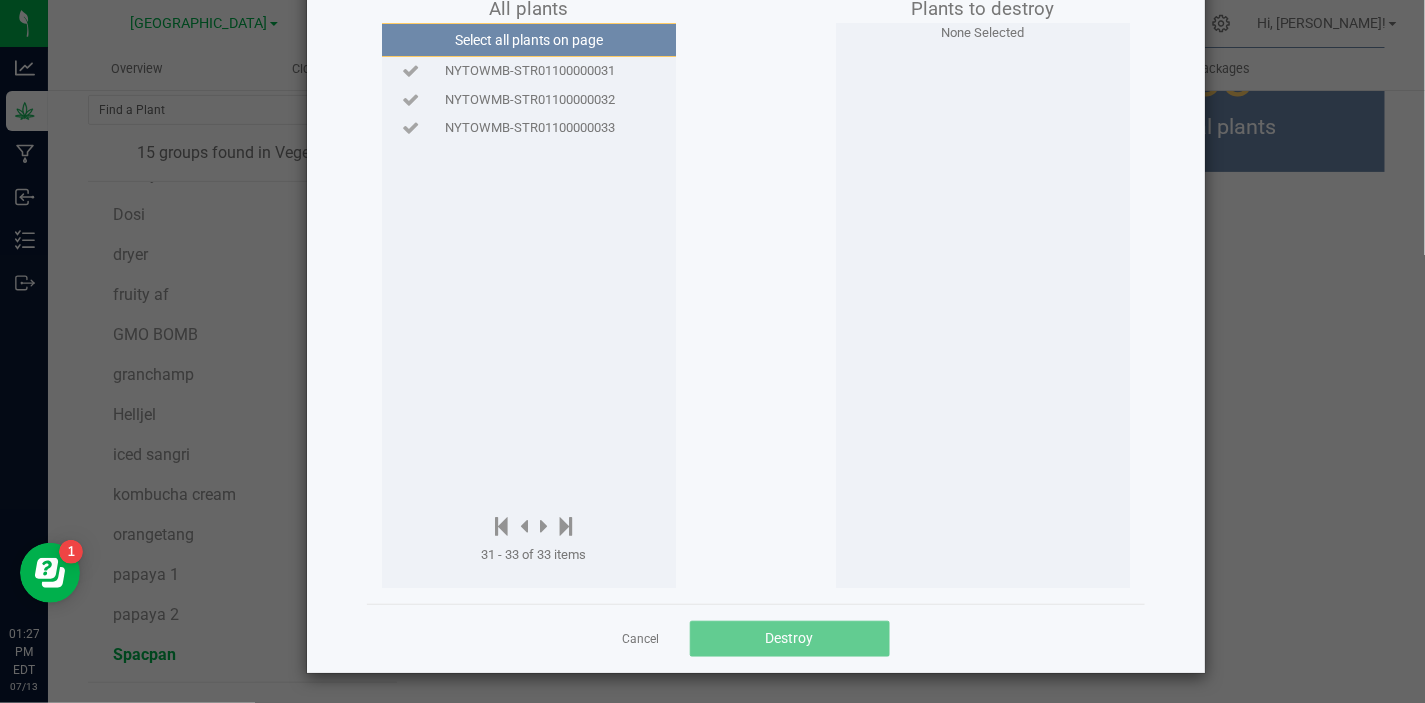 click on "NYTOWMB-STR01100000033" 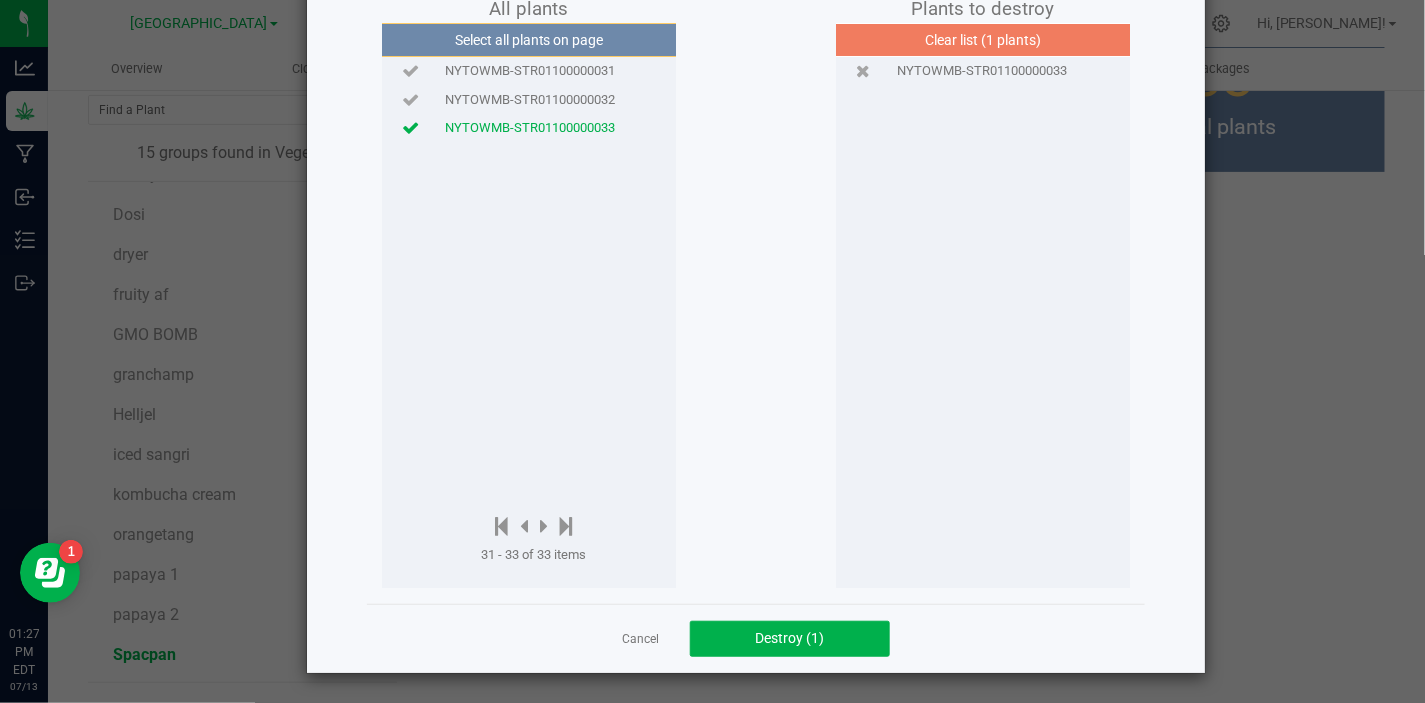 click on "NYTOWMB-STR01100000032" 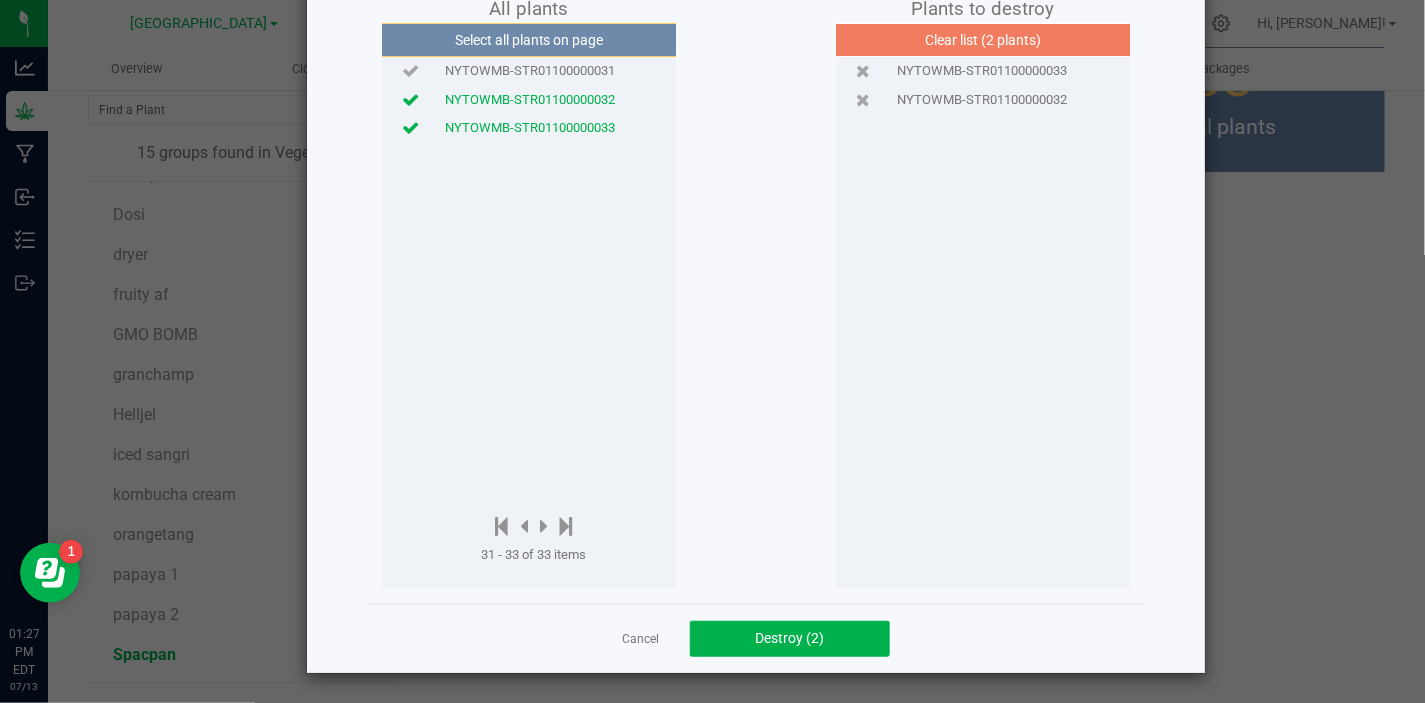 click on "NYTOWMB-STR01100000031" 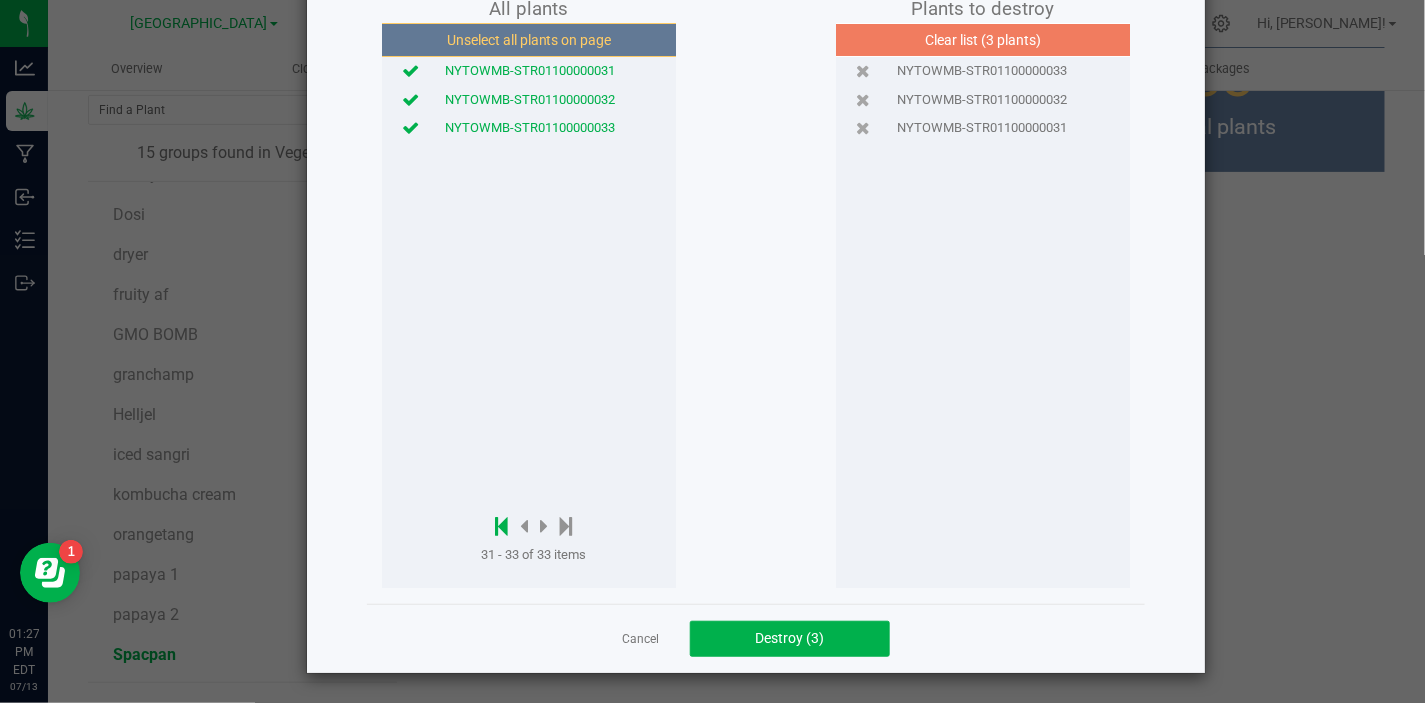 click 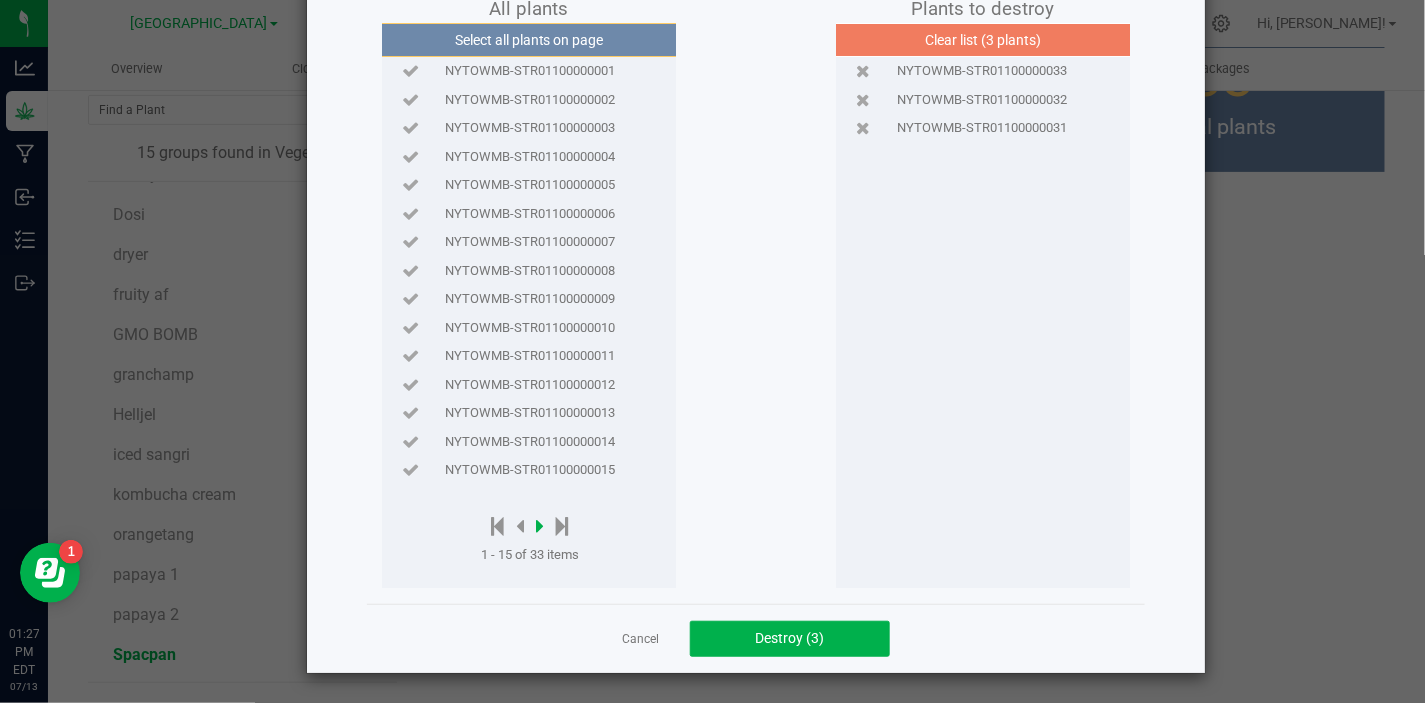 click 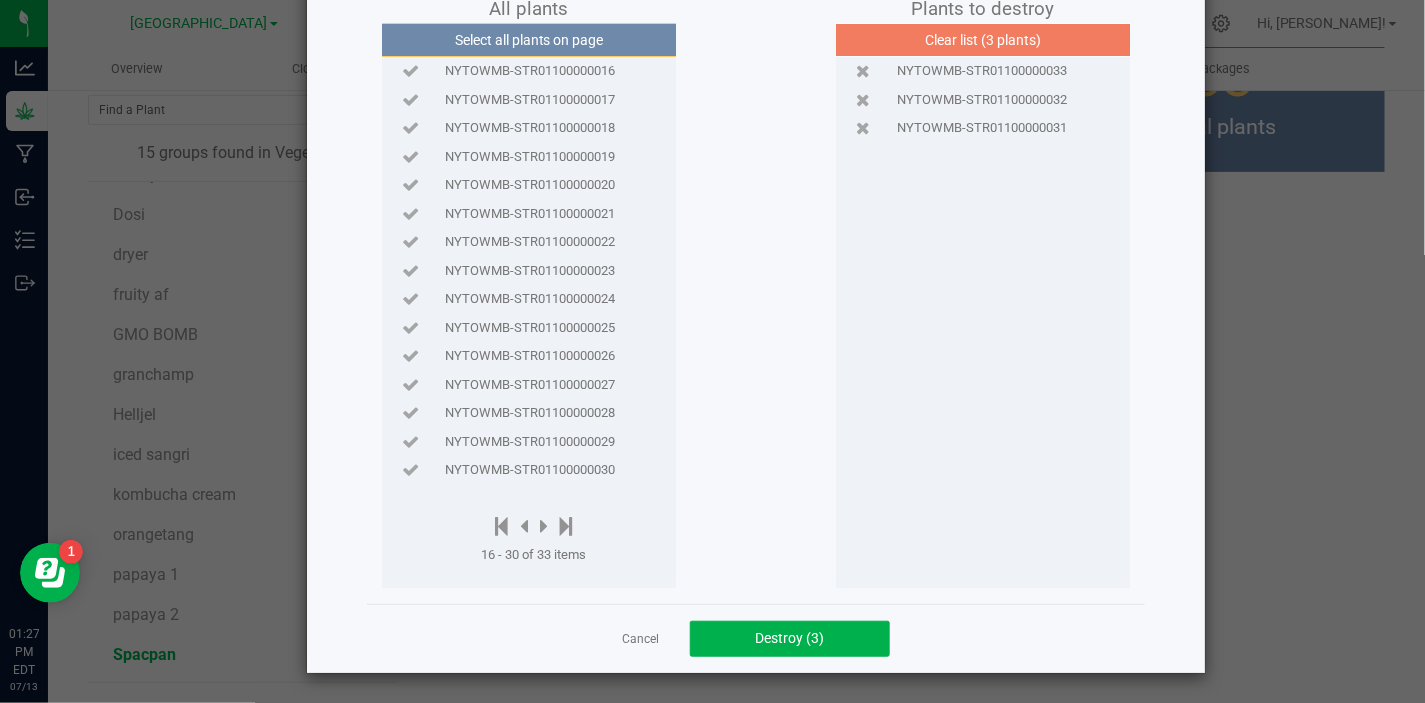 click on "NYTOWMB-STR01100000030" 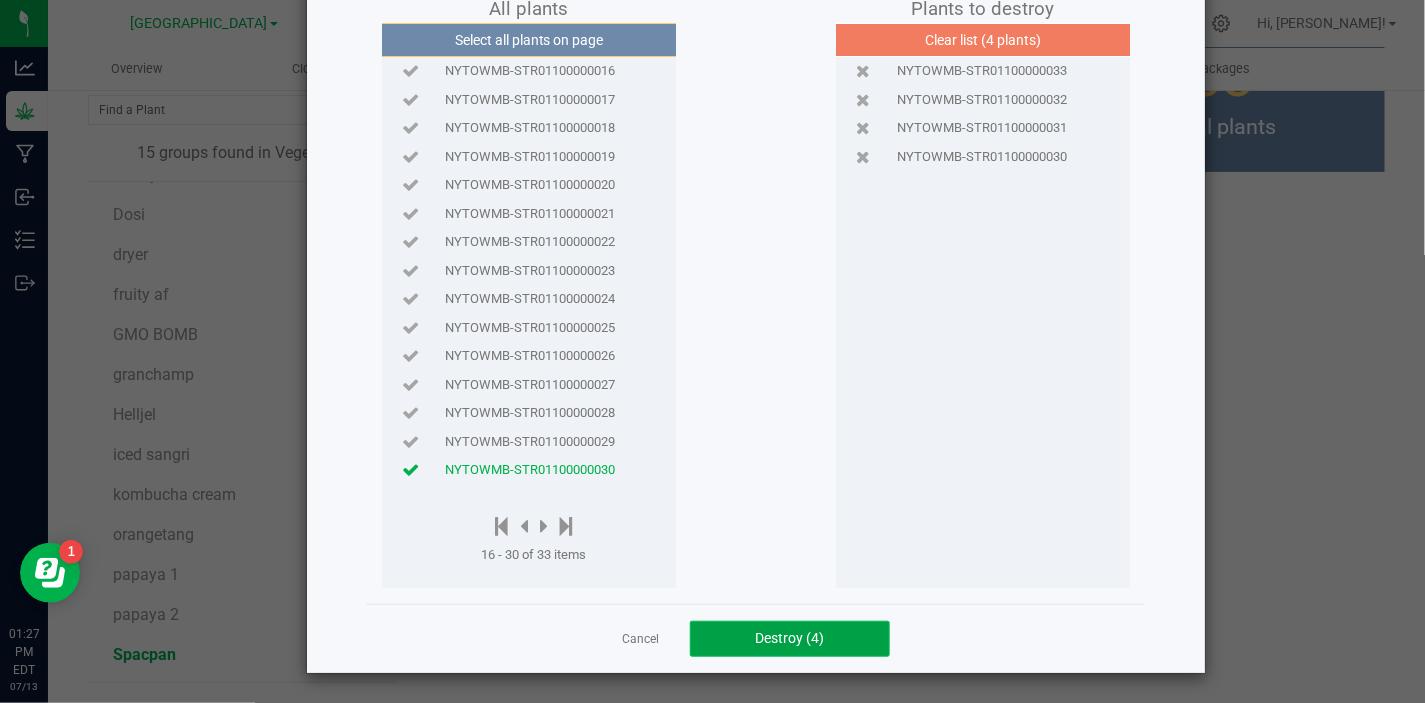 click on "Destroy (4)" 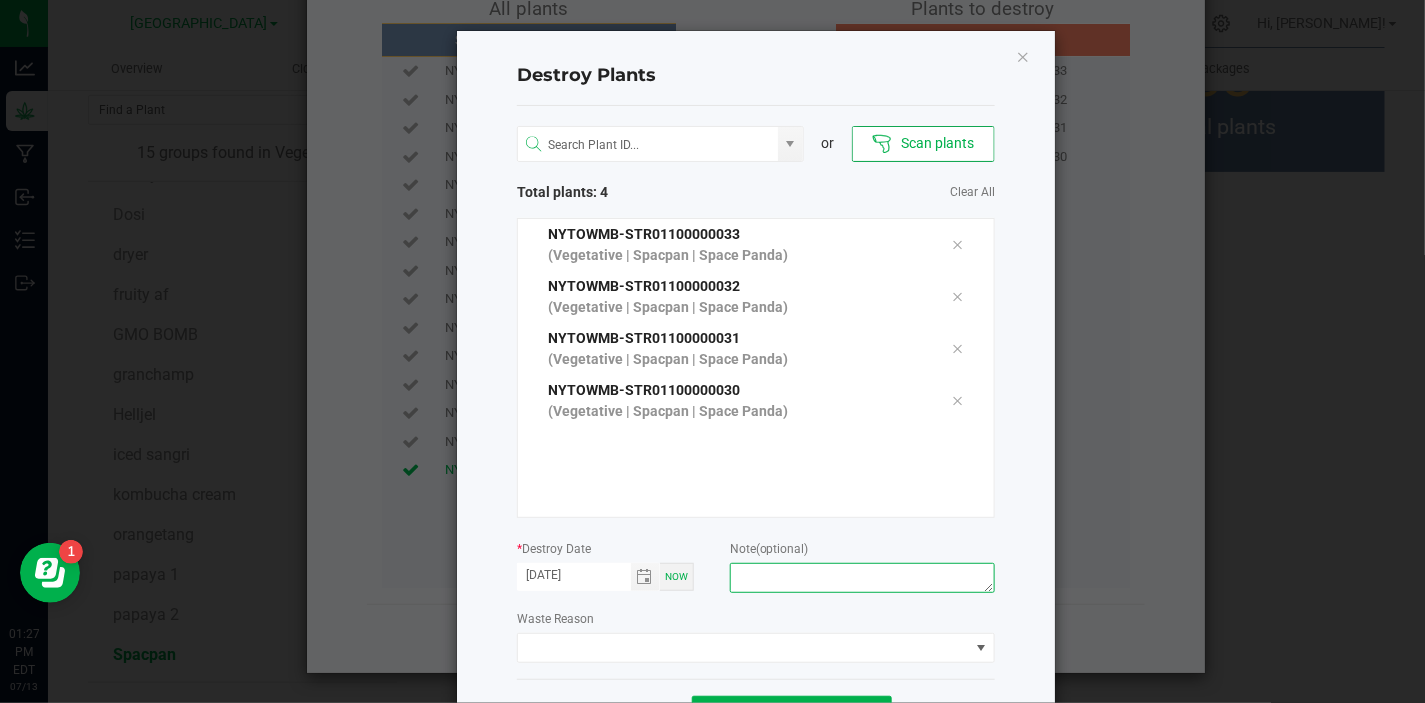 click at bounding box center (862, 578) 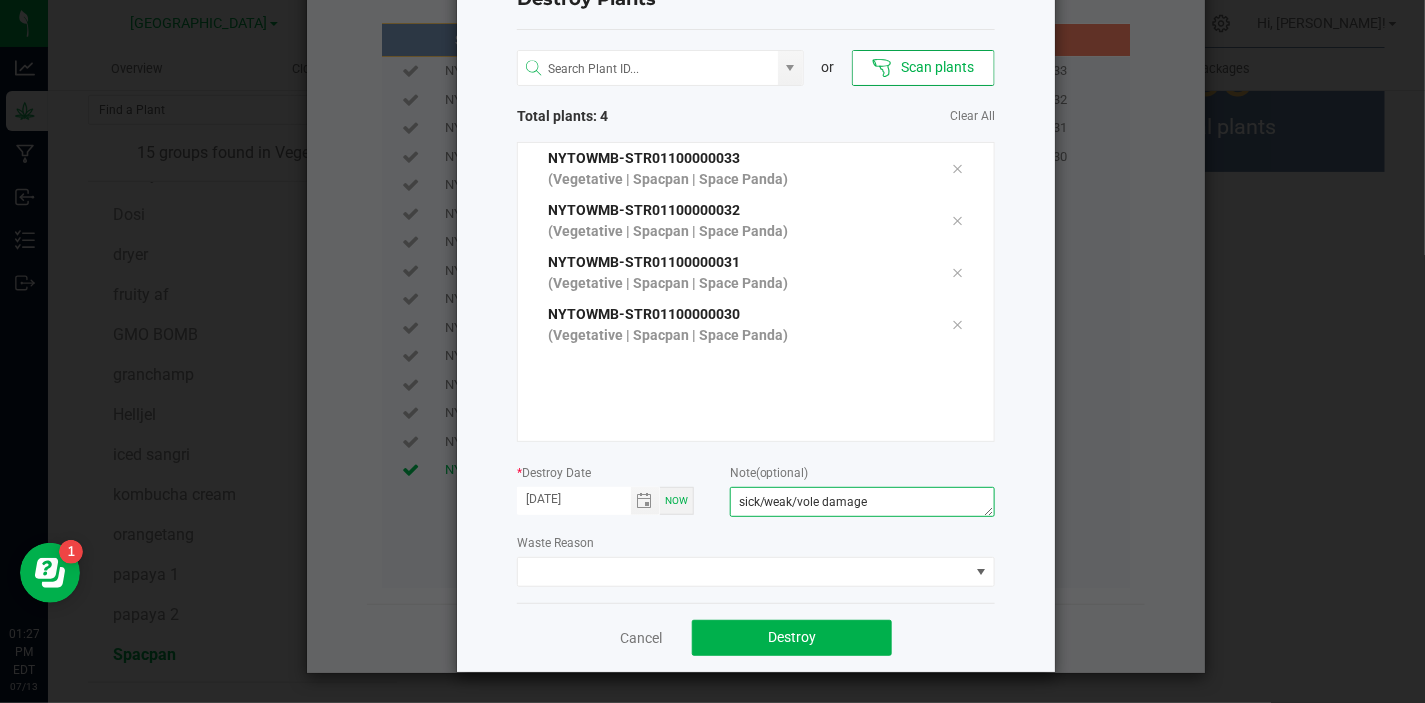 scroll, scrollTop: 75, scrollLeft: 0, axis: vertical 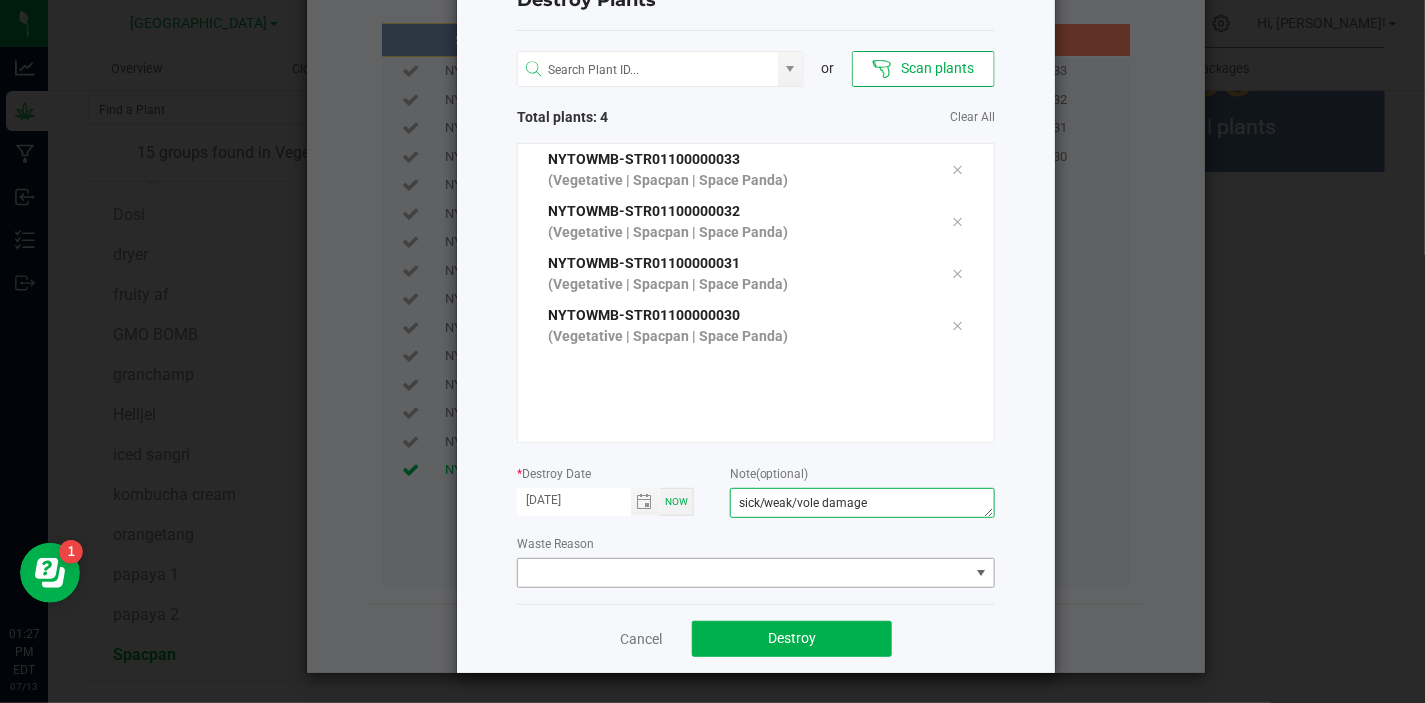 type on "sick/weak/vole damage" 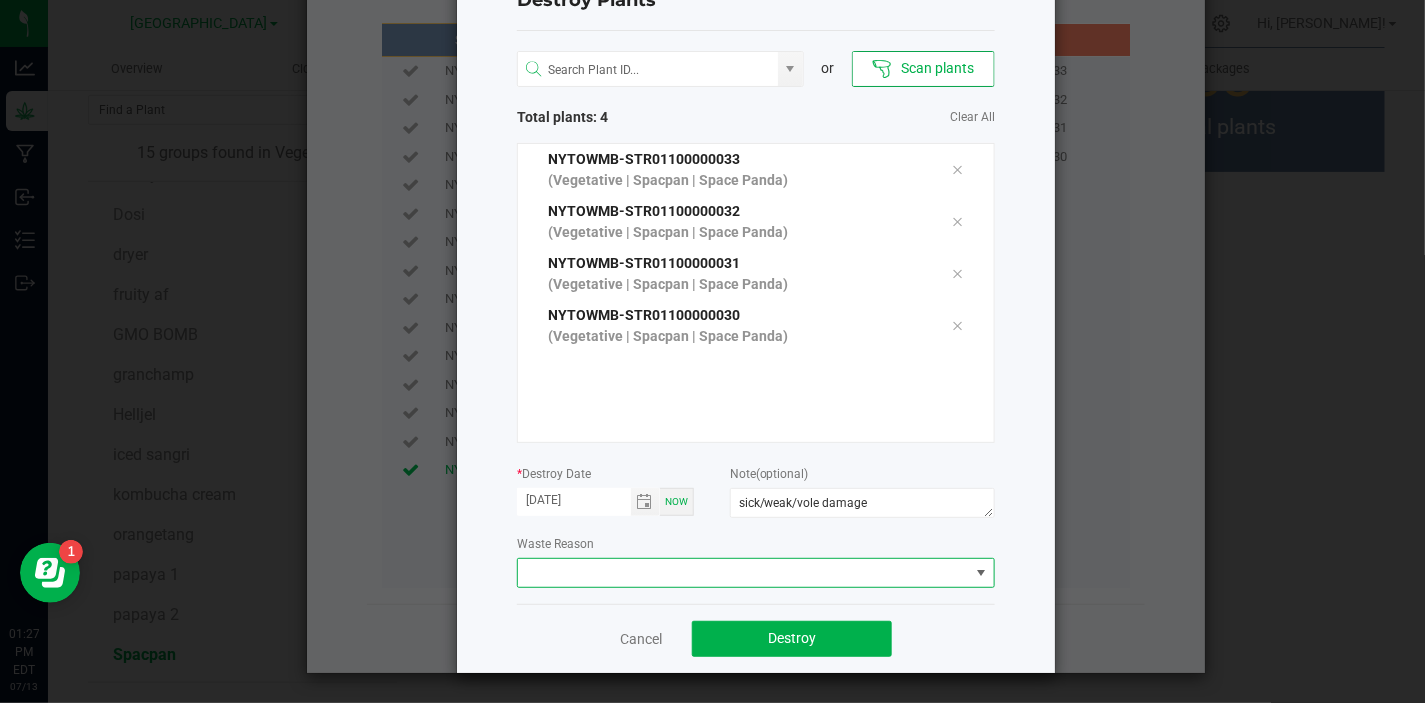 click at bounding box center [981, 573] 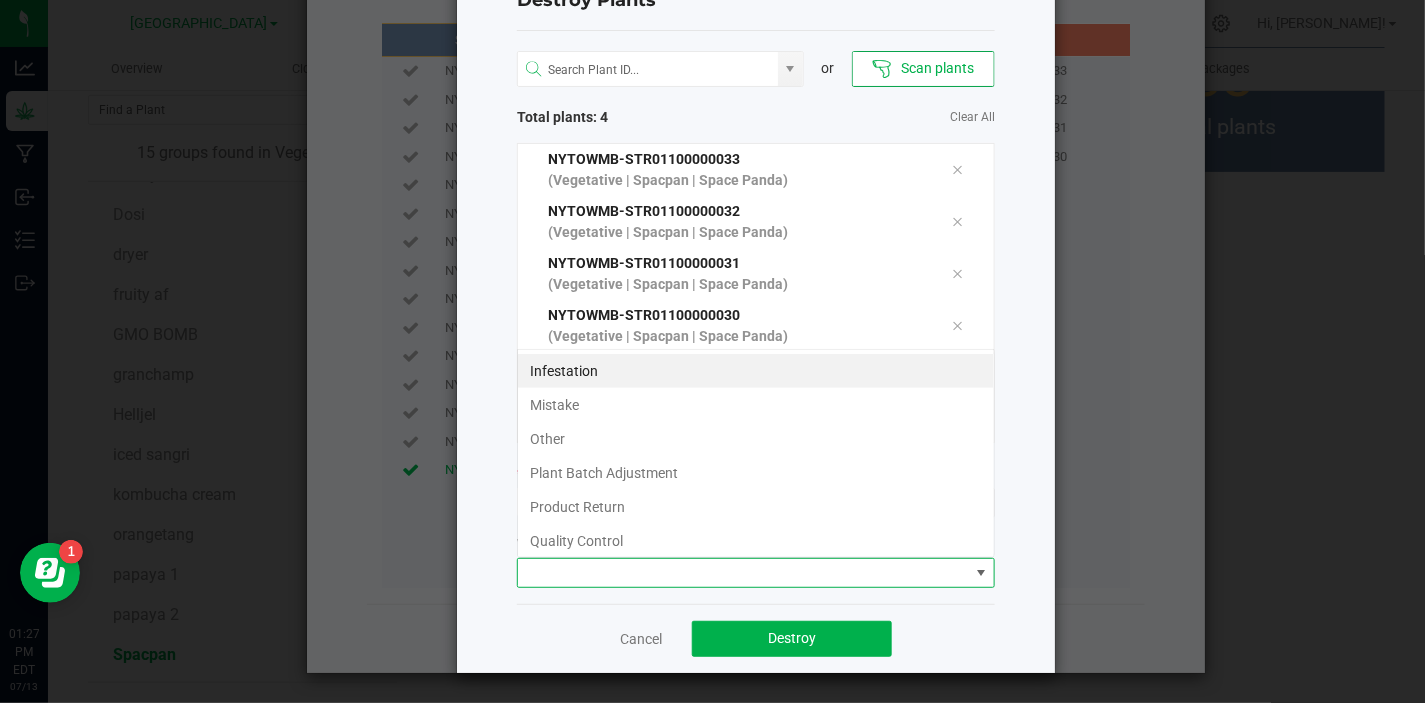 scroll, scrollTop: 99970, scrollLeft: 99522, axis: both 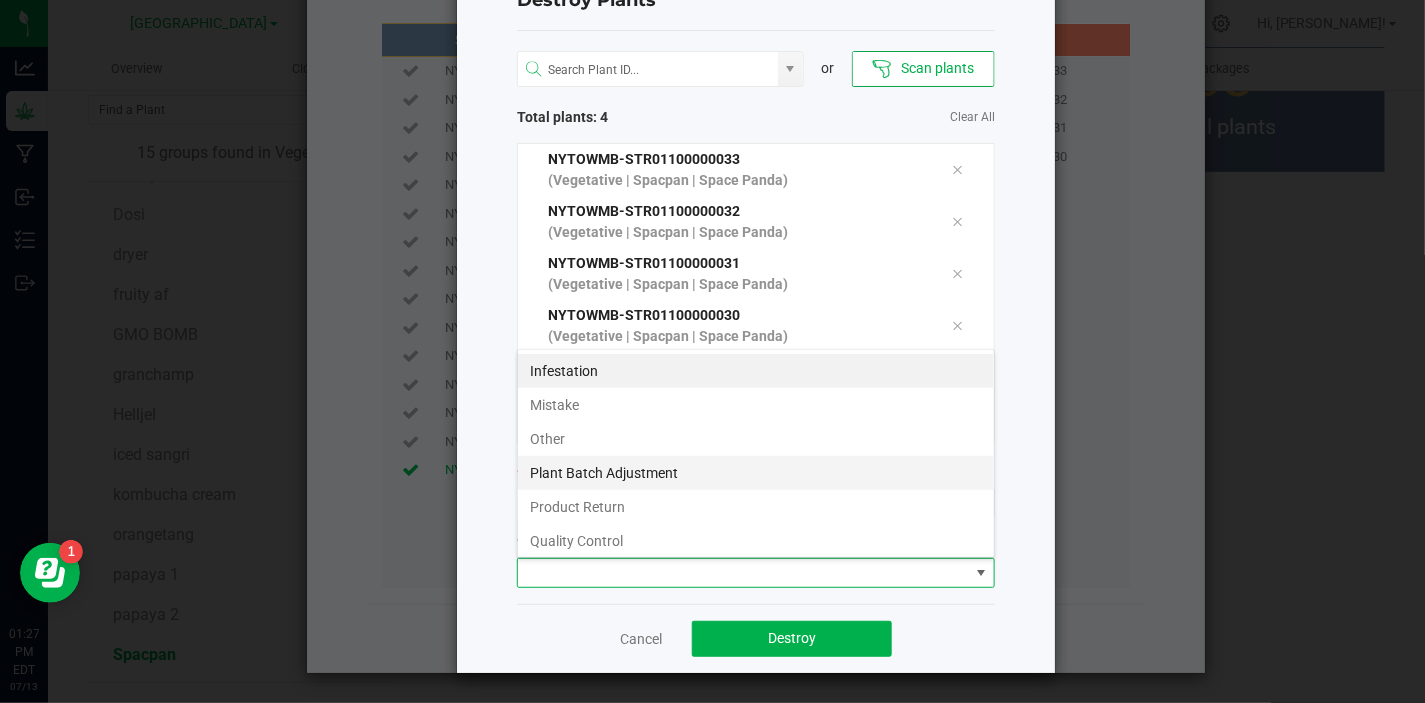 click on "Plant Batch Adjustment" at bounding box center [756, 473] 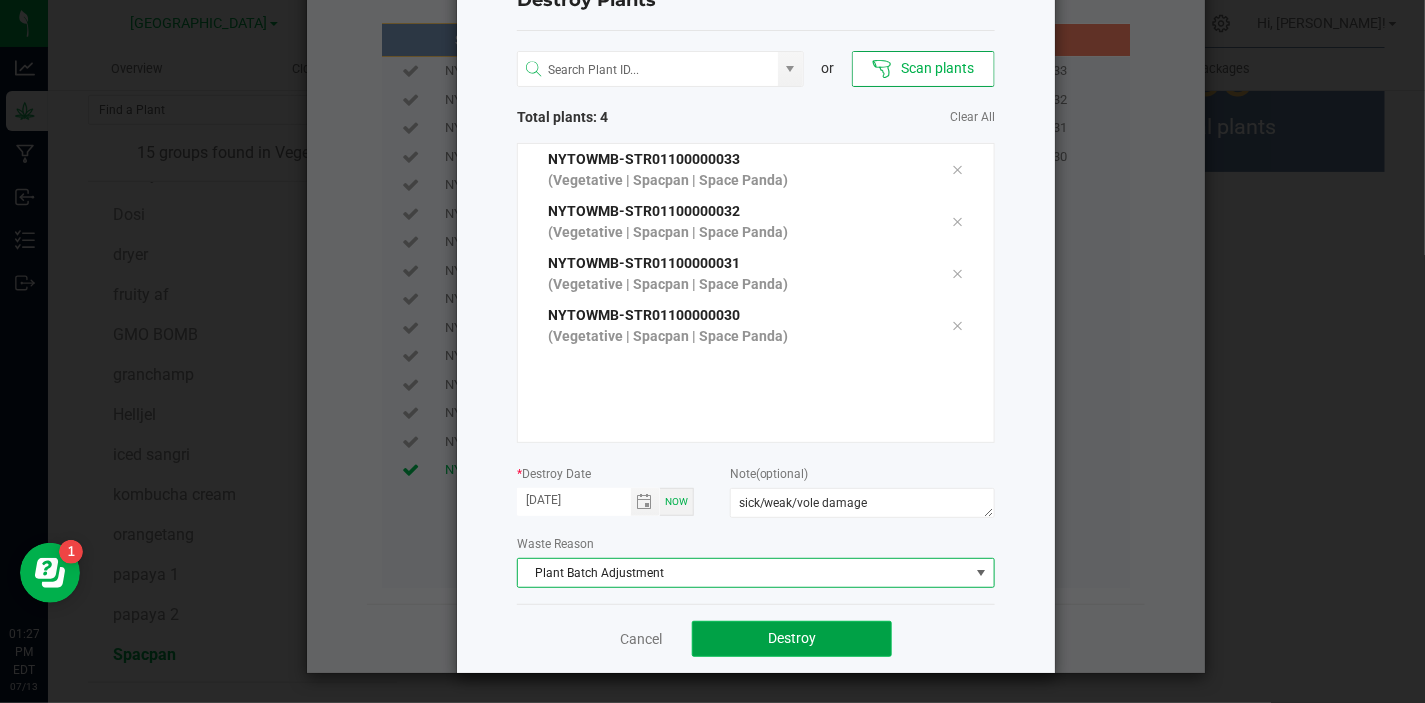click on "Destroy" 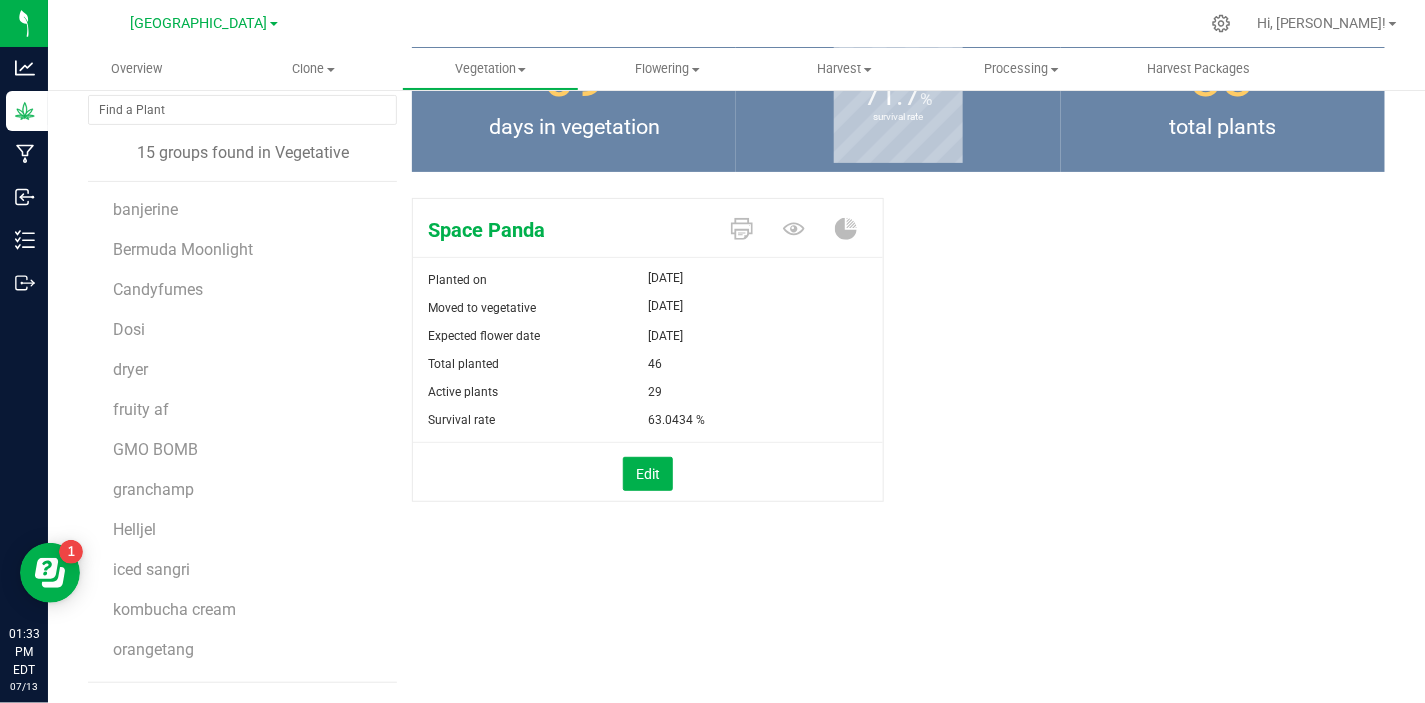 scroll, scrollTop: 115, scrollLeft: 0, axis: vertical 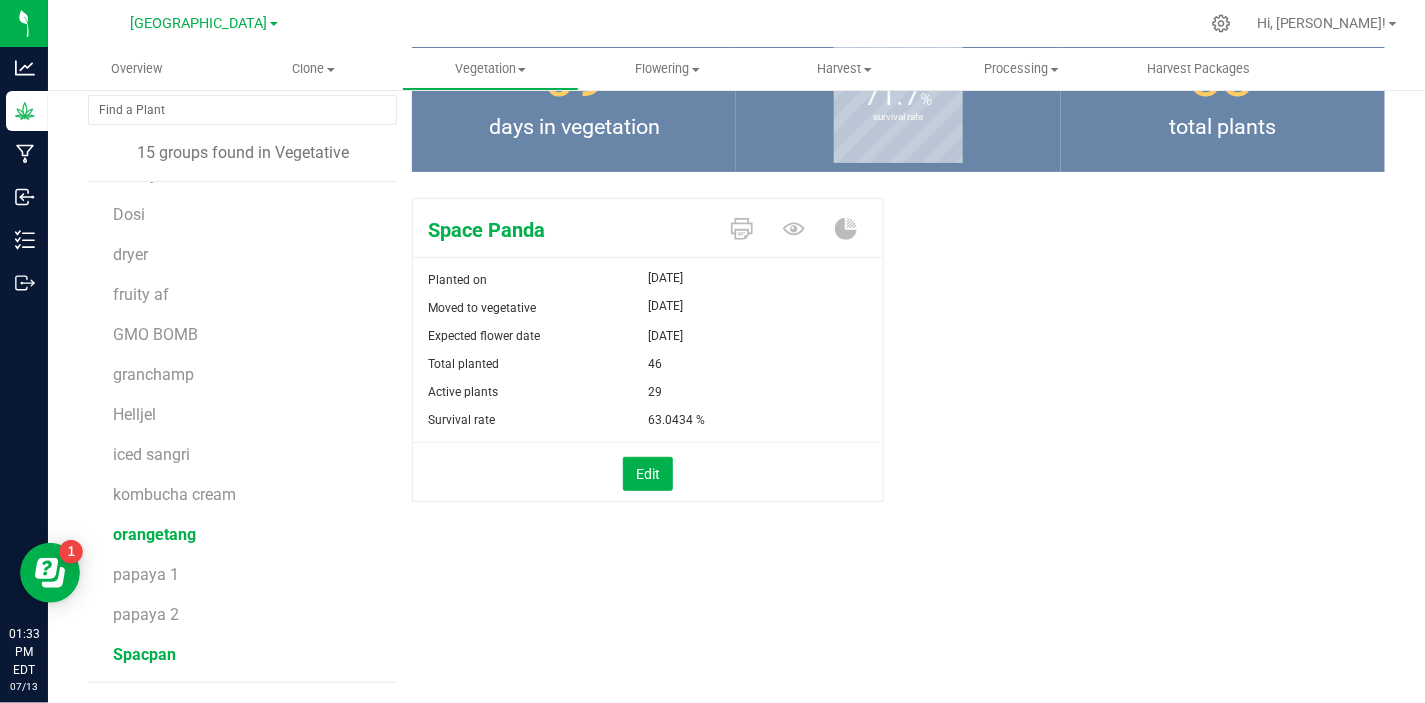 click on "orangetang" at bounding box center [154, 534] 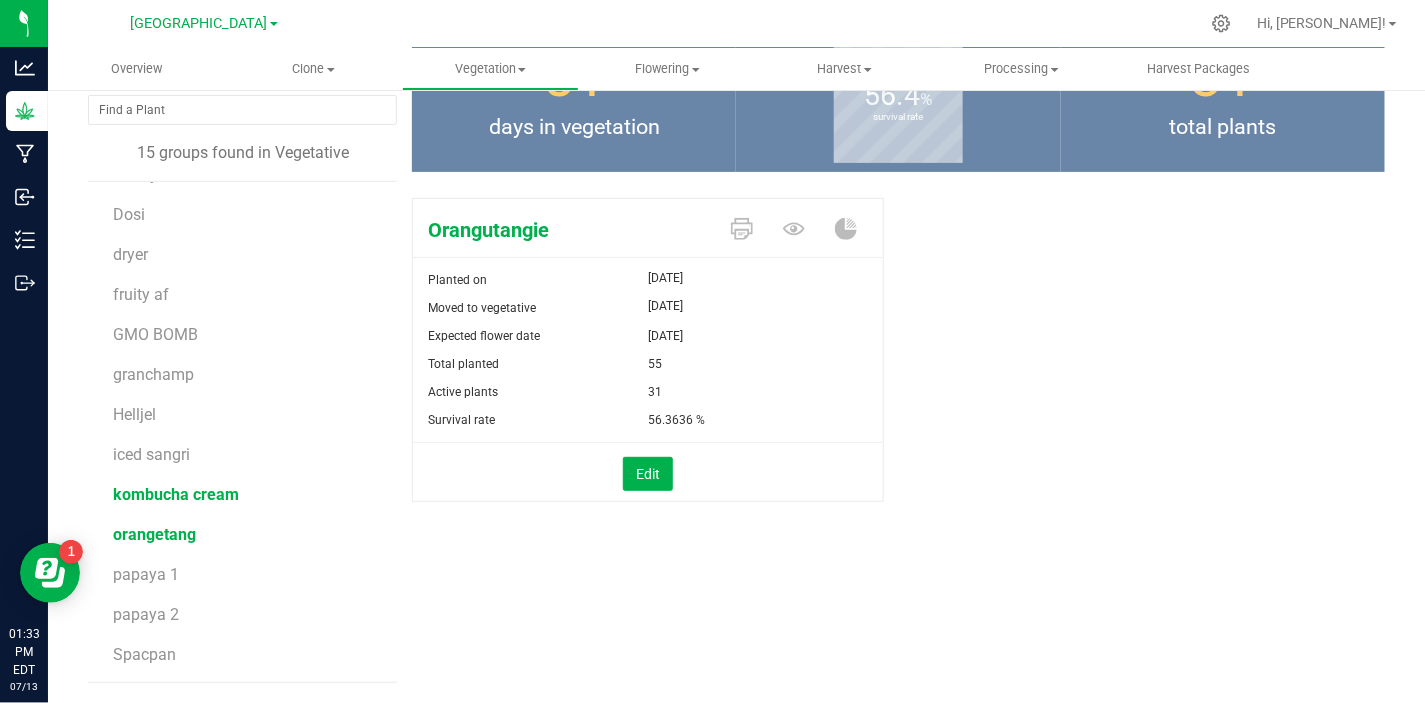 click on "kombucha cream" at bounding box center (176, 494) 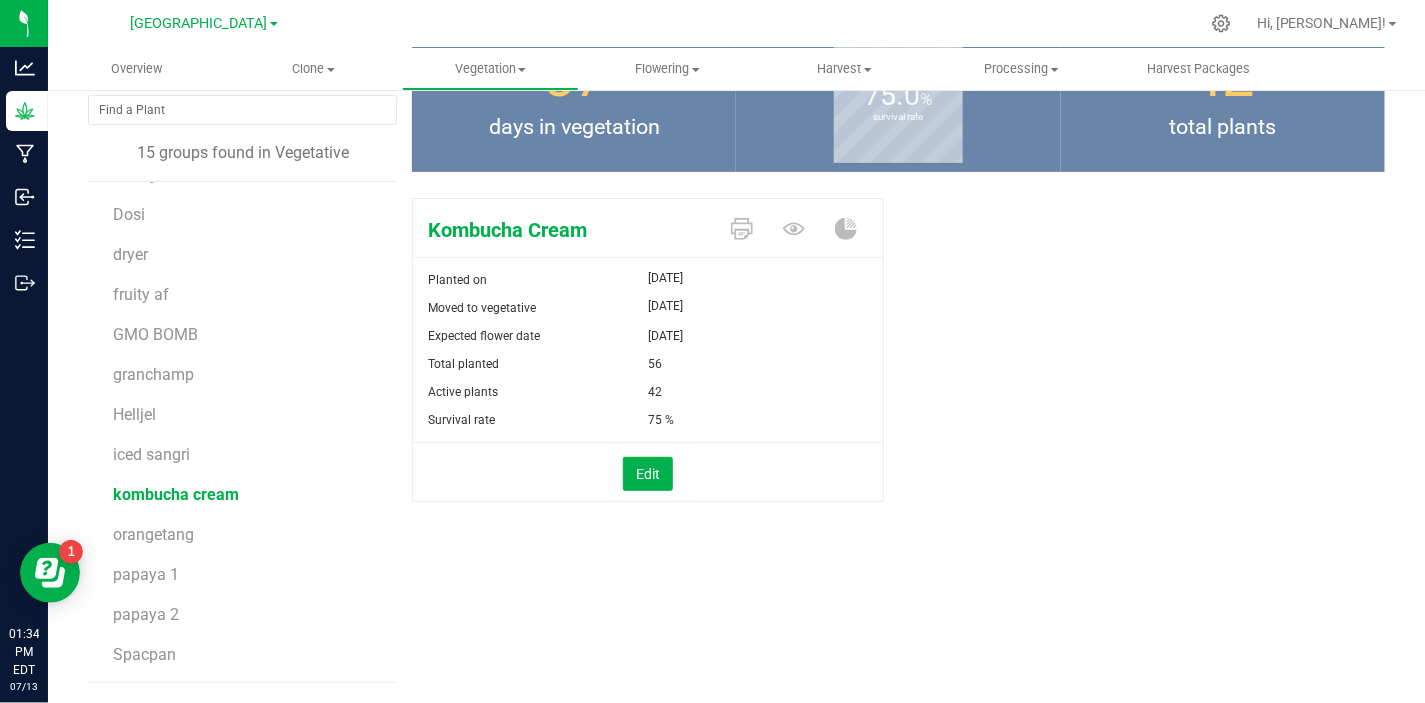 scroll, scrollTop: 0, scrollLeft: 0, axis: both 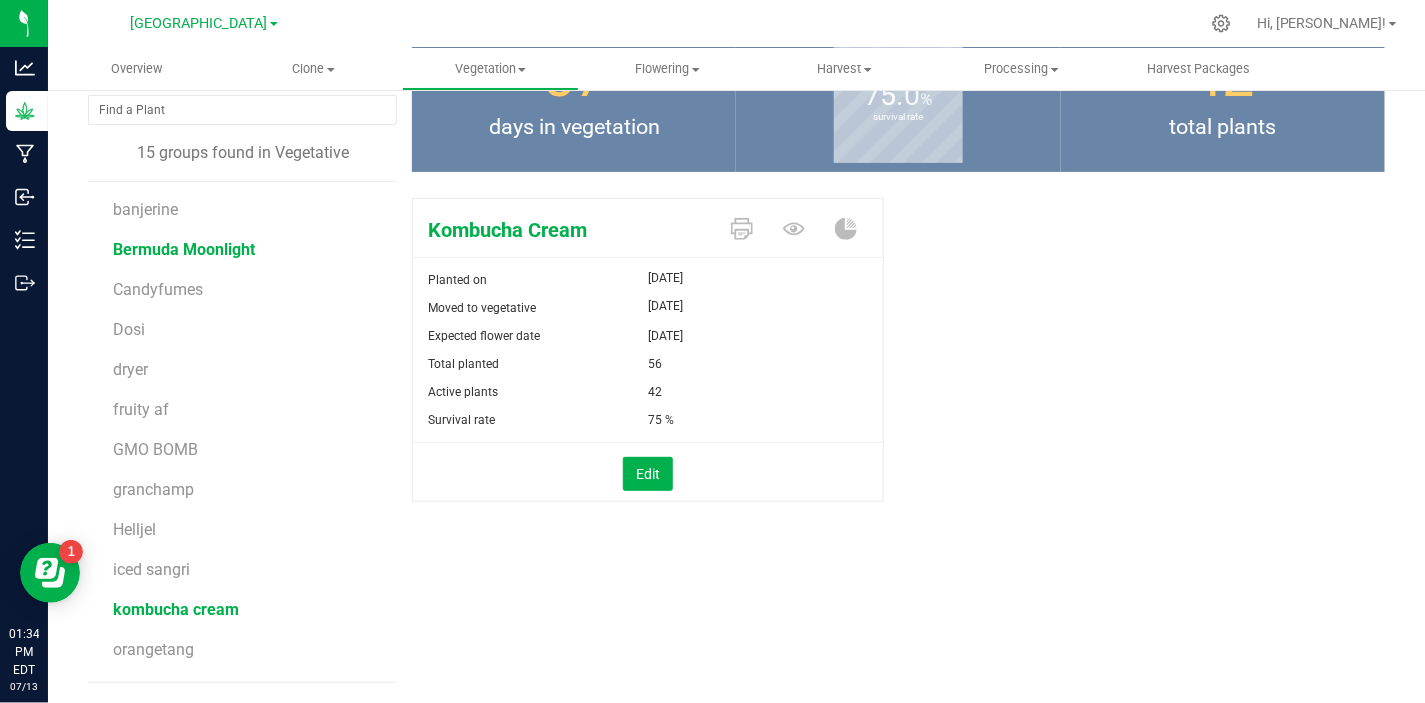 click on "Bermuda Moonlight" at bounding box center [184, 249] 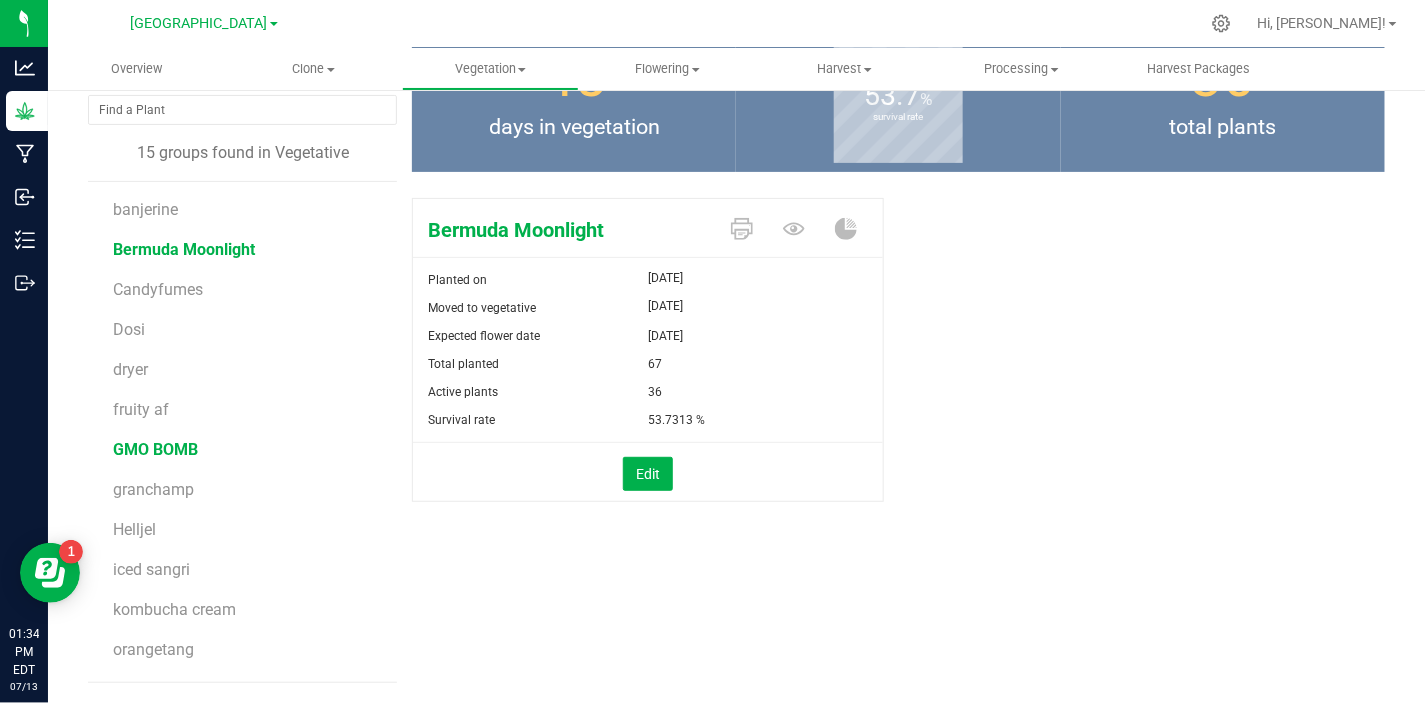 click on "GMO BOMB" at bounding box center (155, 449) 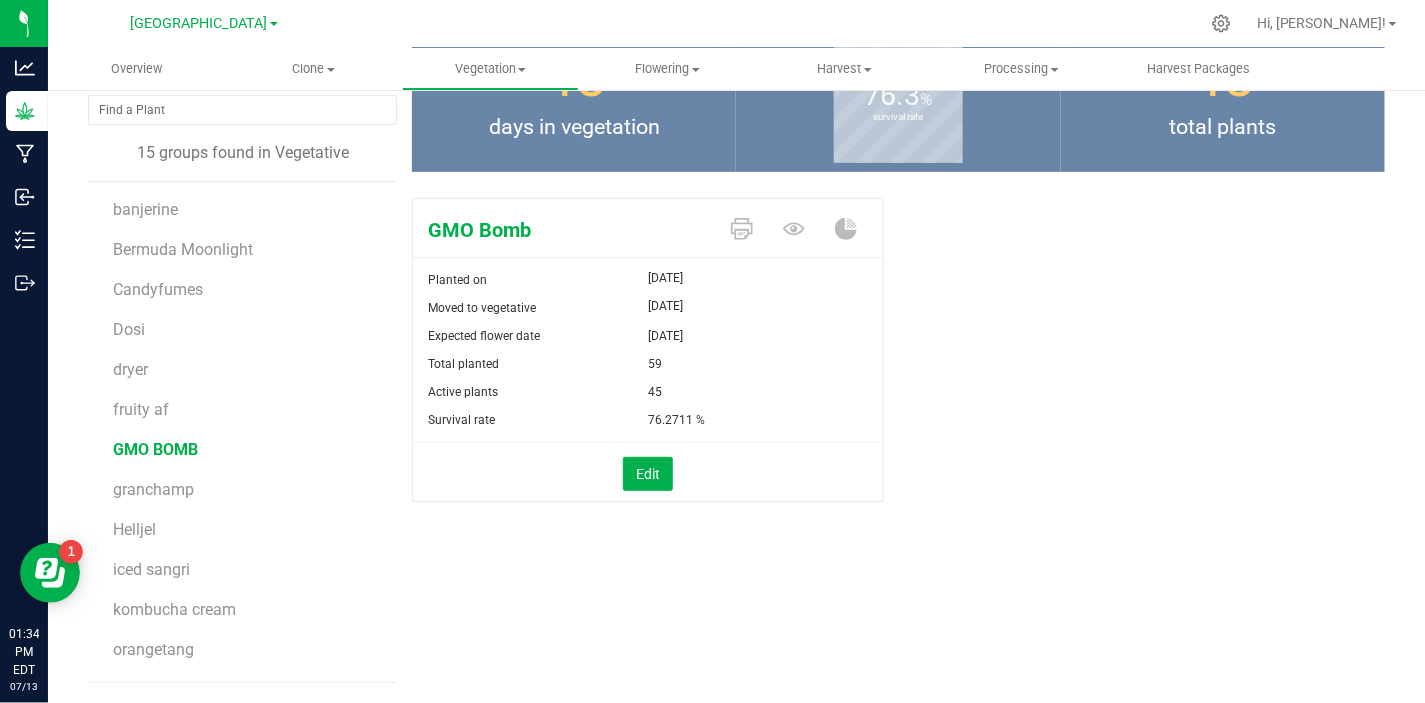 scroll, scrollTop: 115, scrollLeft: 0, axis: vertical 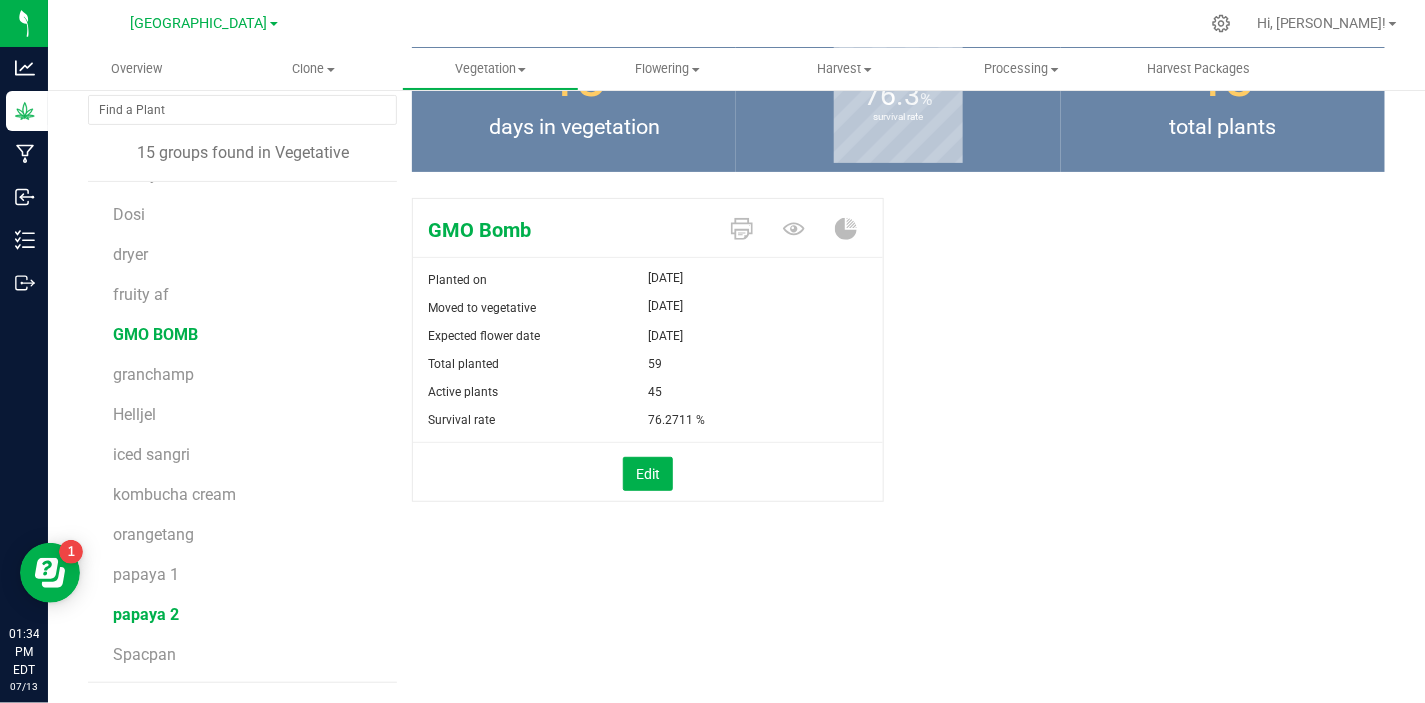 click on "papaya 2" at bounding box center (146, 614) 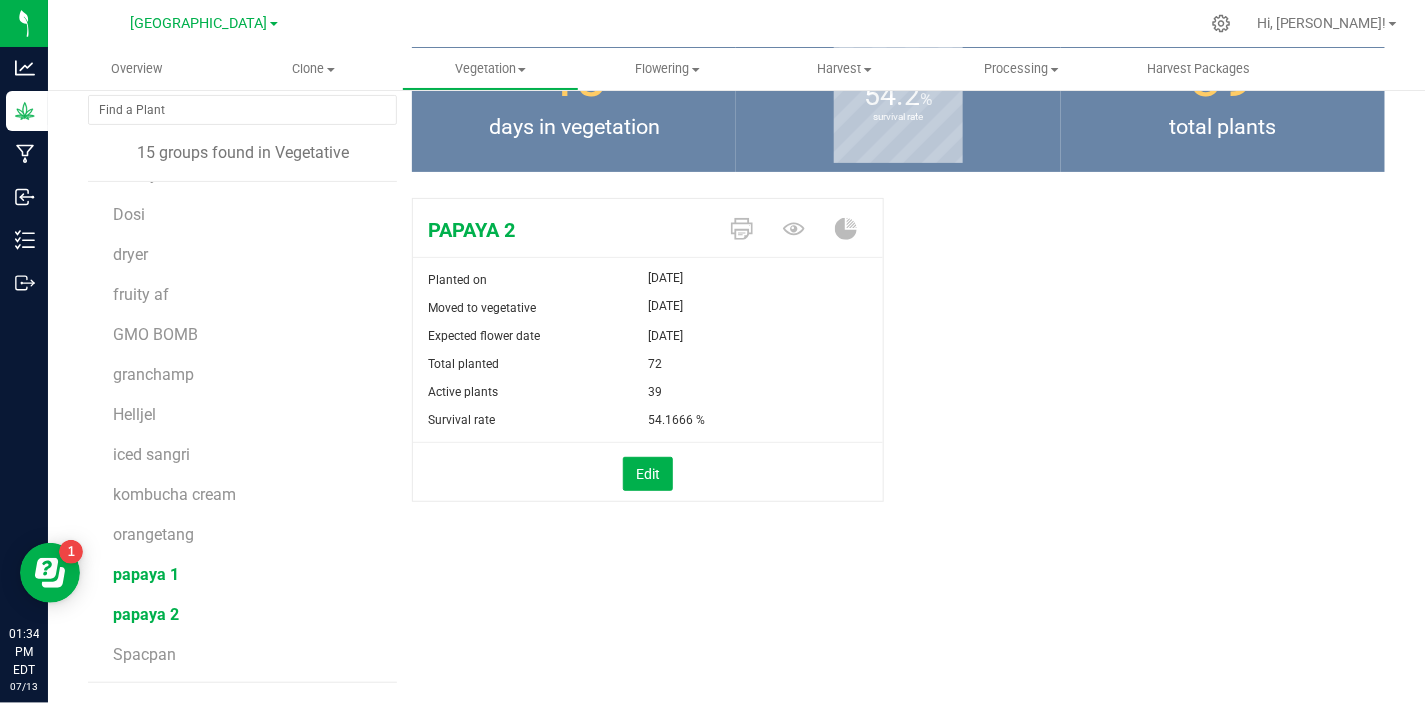 click on "papaya 1" at bounding box center [146, 574] 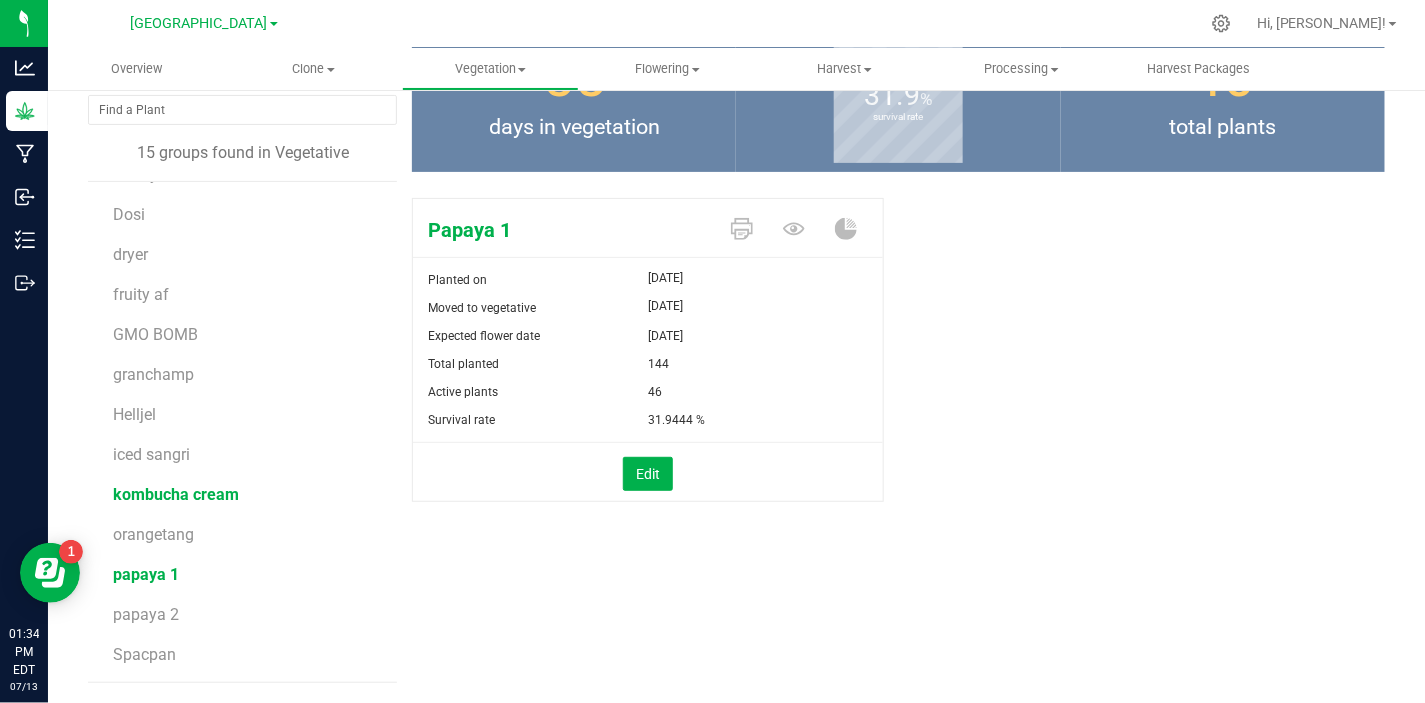 scroll, scrollTop: 0, scrollLeft: 0, axis: both 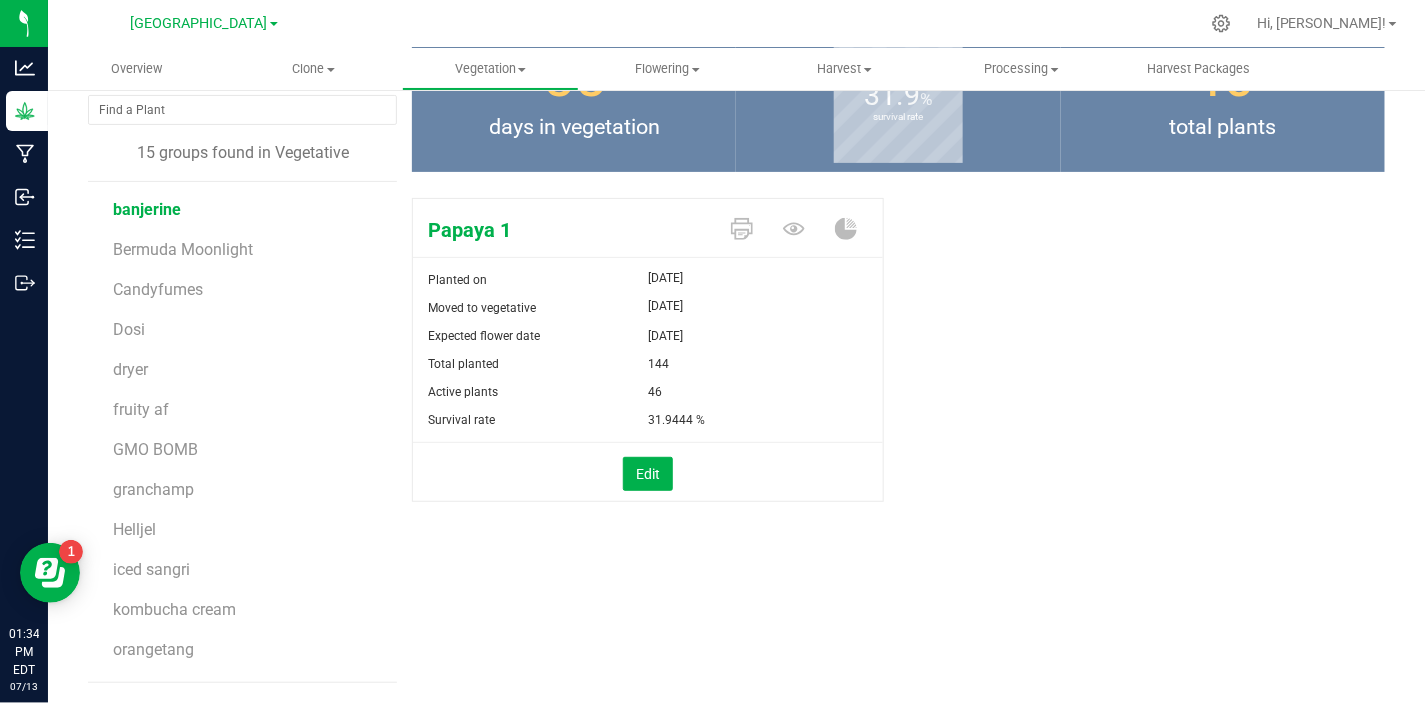 click on "banjerine" at bounding box center [147, 209] 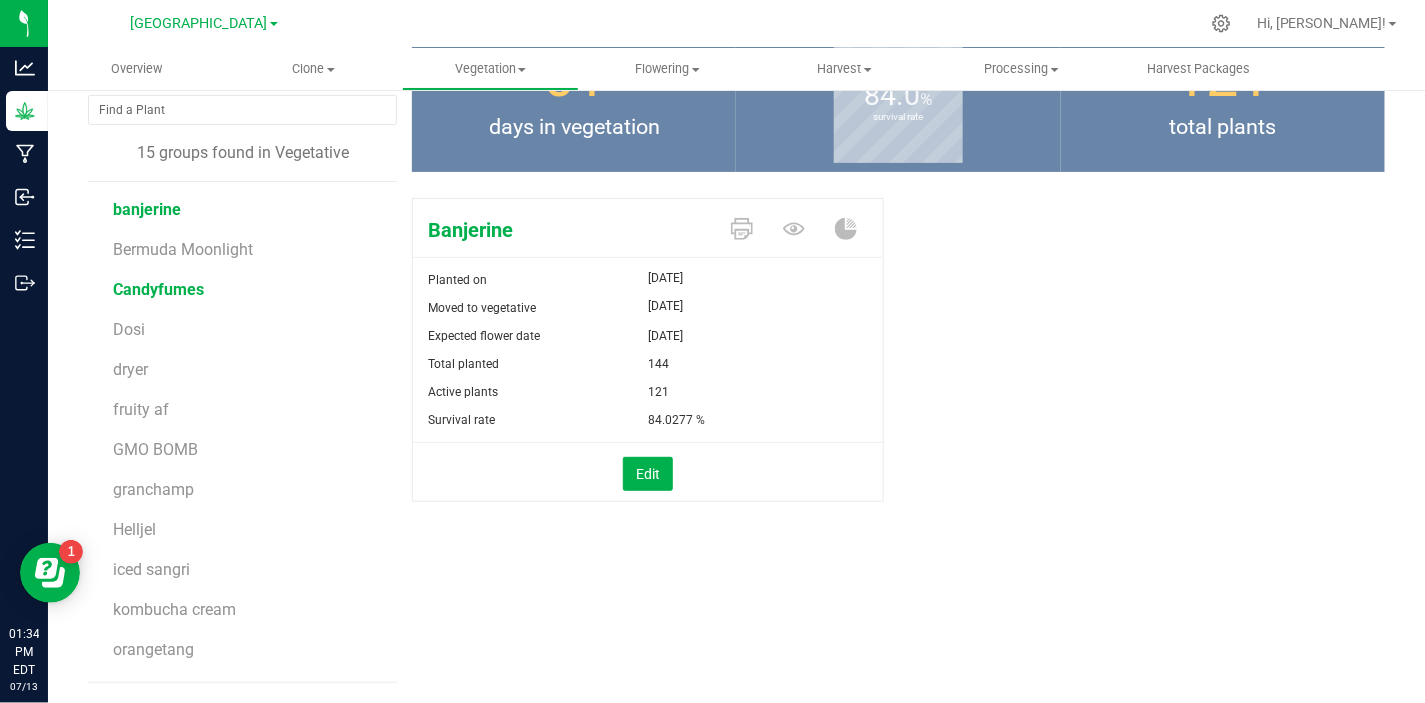 click on "Candyfumes" at bounding box center (158, 289) 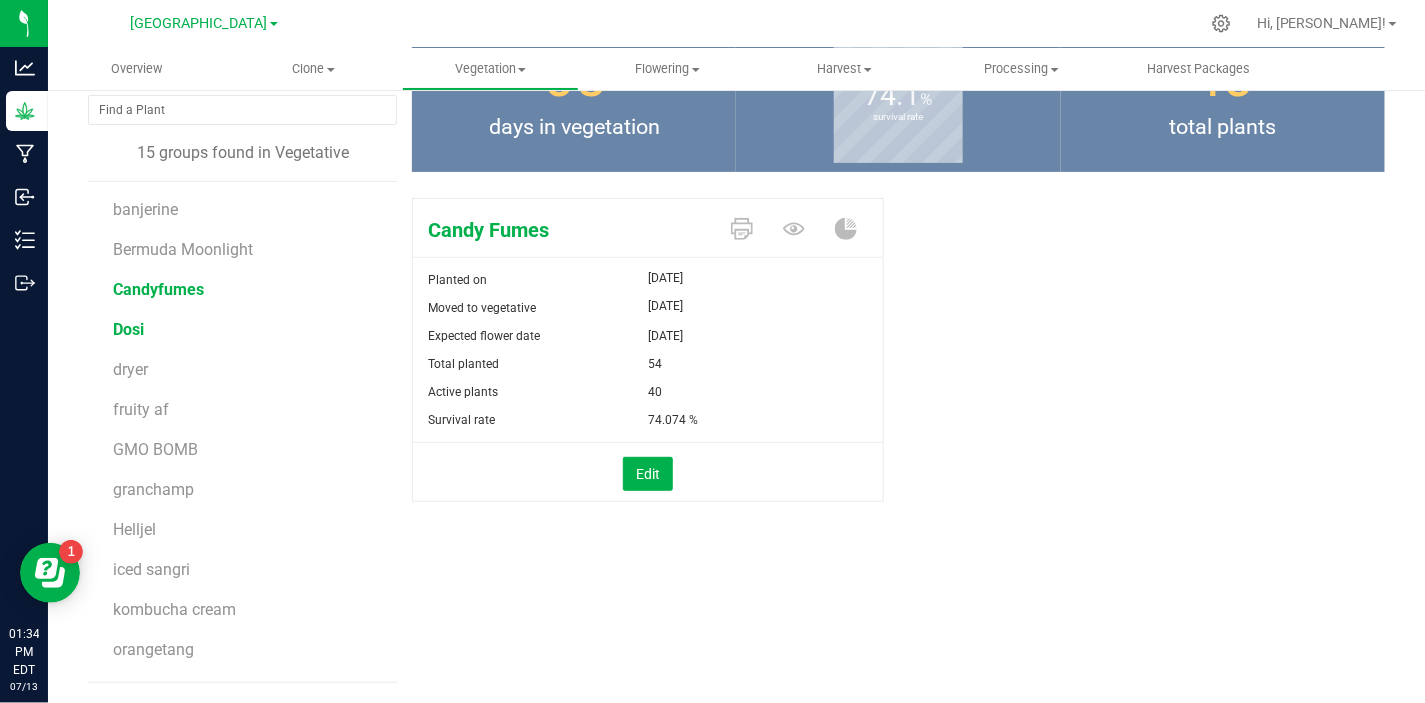 click on "Dosi" at bounding box center (128, 329) 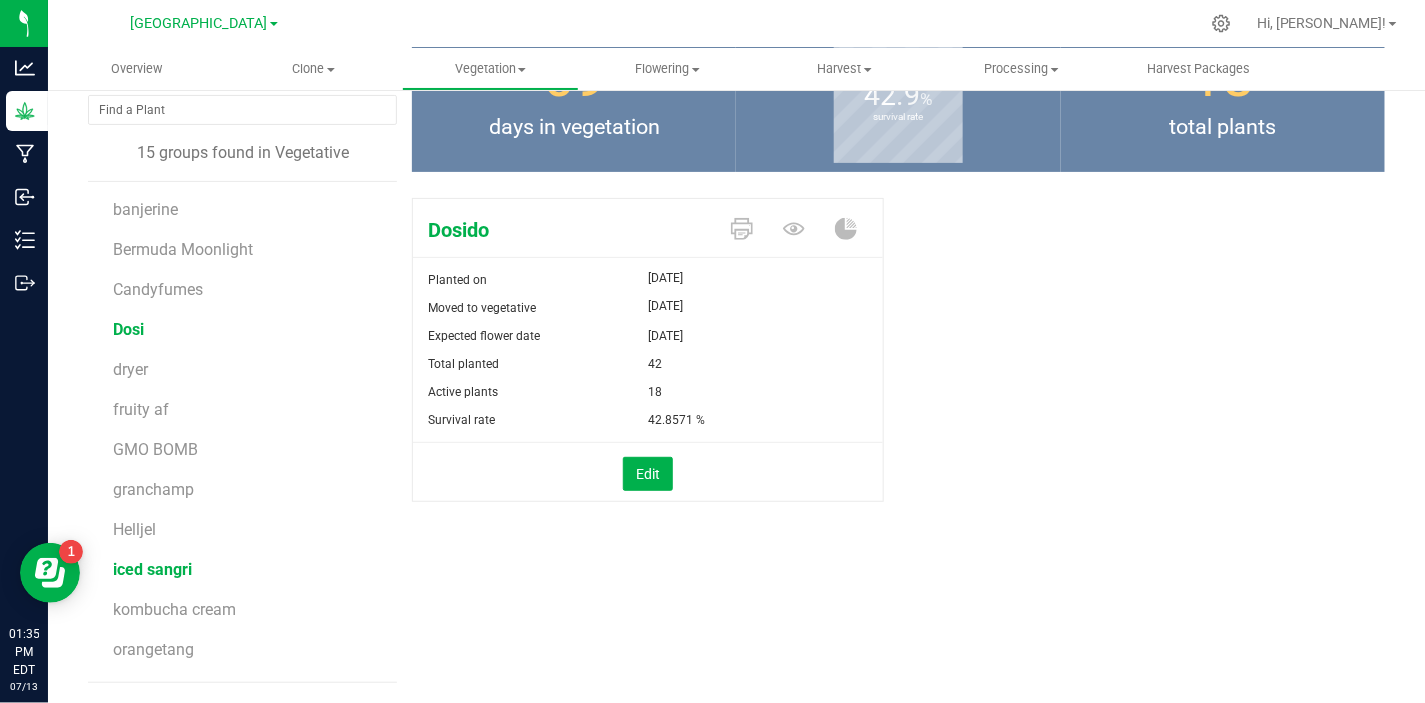 click on "iced sangri" at bounding box center (152, 569) 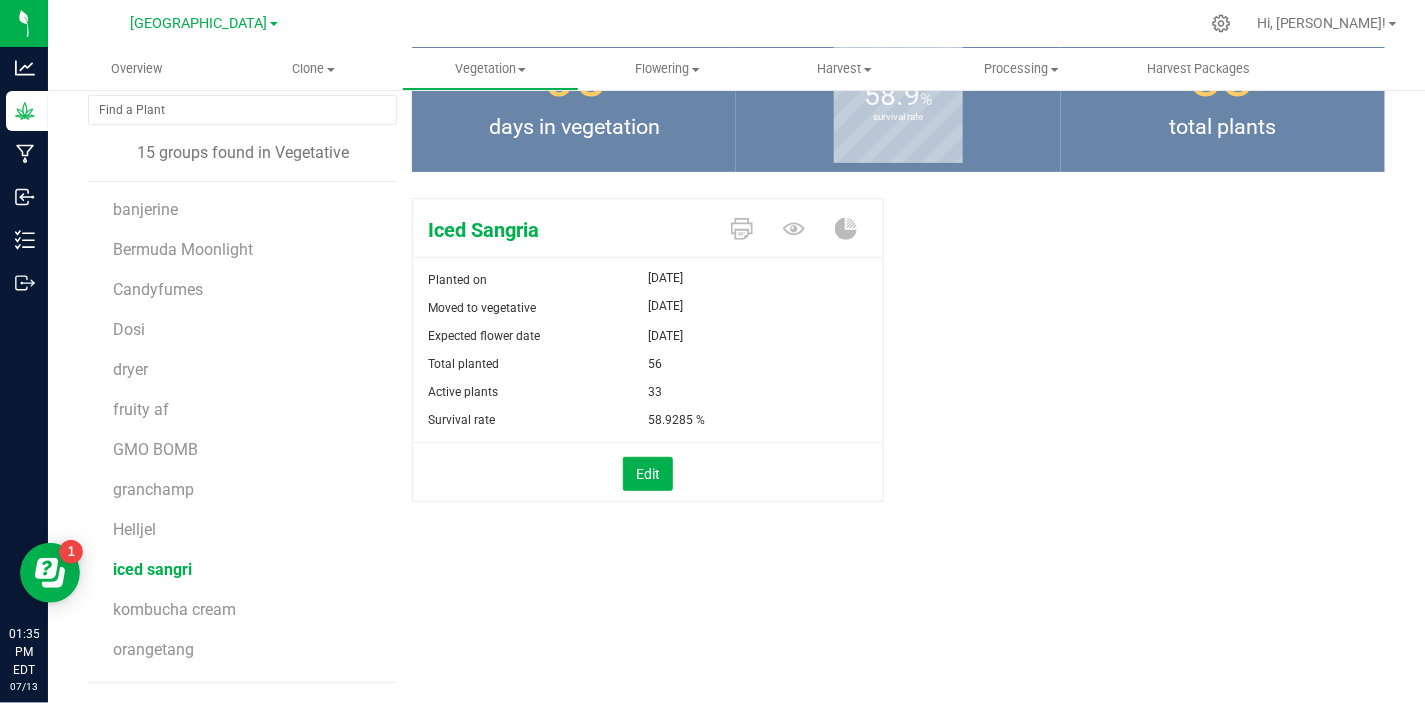 scroll, scrollTop: 115, scrollLeft: 0, axis: vertical 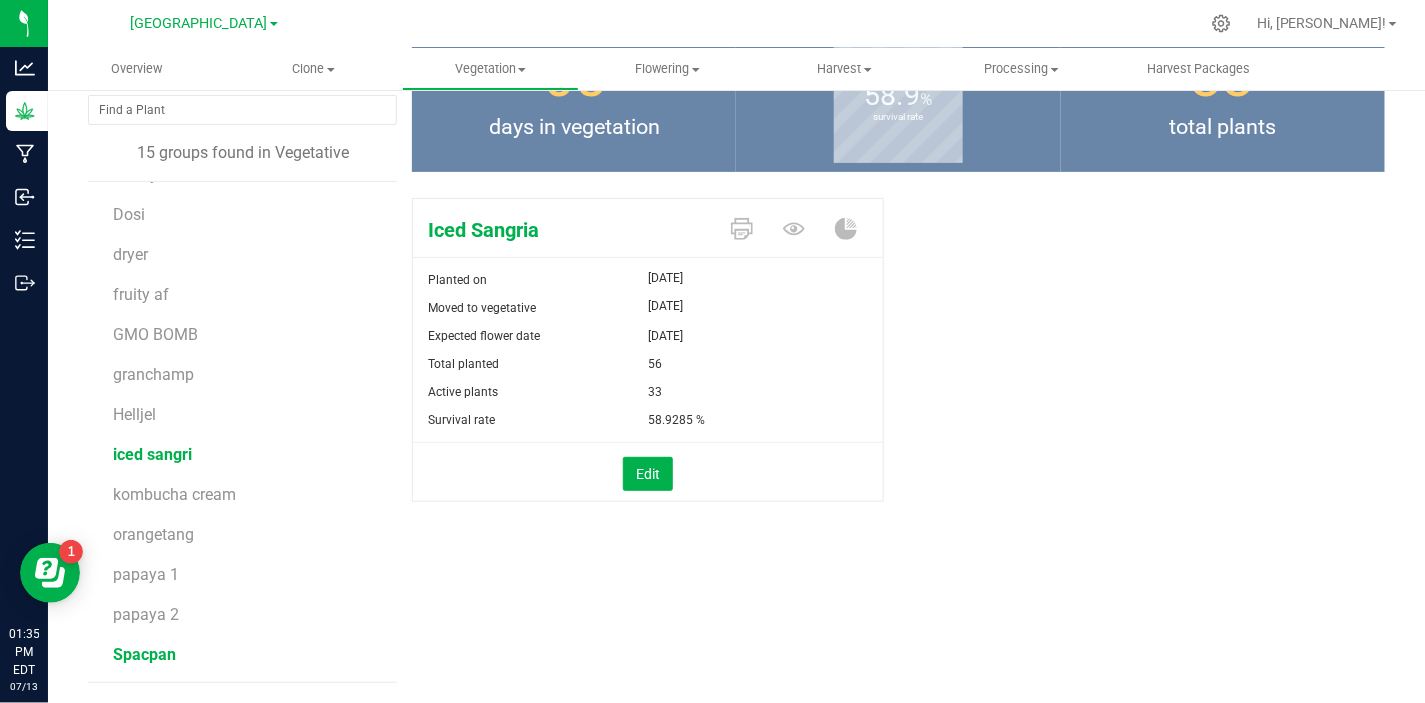 click on "Spacpan" at bounding box center (144, 654) 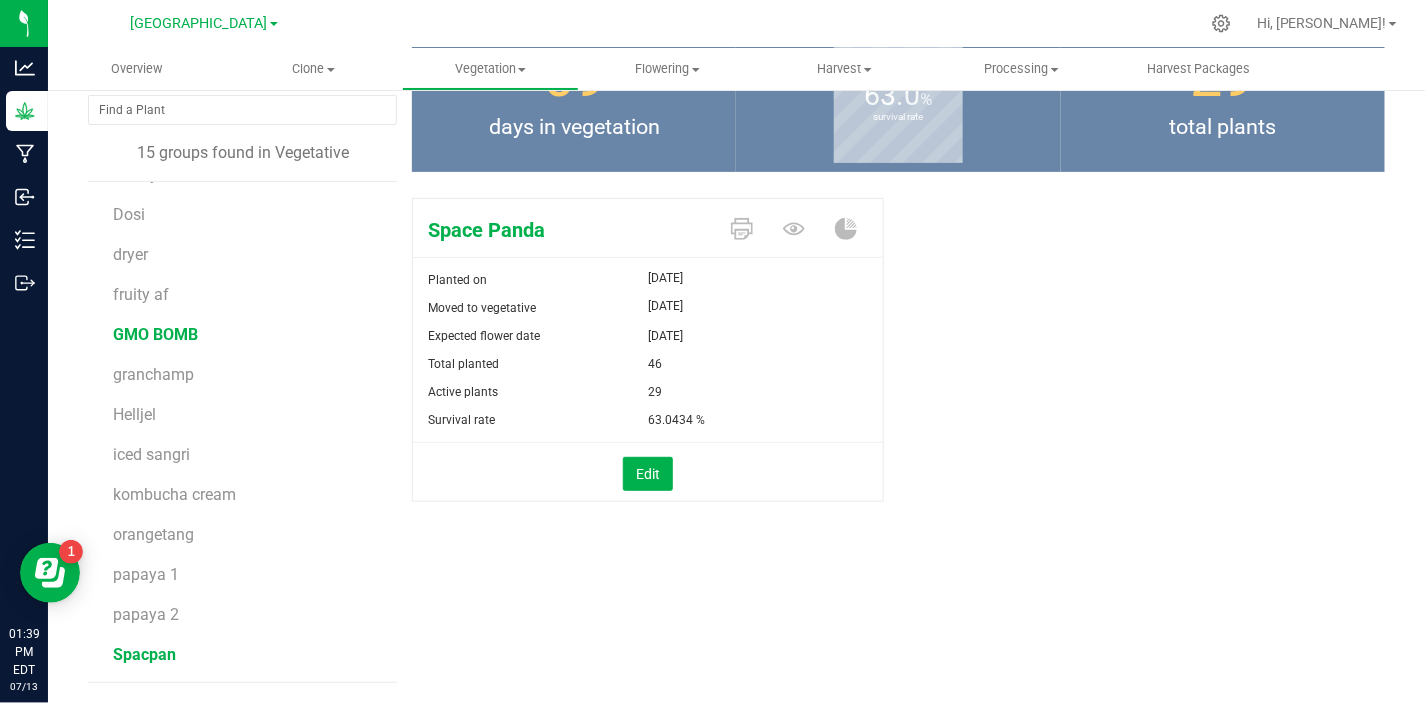 click on "GMO BOMB" at bounding box center [155, 334] 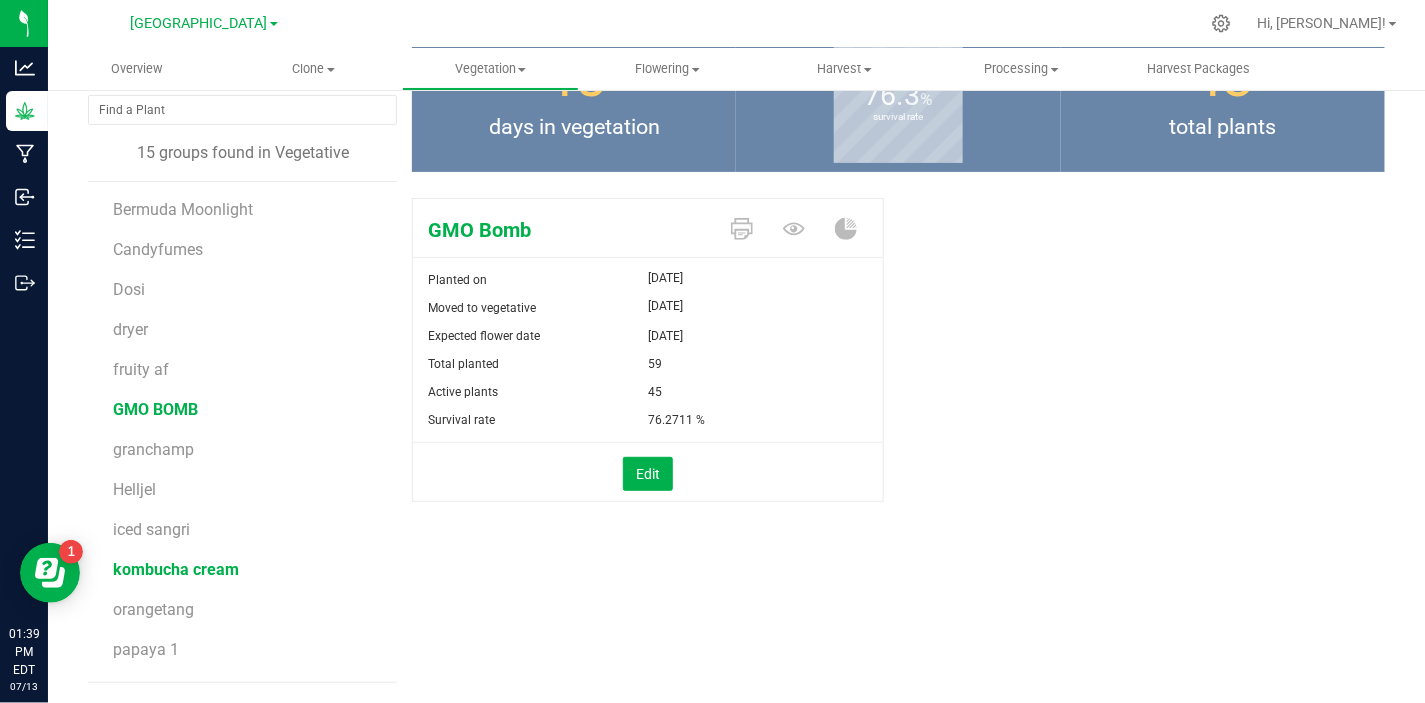 scroll, scrollTop: 0, scrollLeft: 0, axis: both 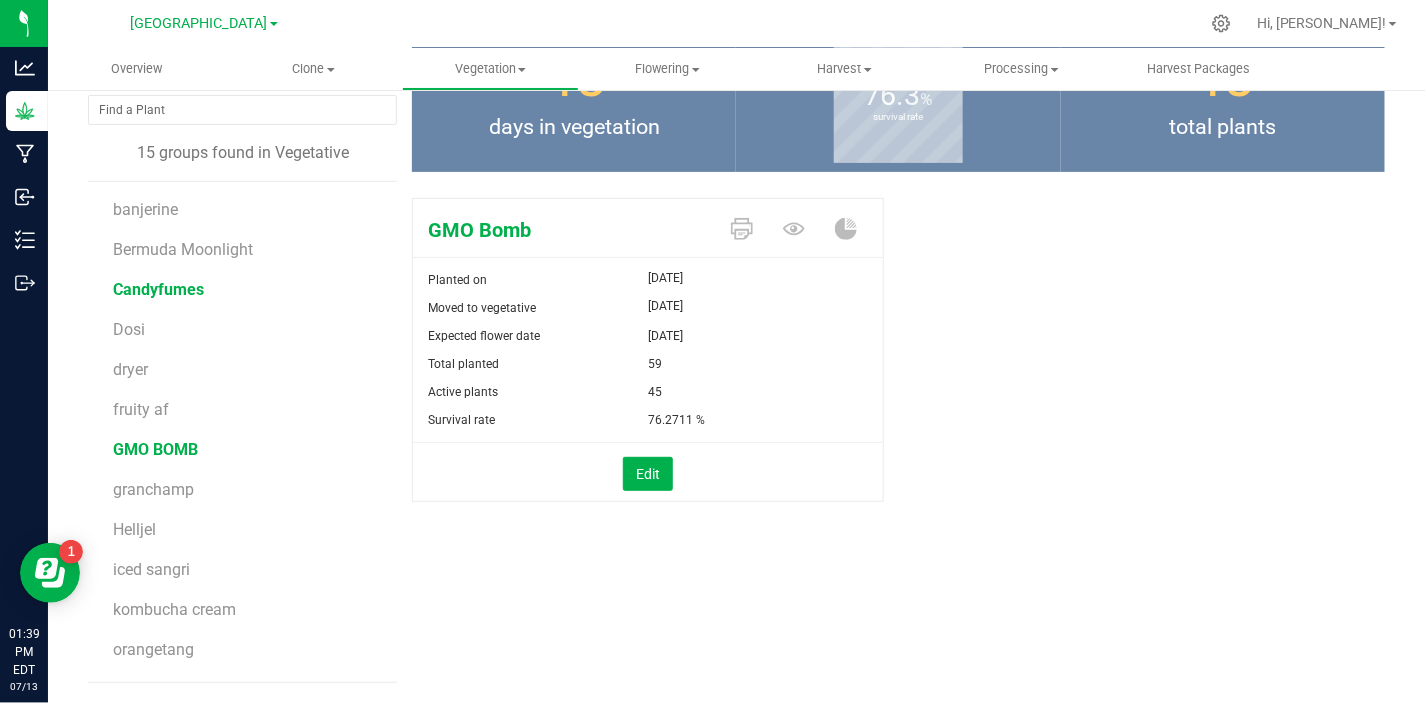 click on "Candyfumes" at bounding box center (158, 289) 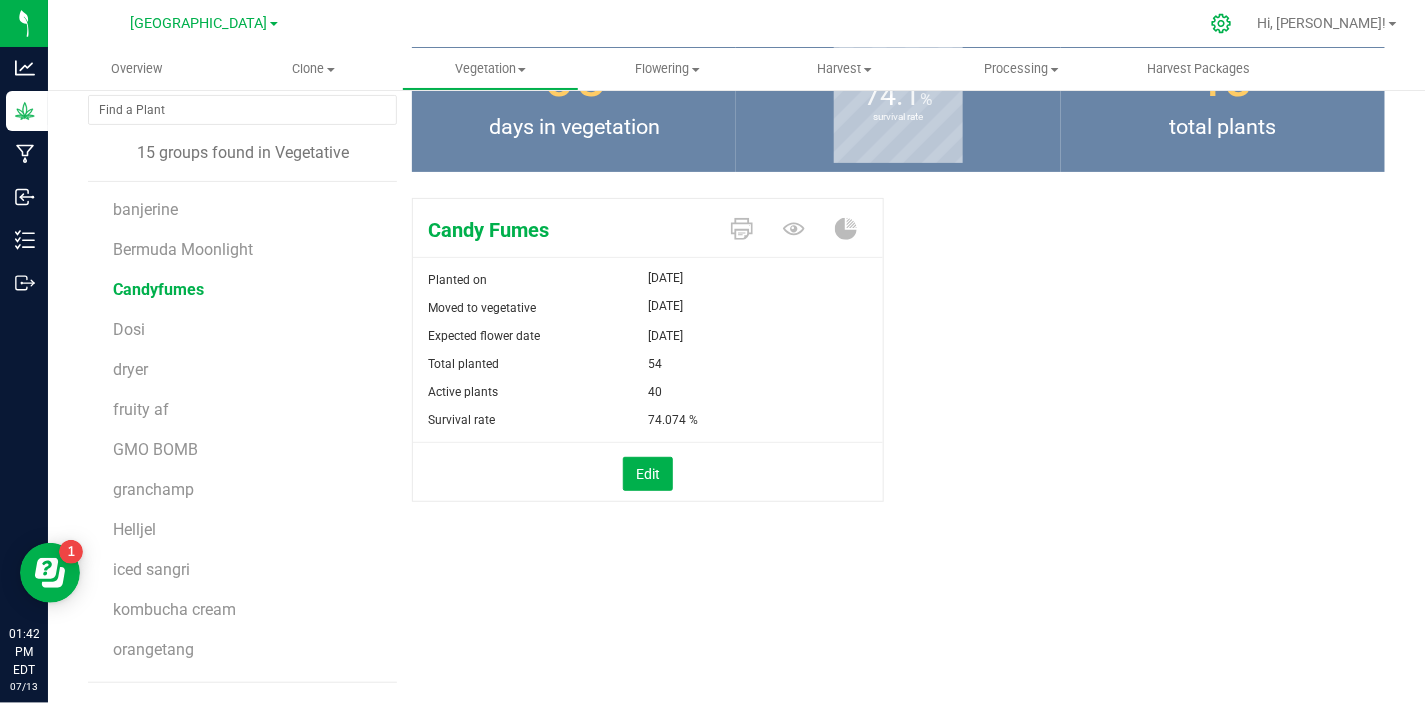 click 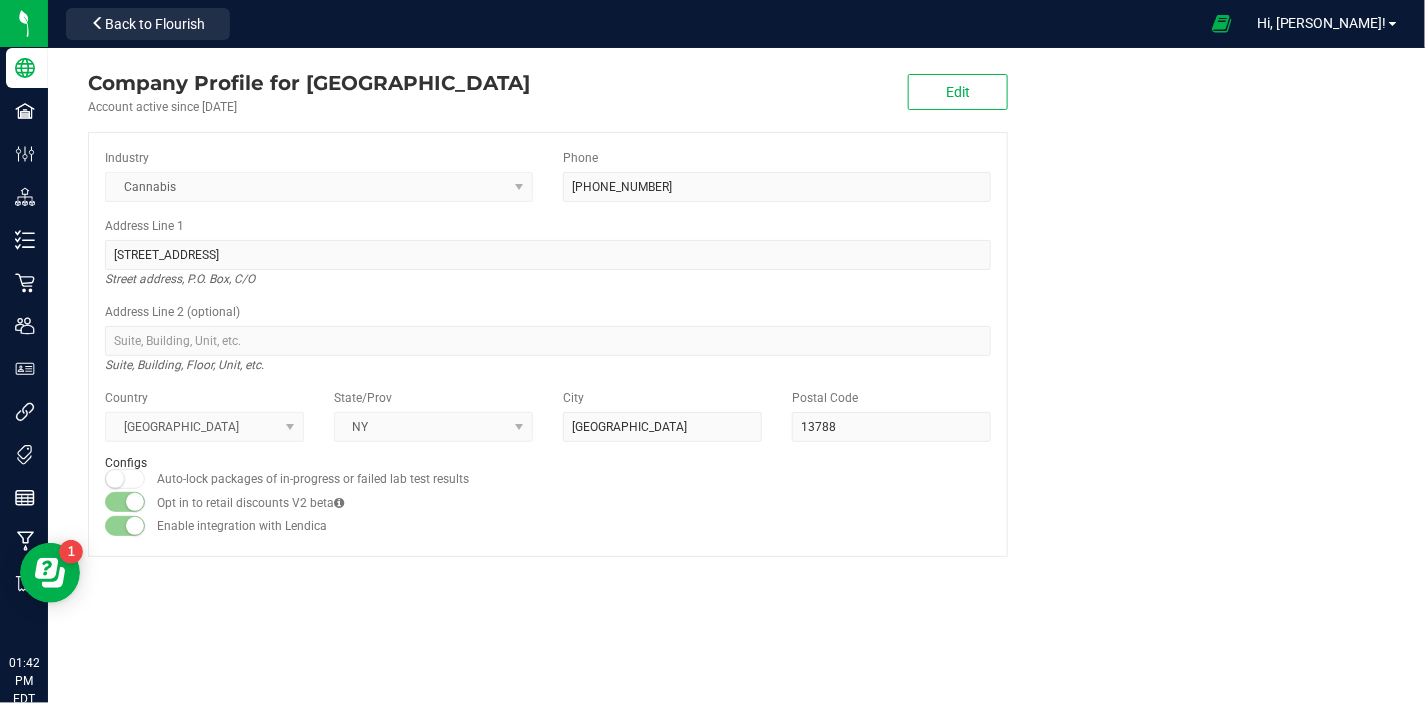 scroll, scrollTop: 0, scrollLeft: 0, axis: both 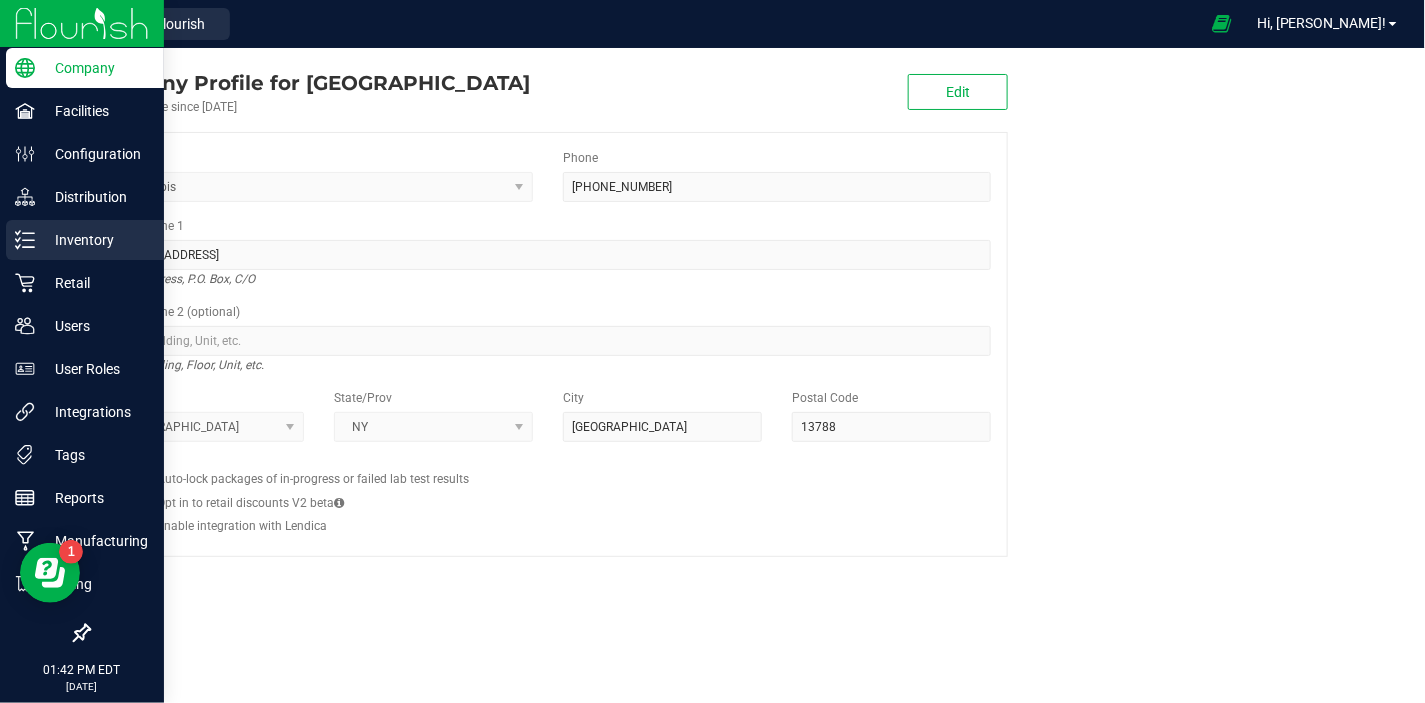 click on "Inventory" at bounding box center [95, 240] 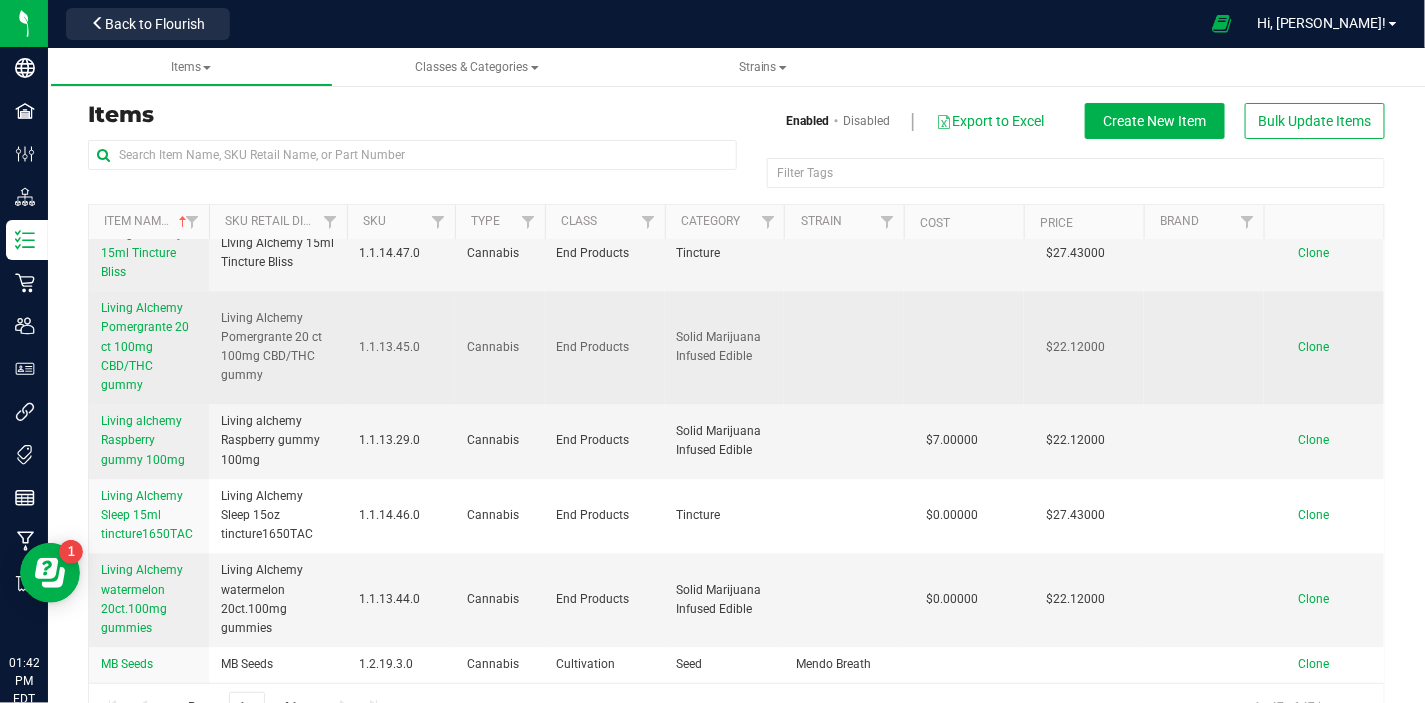 scroll, scrollTop: 1694, scrollLeft: 0, axis: vertical 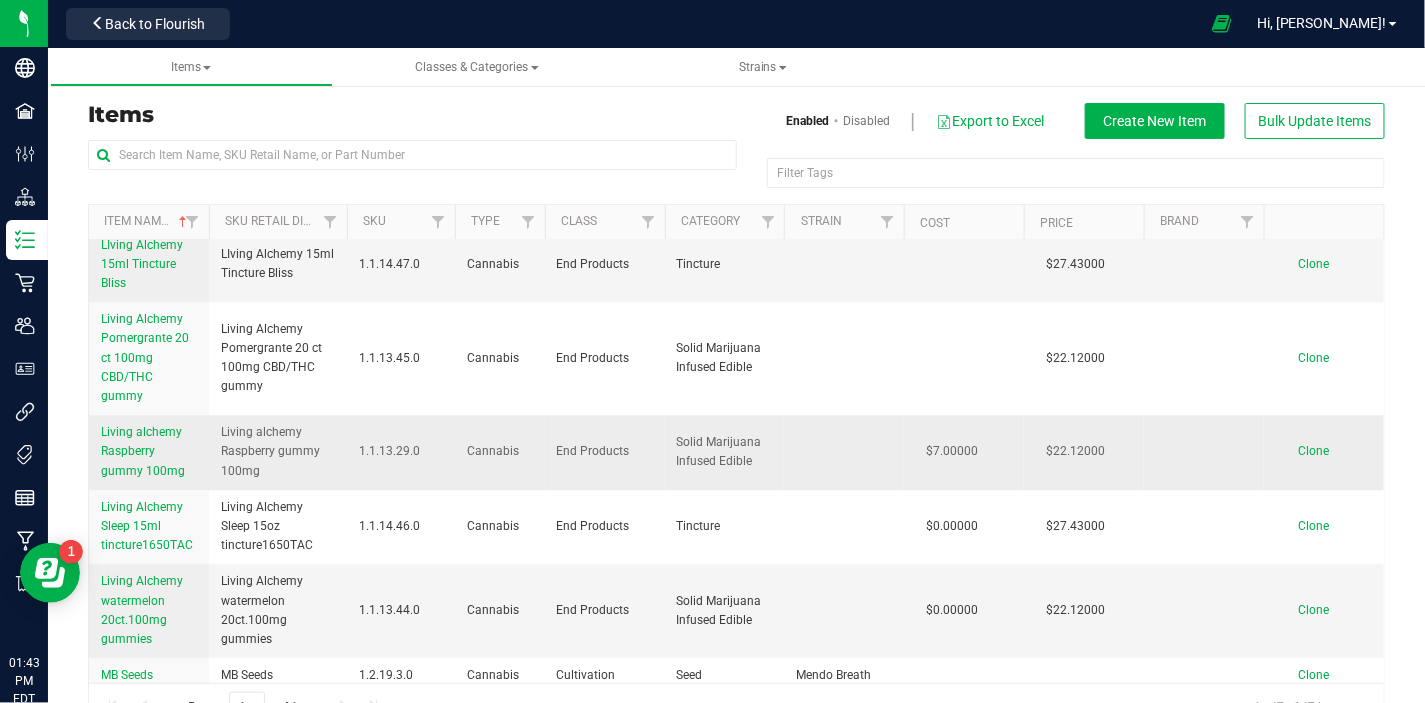 click on "Living alchemy Raspberry gummy 100mg" at bounding box center (149, 452) 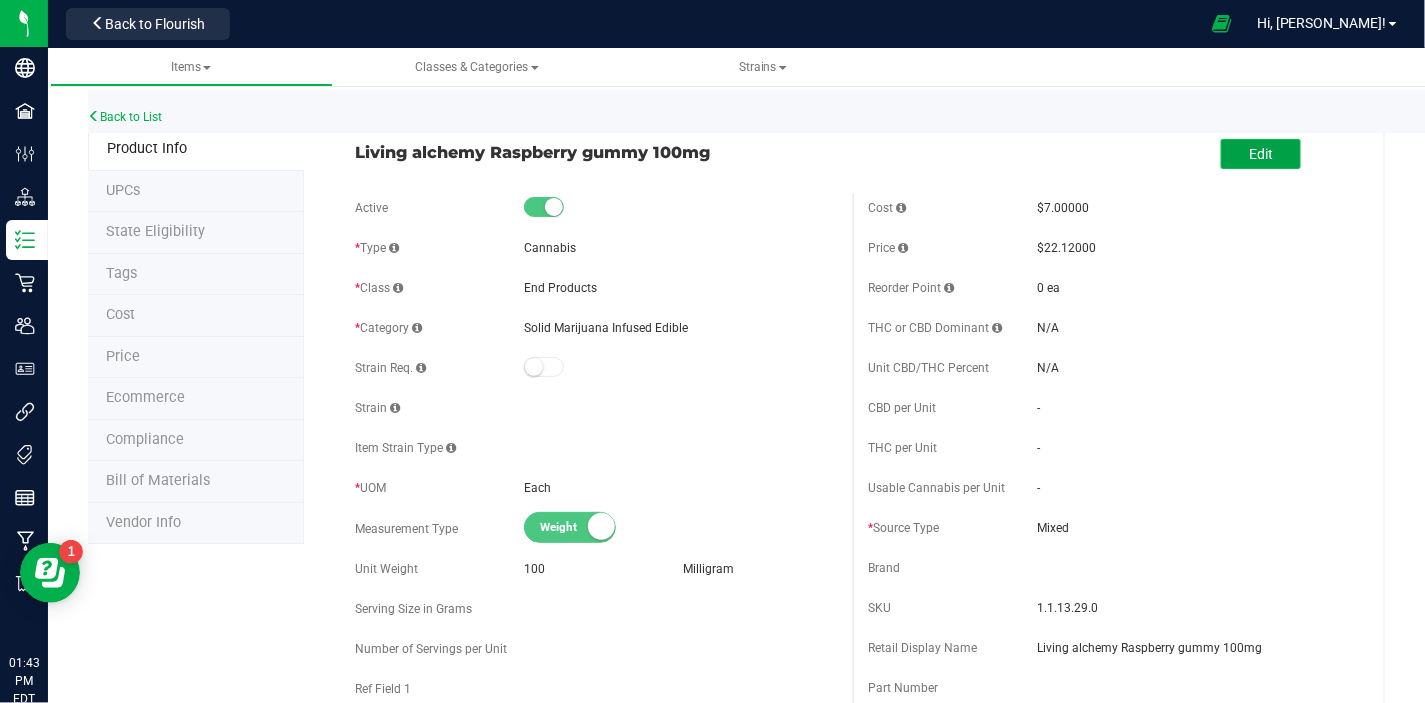 click on "Edit" at bounding box center (1261, 154) 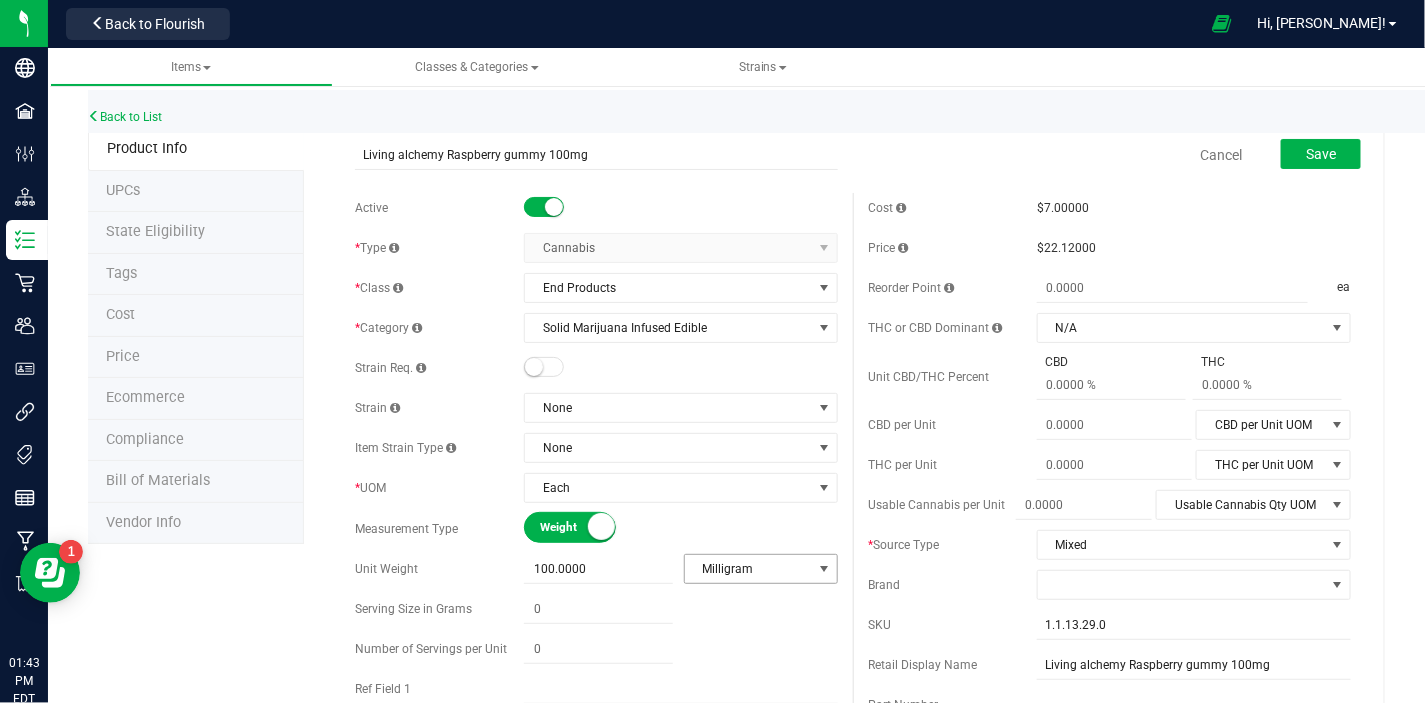 click at bounding box center (824, 569) 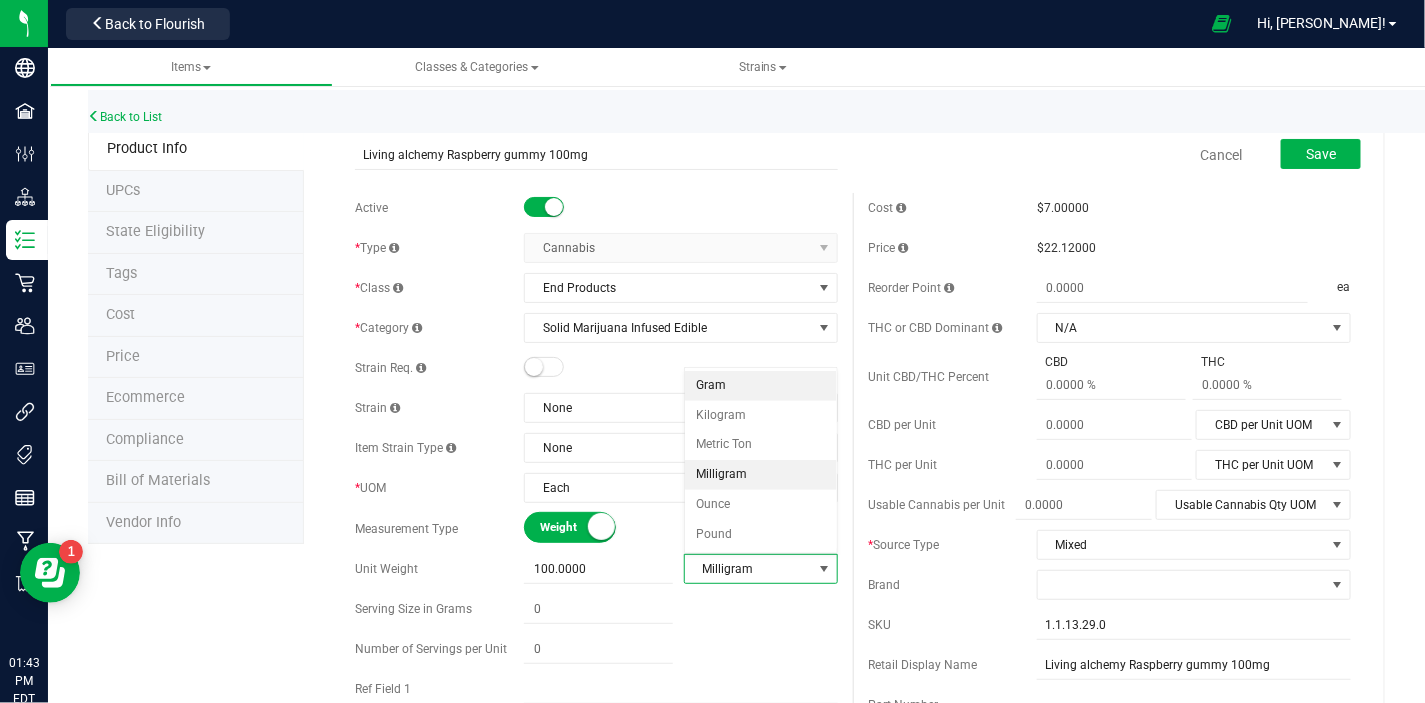 click on "Gram" at bounding box center (761, 386) 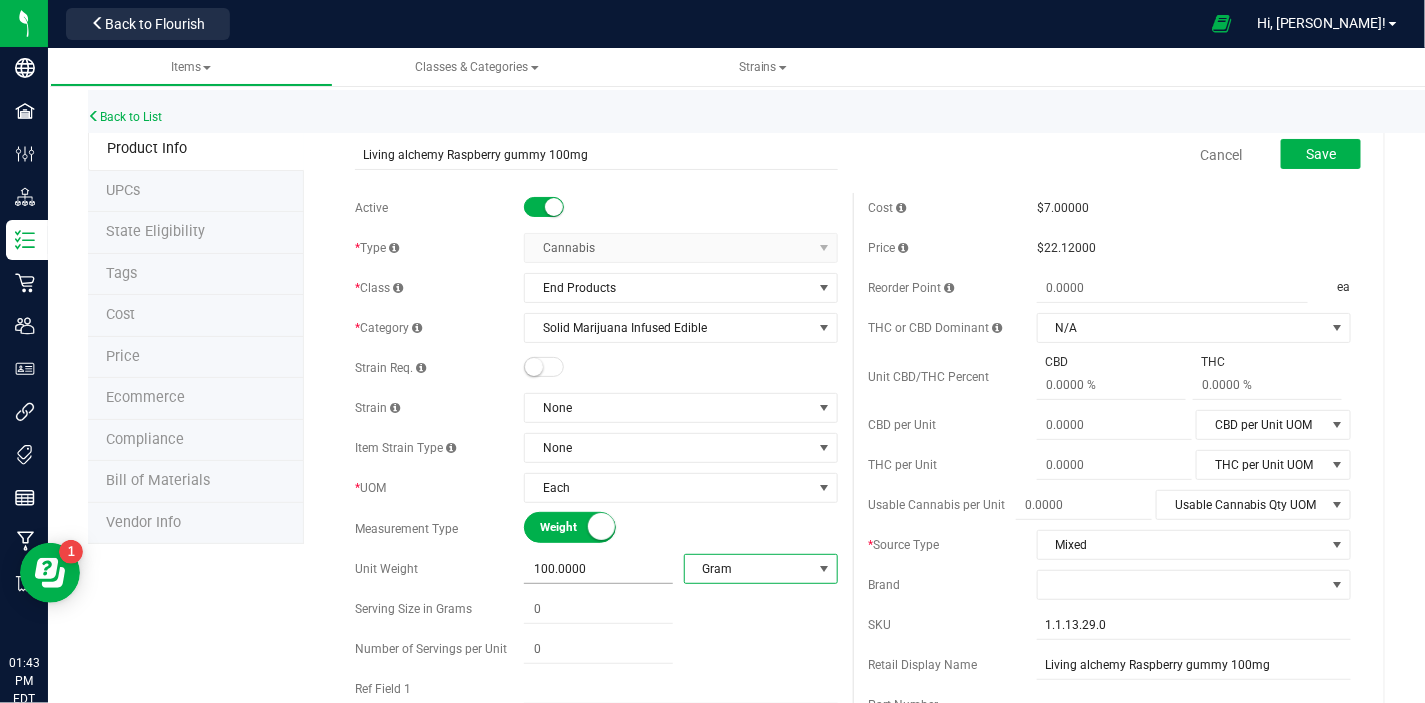 click on "100.0000 100" at bounding box center (598, 569) 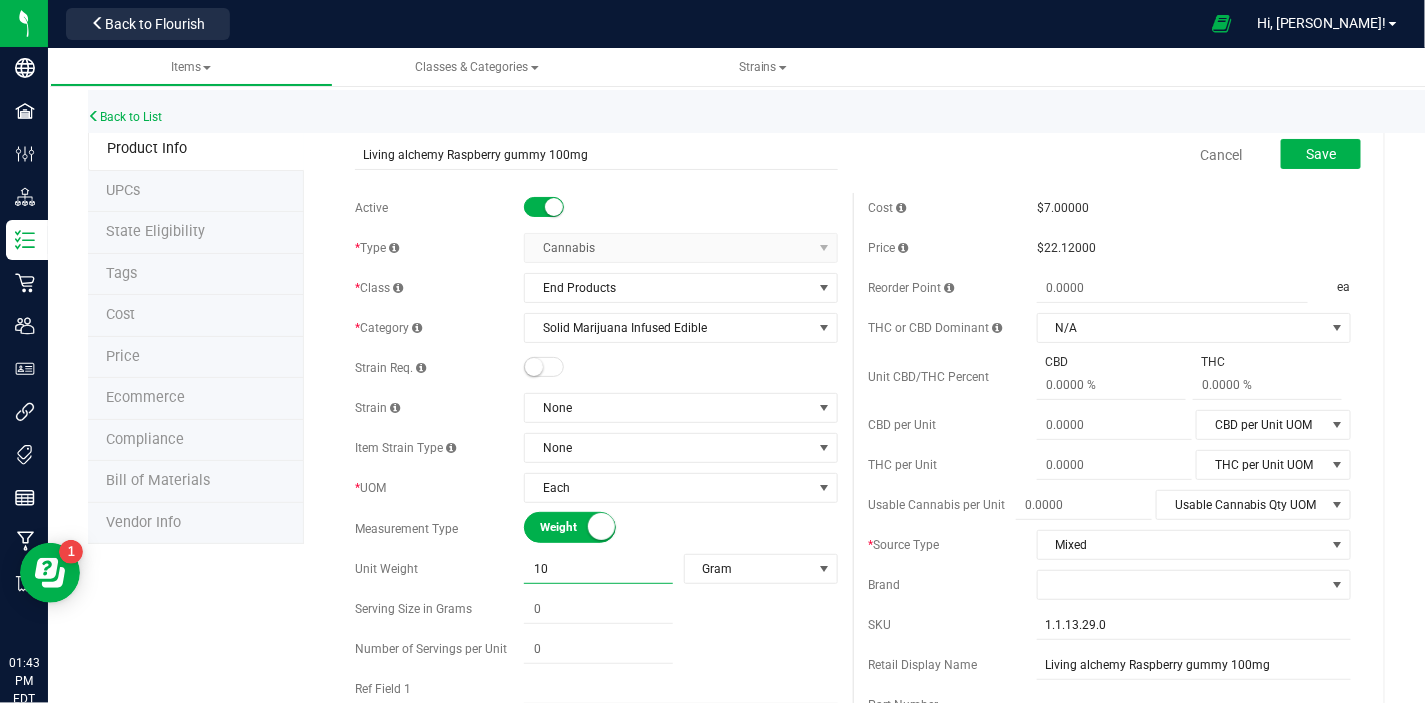 type on "1" 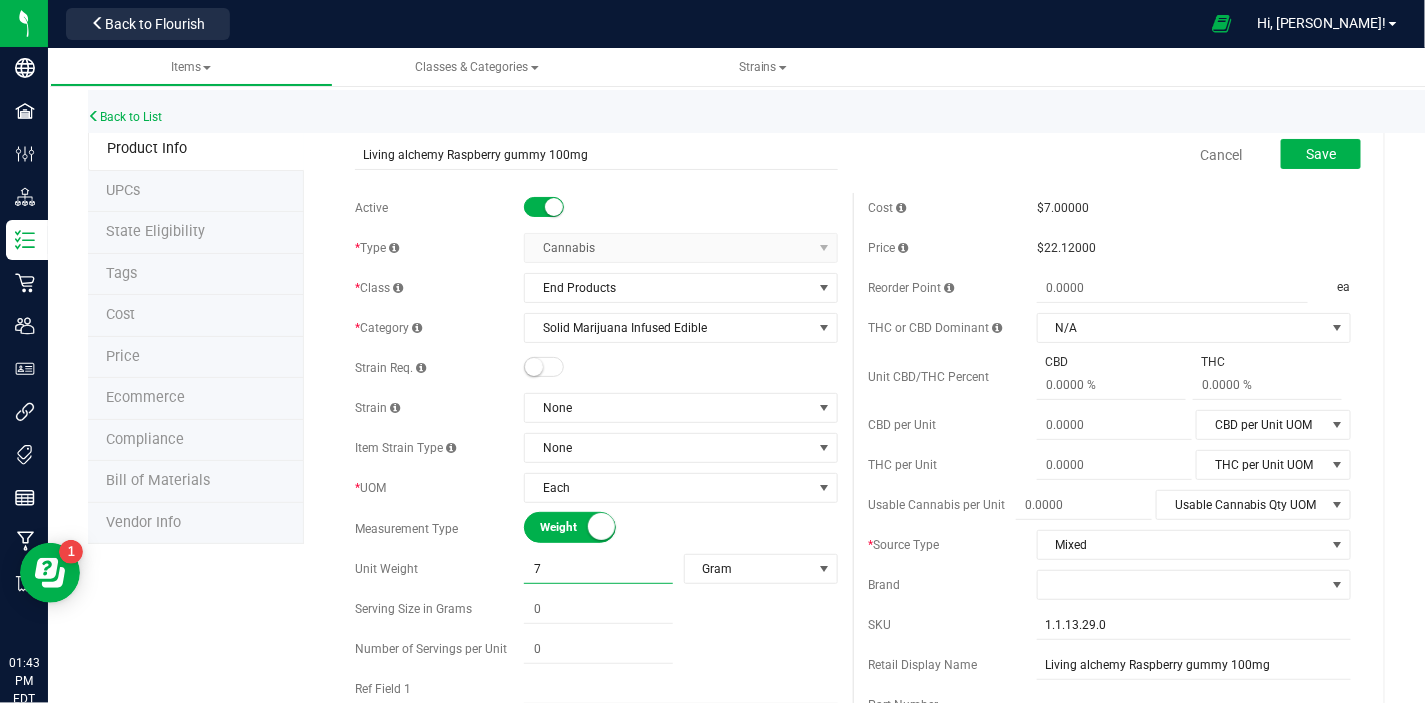 type on "70" 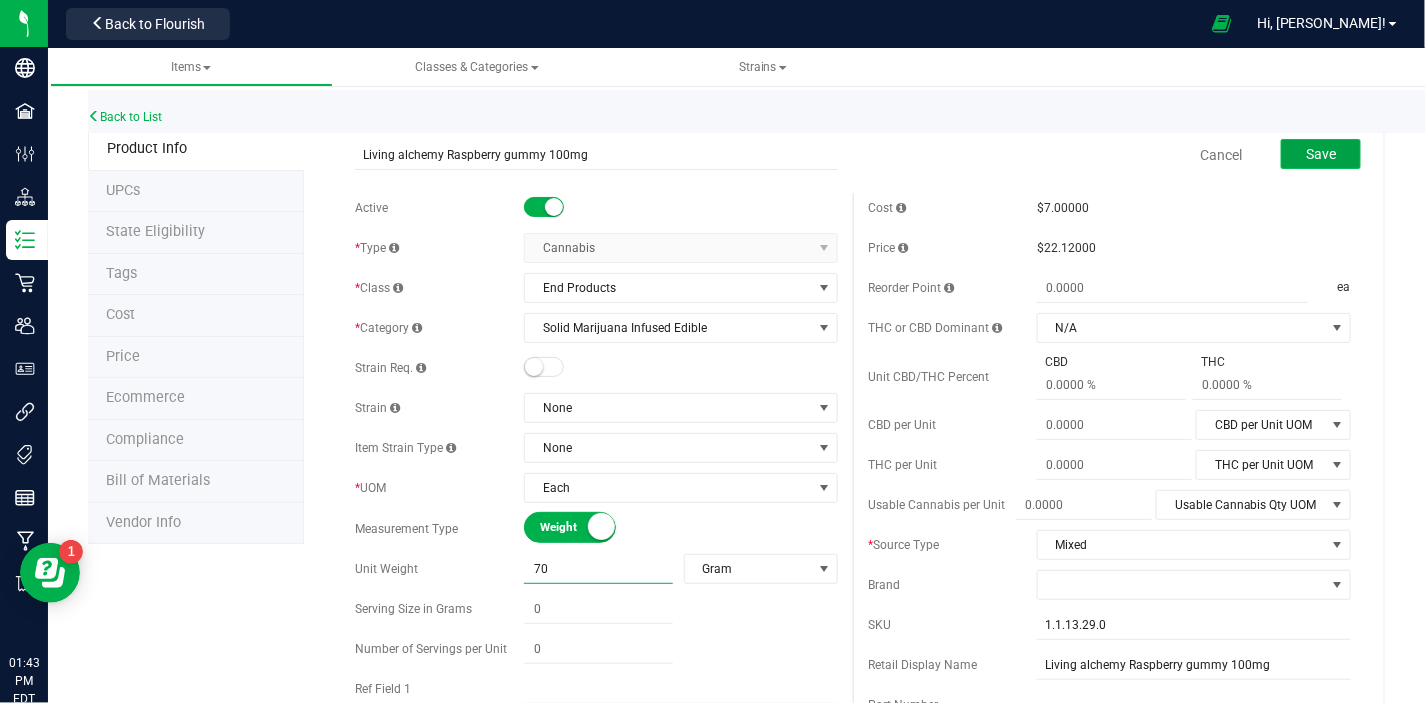type on "70.0000" 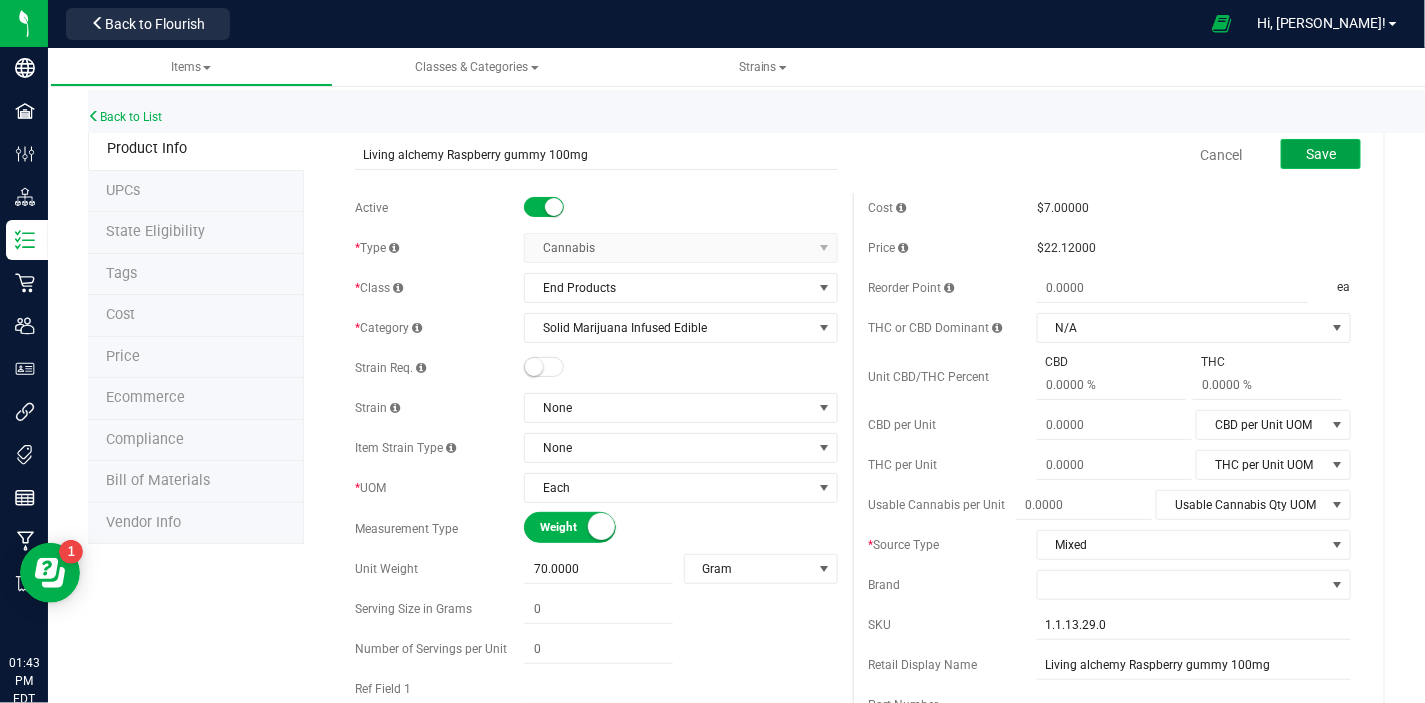 click on "Save" at bounding box center [1321, 154] 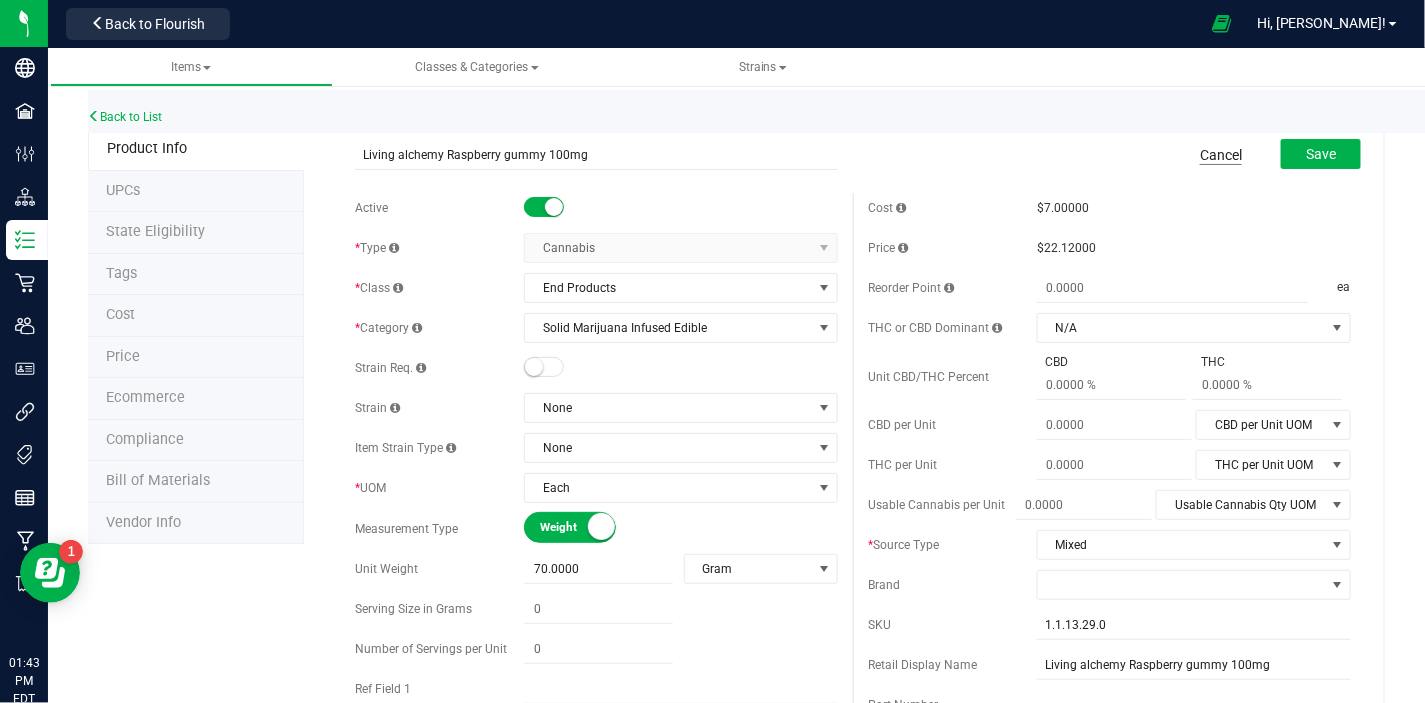 click on "Cancel" at bounding box center [1221, 155] 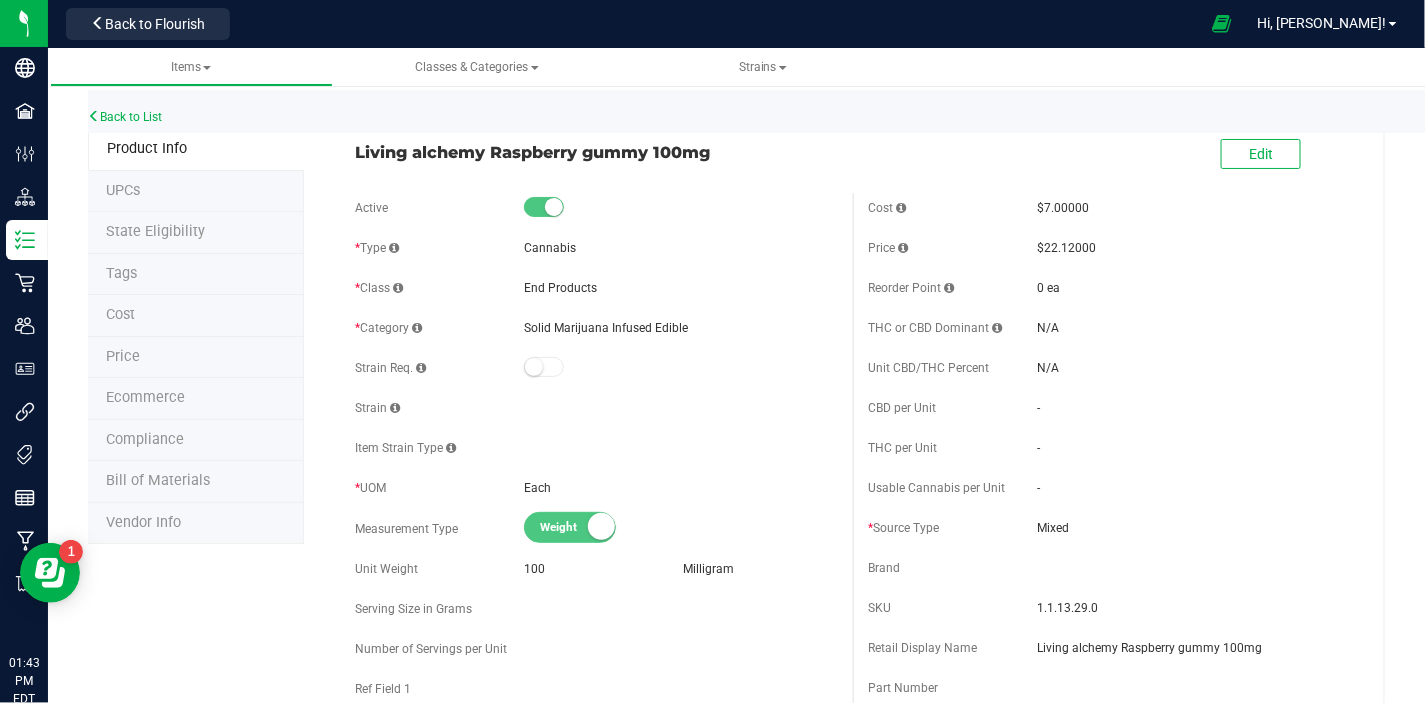 click on "UPCs" at bounding box center [196, 192] 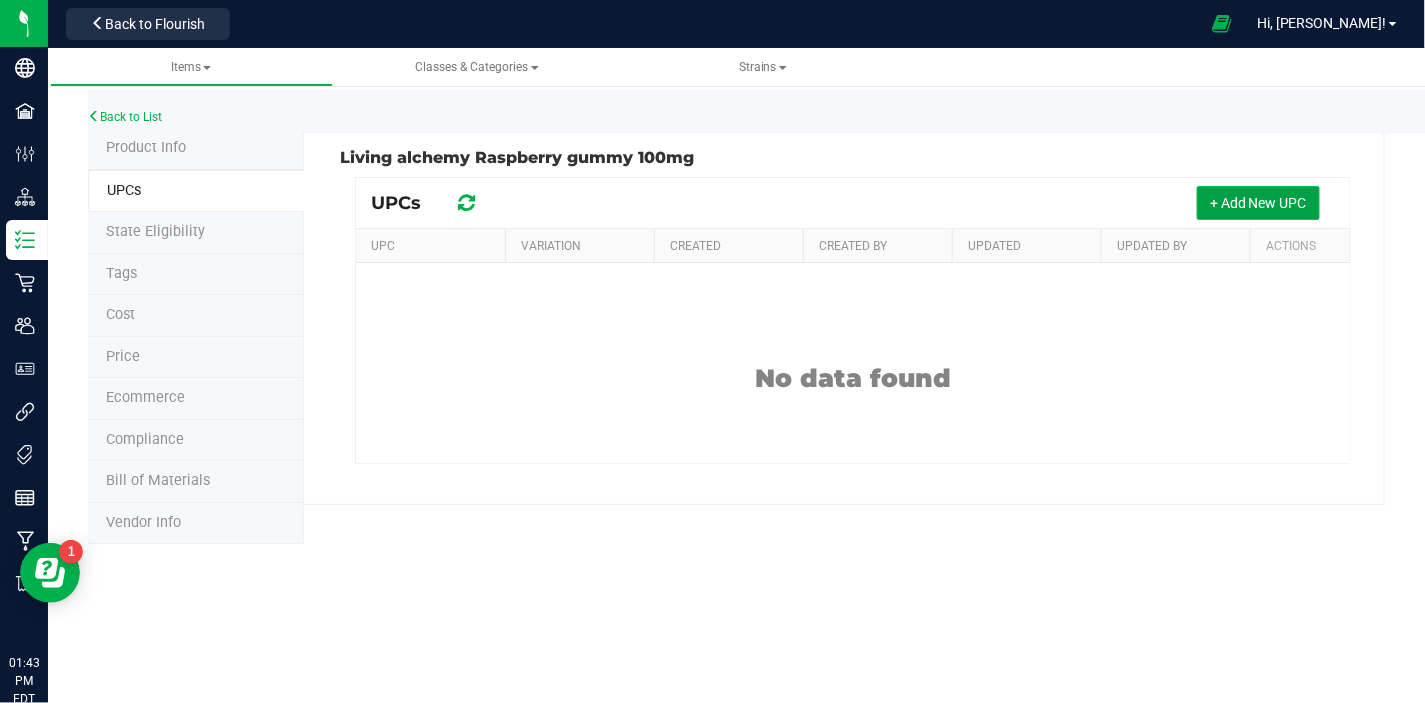 click on "+ Add New UPC" at bounding box center (1258, 203) 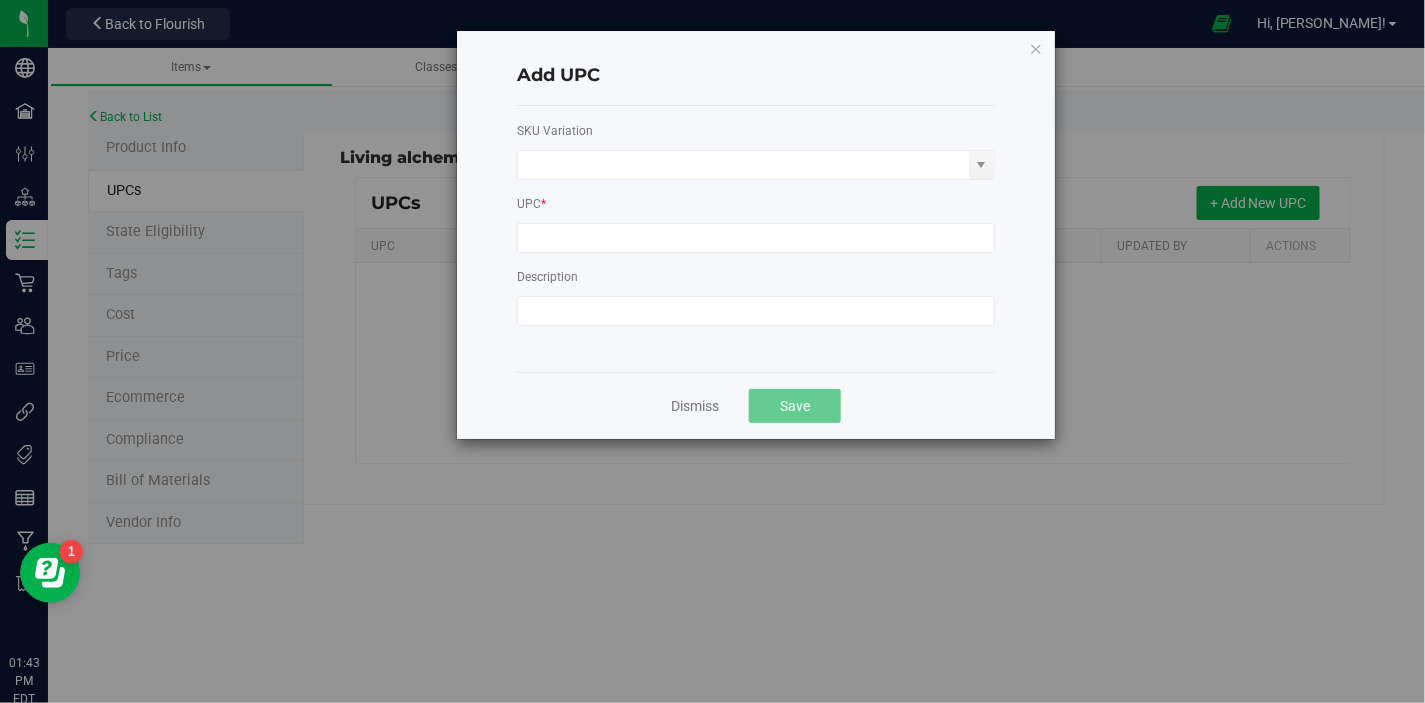 click on "SKU Variation
UPC  *
Description" at bounding box center [756, 224] 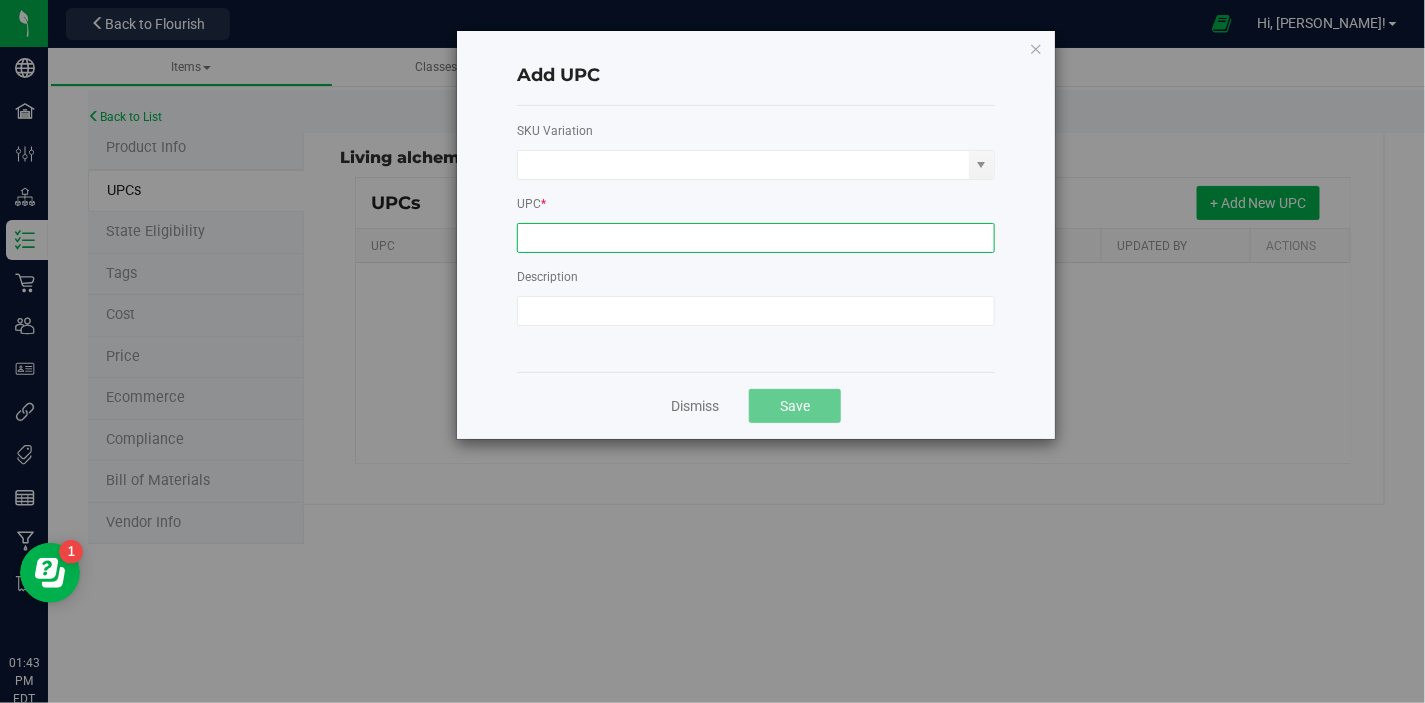 click at bounding box center [756, 238] 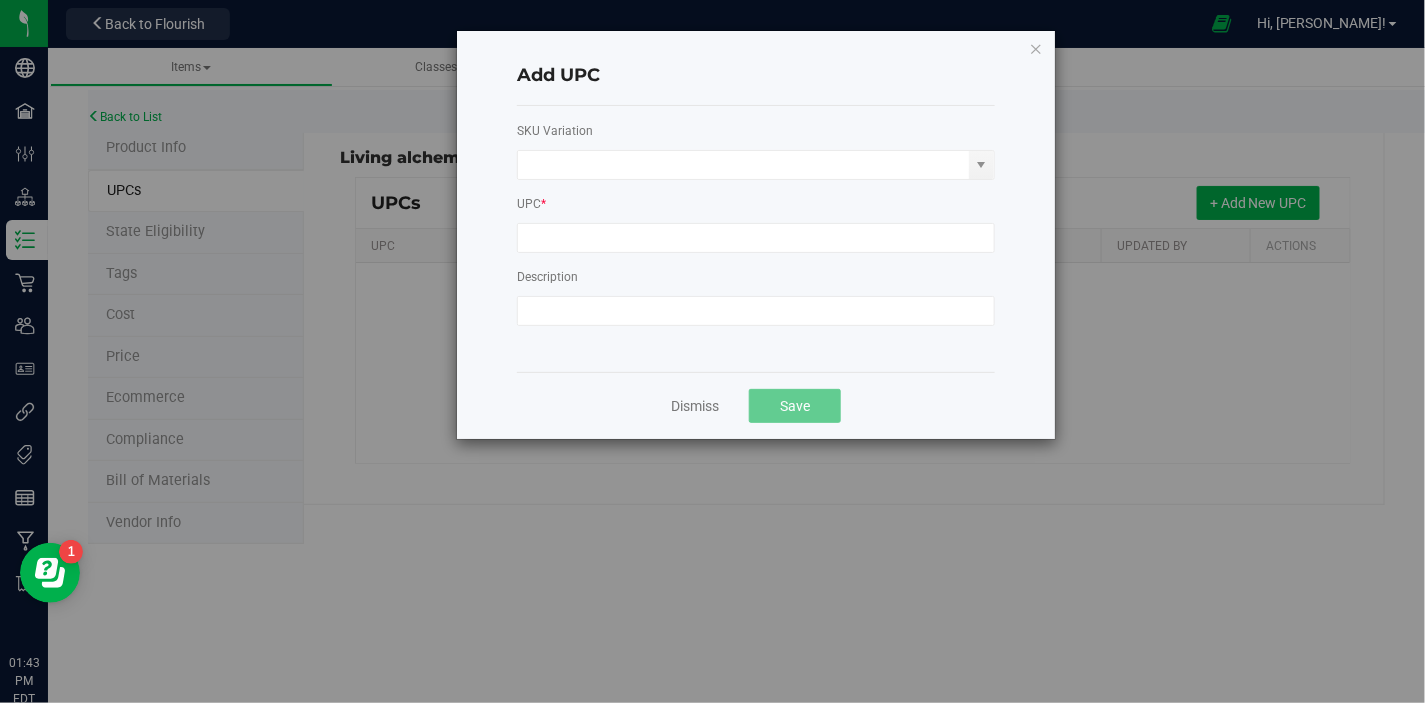 click on "Dismiss
Save" at bounding box center [756, 405] 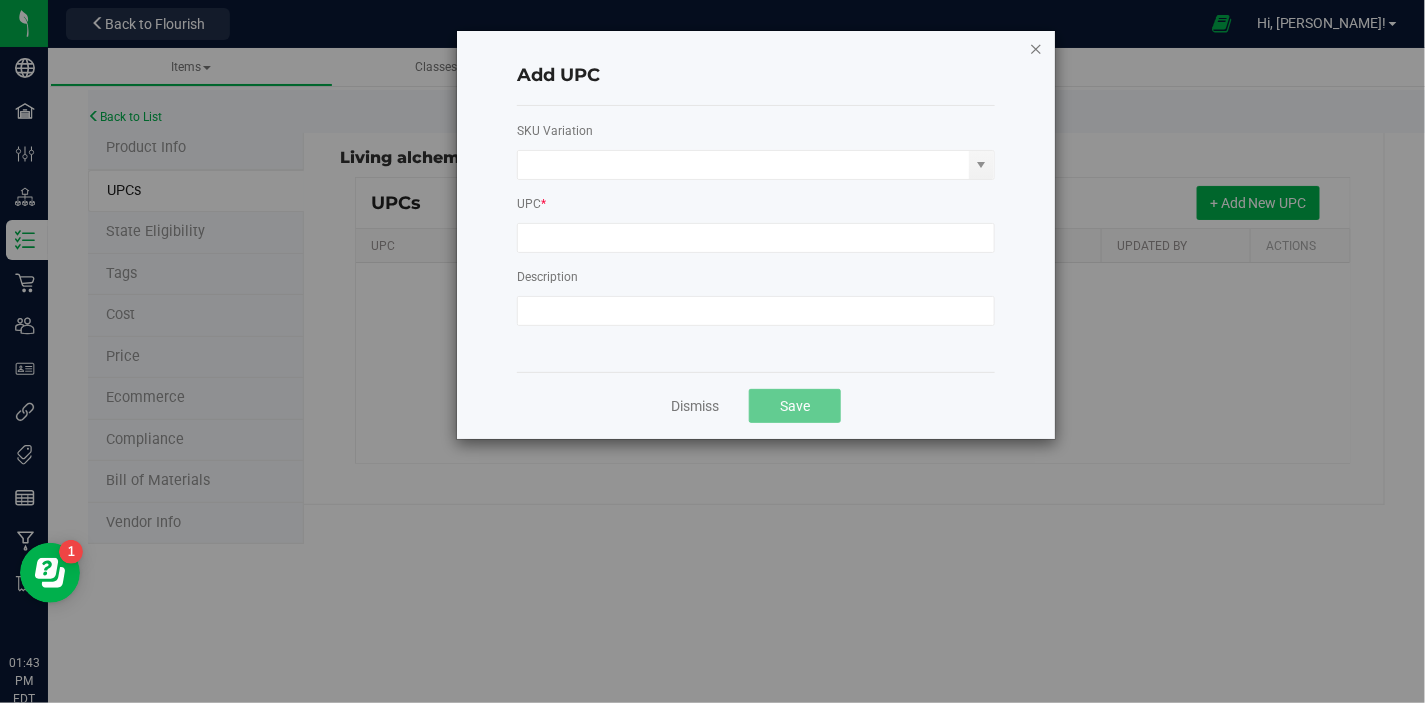 click at bounding box center [1036, 48] 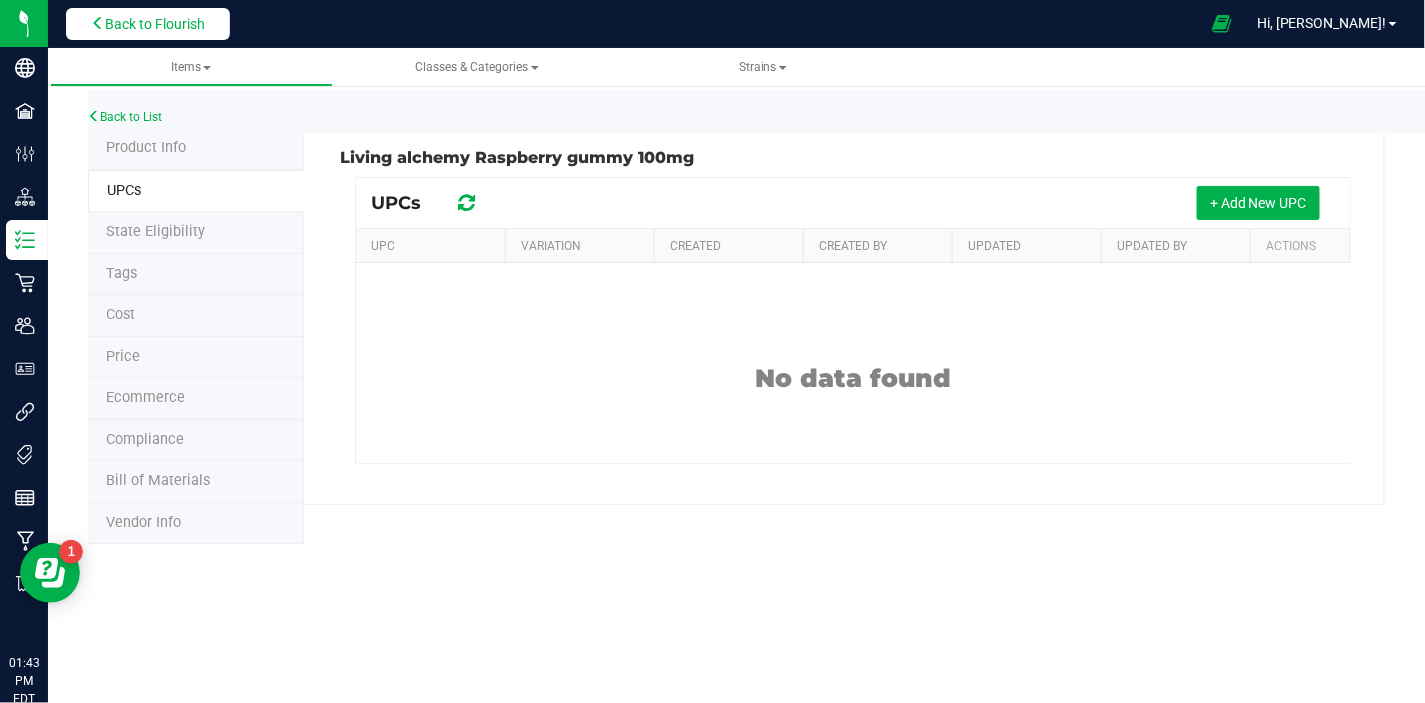 click on "Back to Flourish" at bounding box center (148, 24) 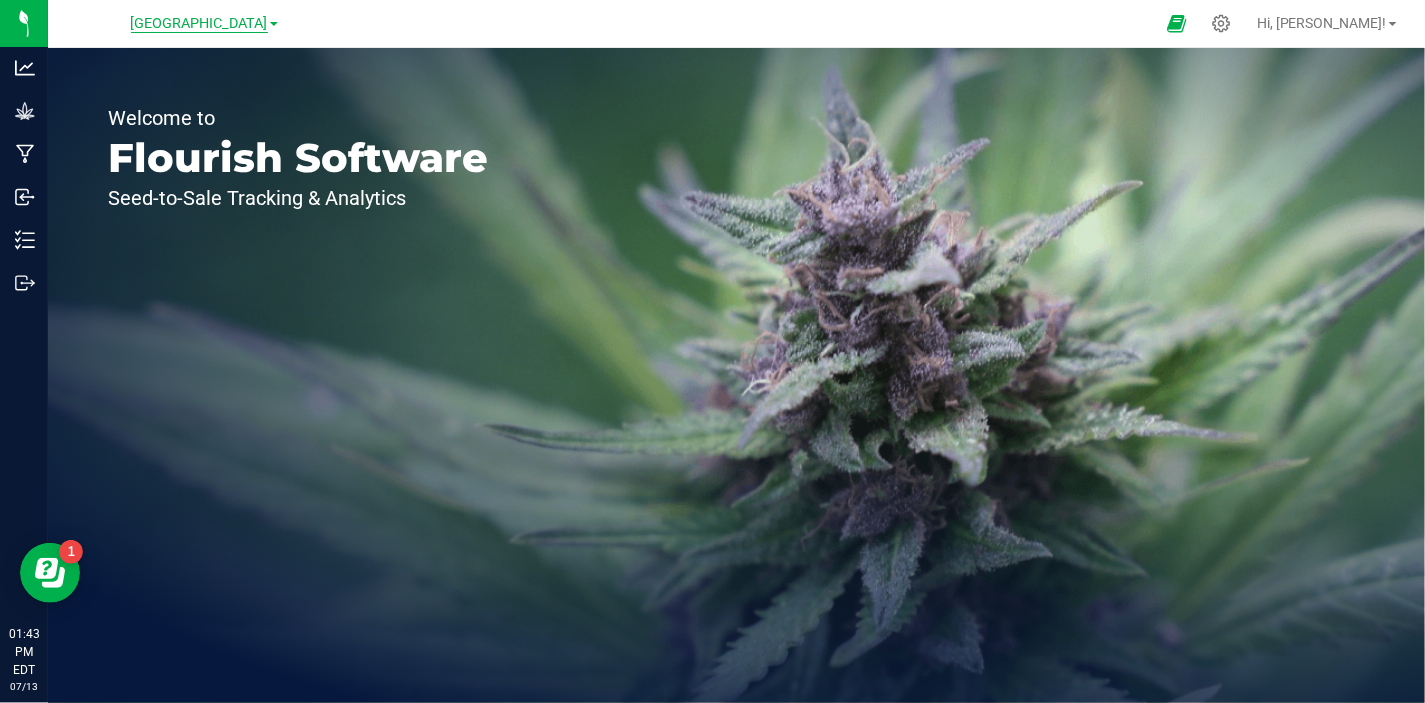 click on "[GEOGRAPHIC_DATA]" at bounding box center [199, 24] 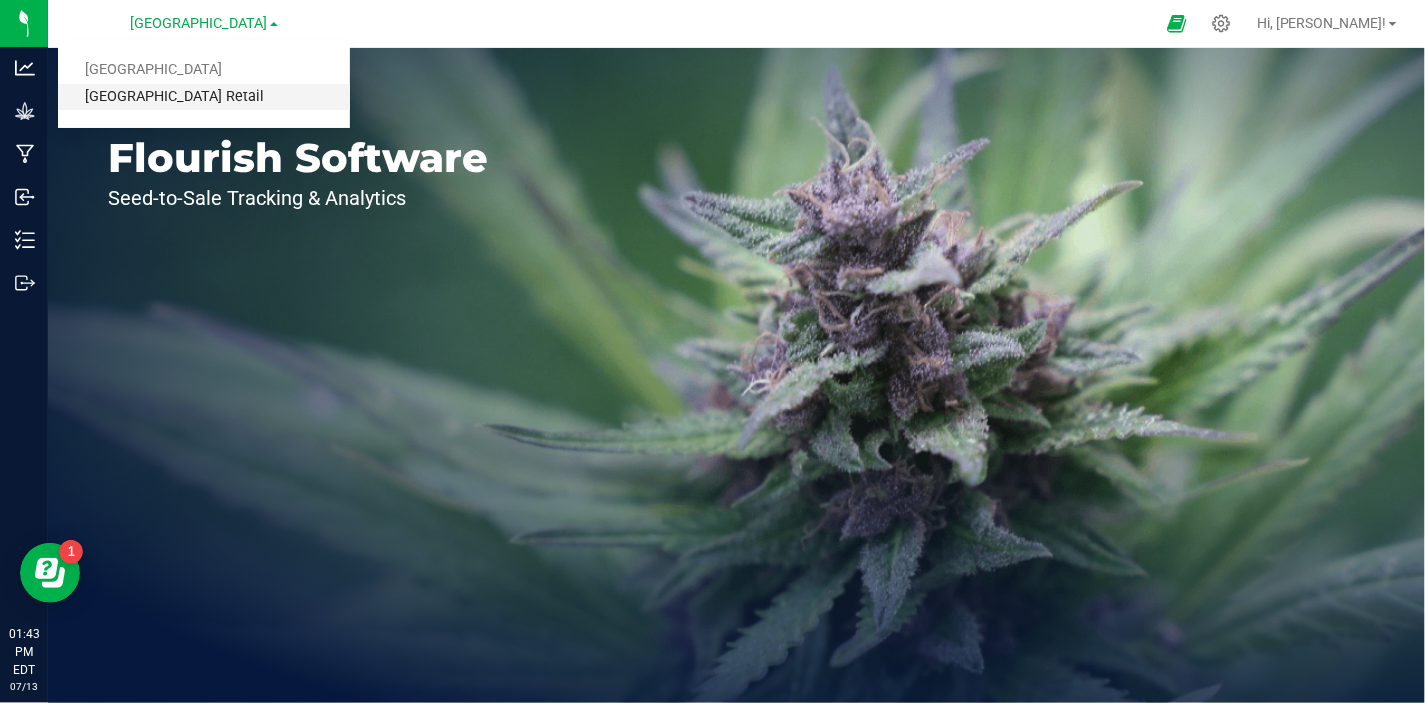 click on "[GEOGRAPHIC_DATA] Retail" at bounding box center [204, 97] 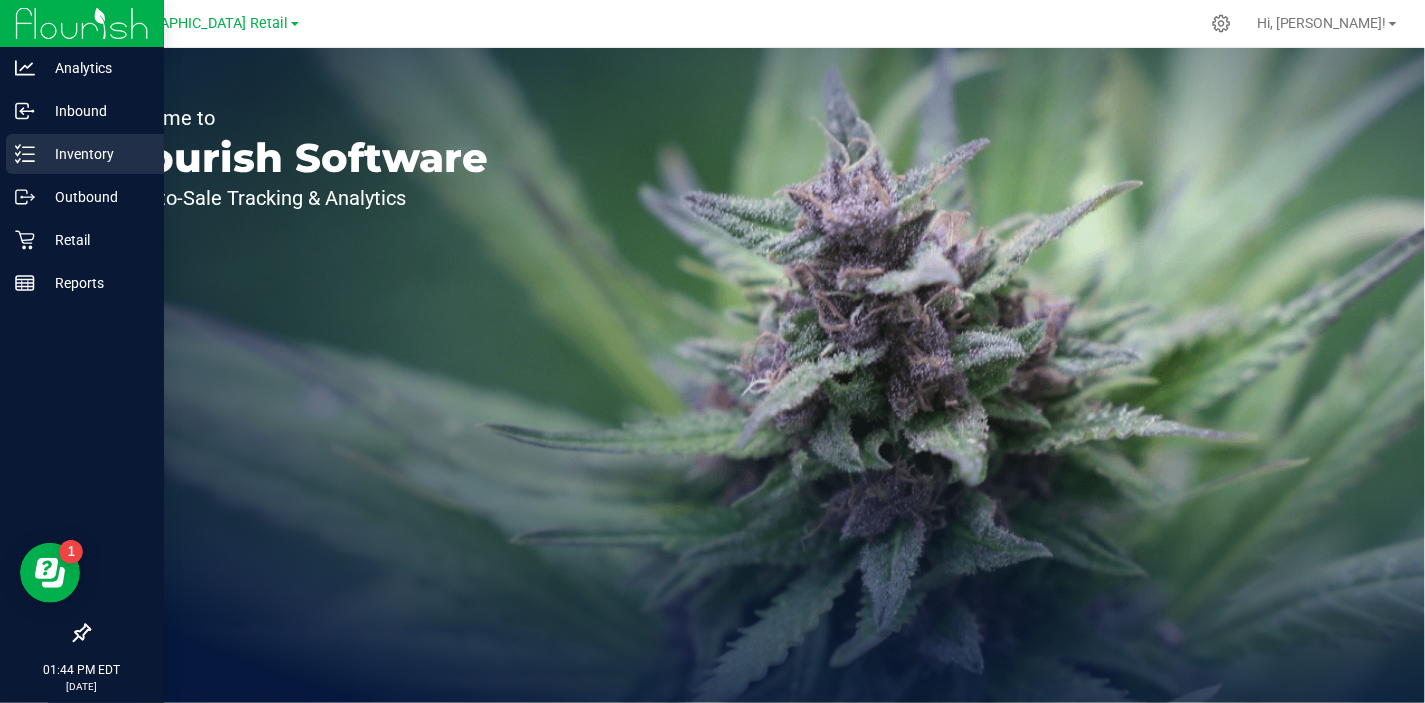 click on "Inventory" at bounding box center [95, 154] 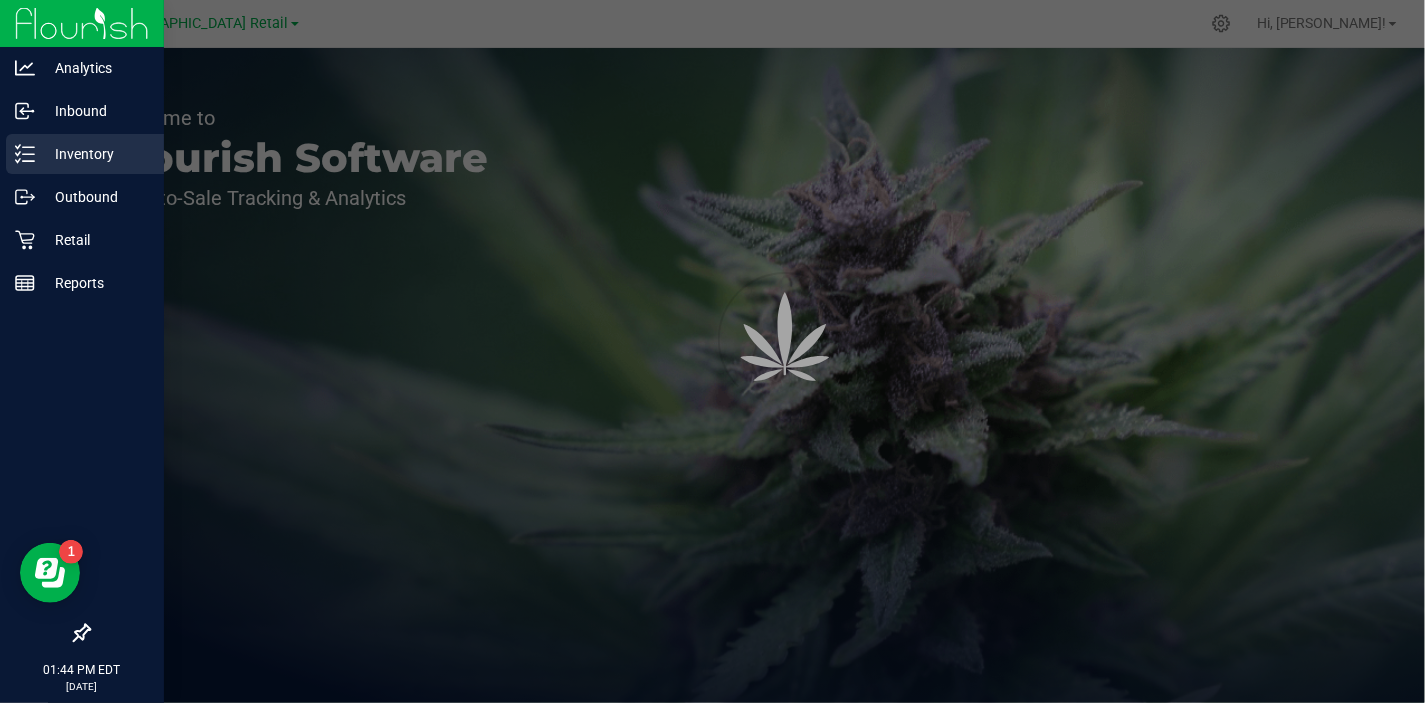 click on "Inventory" at bounding box center [95, 154] 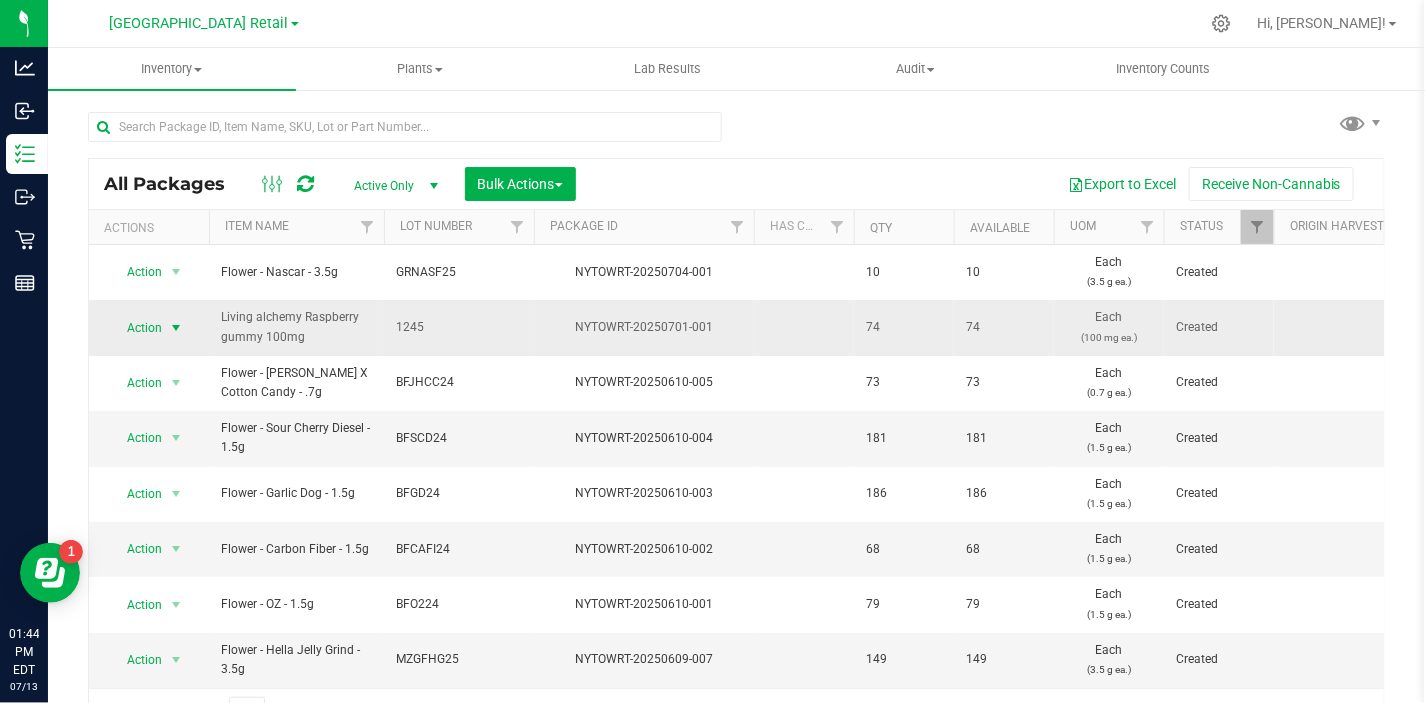 click at bounding box center [176, 328] 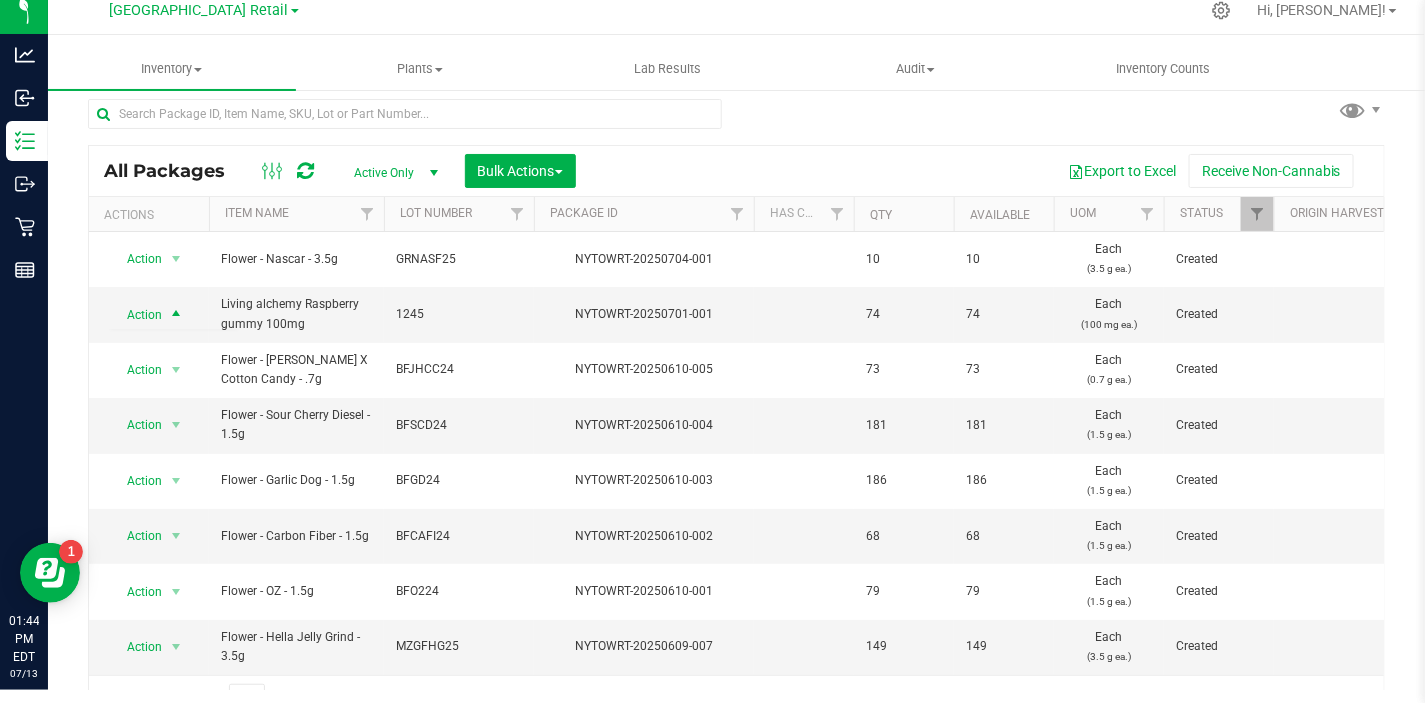 scroll, scrollTop: 0, scrollLeft: 0, axis: both 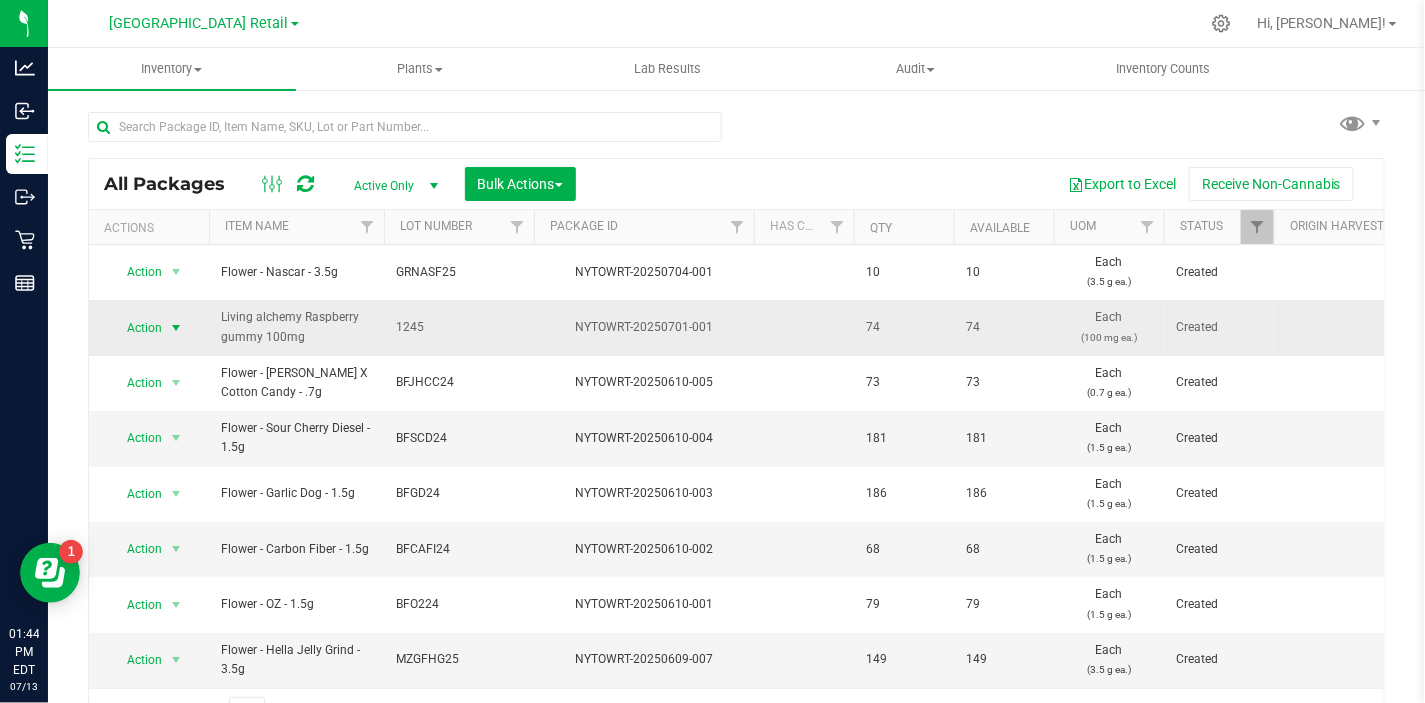 click at bounding box center (176, 328) 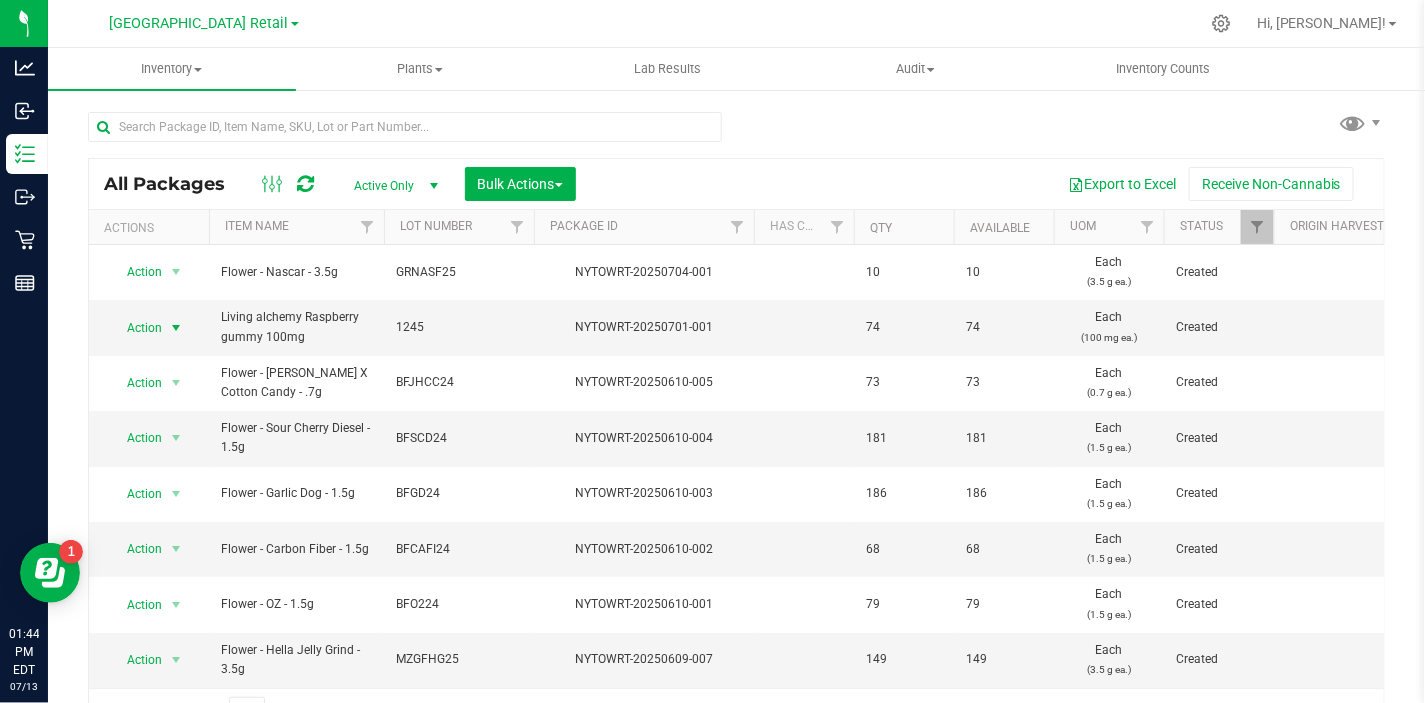 scroll, scrollTop: 0, scrollLeft: 0, axis: both 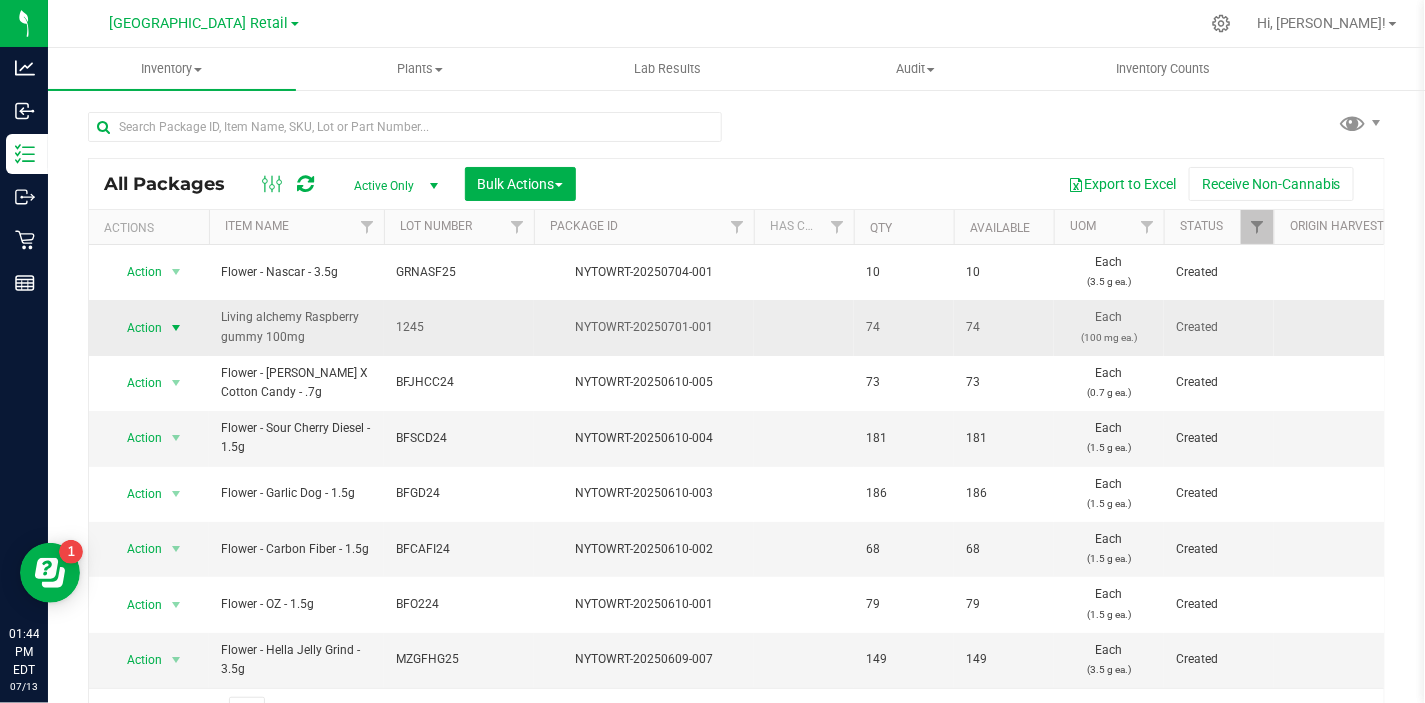click at bounding box center [176, 328] 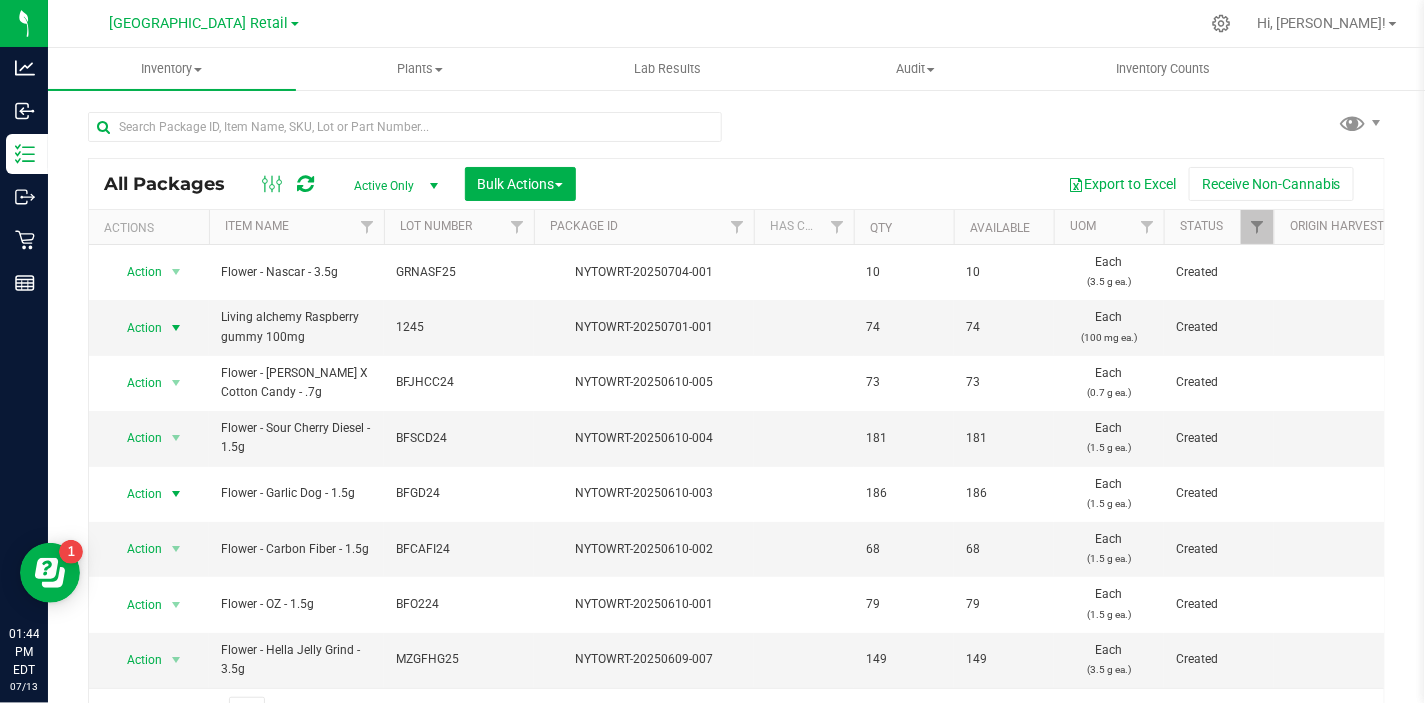 scroll, scrollTop: 0, scrollLeft: 0, axis: both 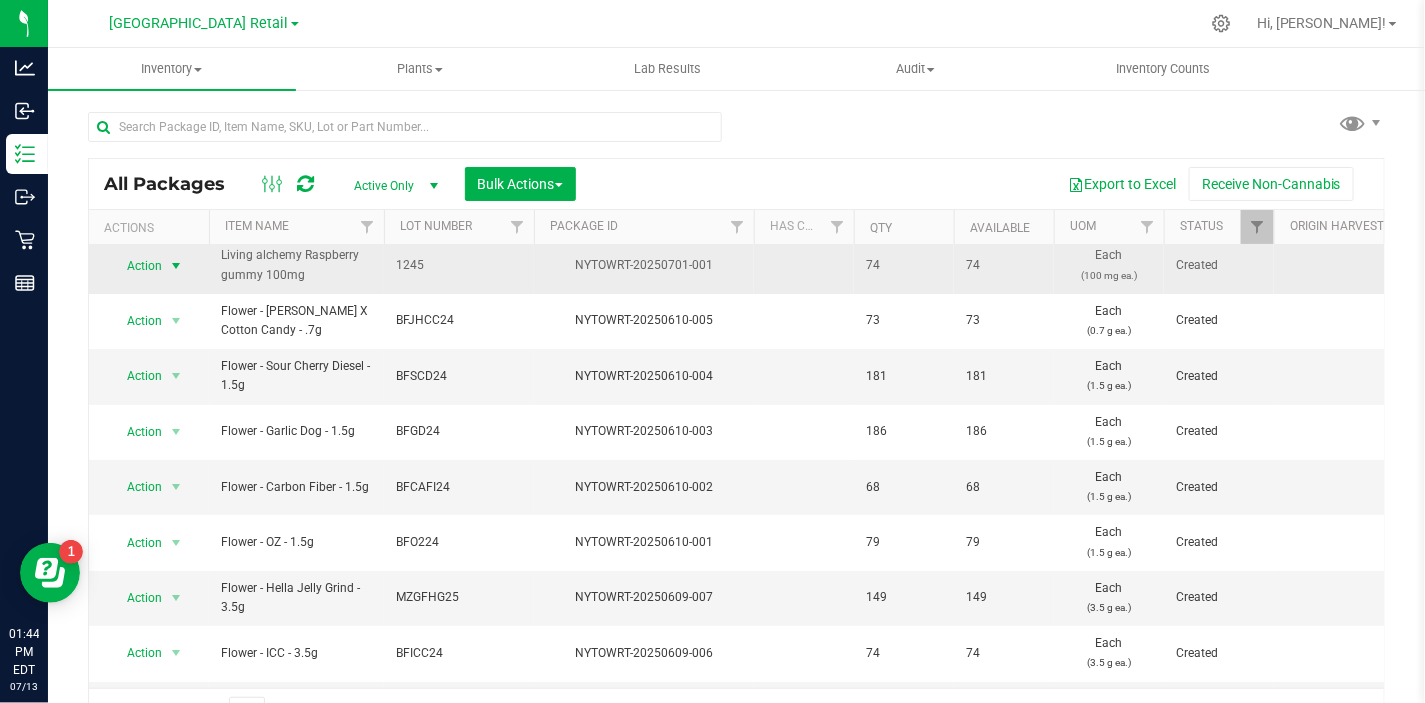 click at bounding box center [176, 266] 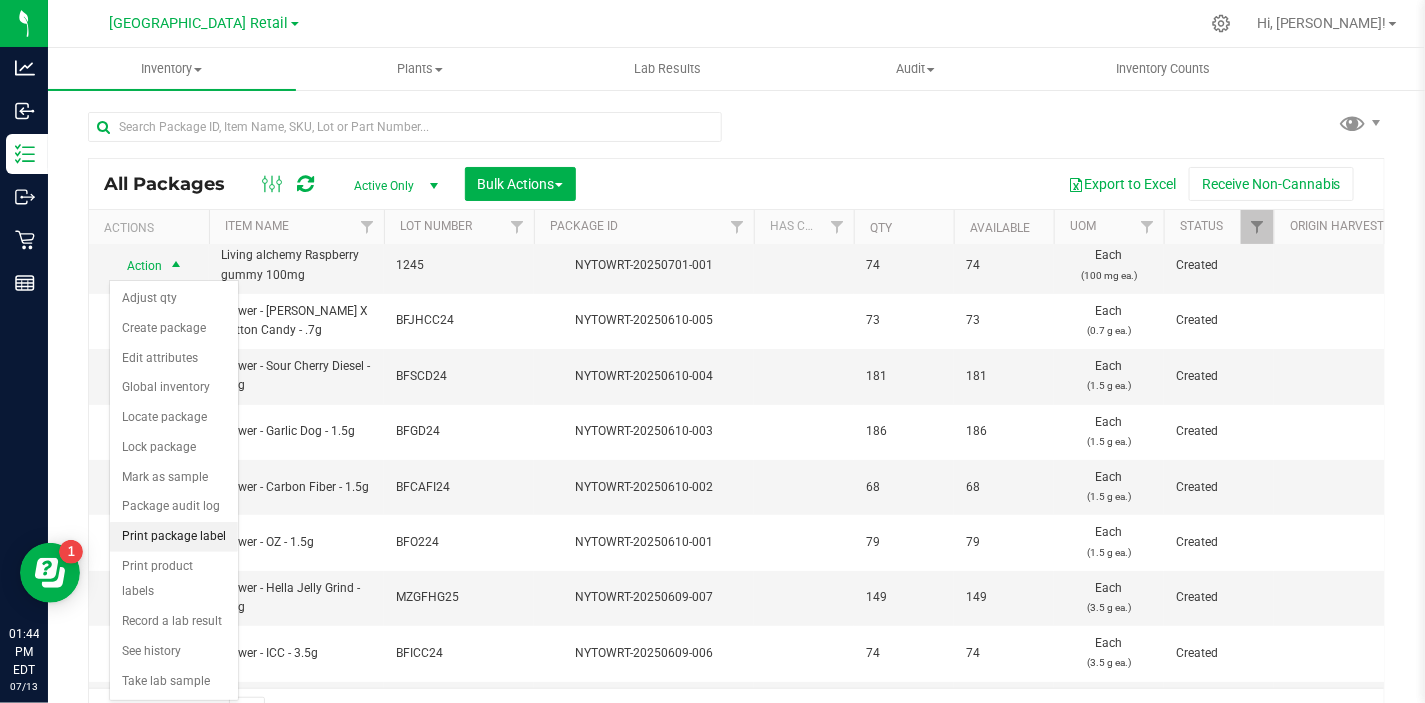 click on "Print package label" at bounding box center [174, 537] 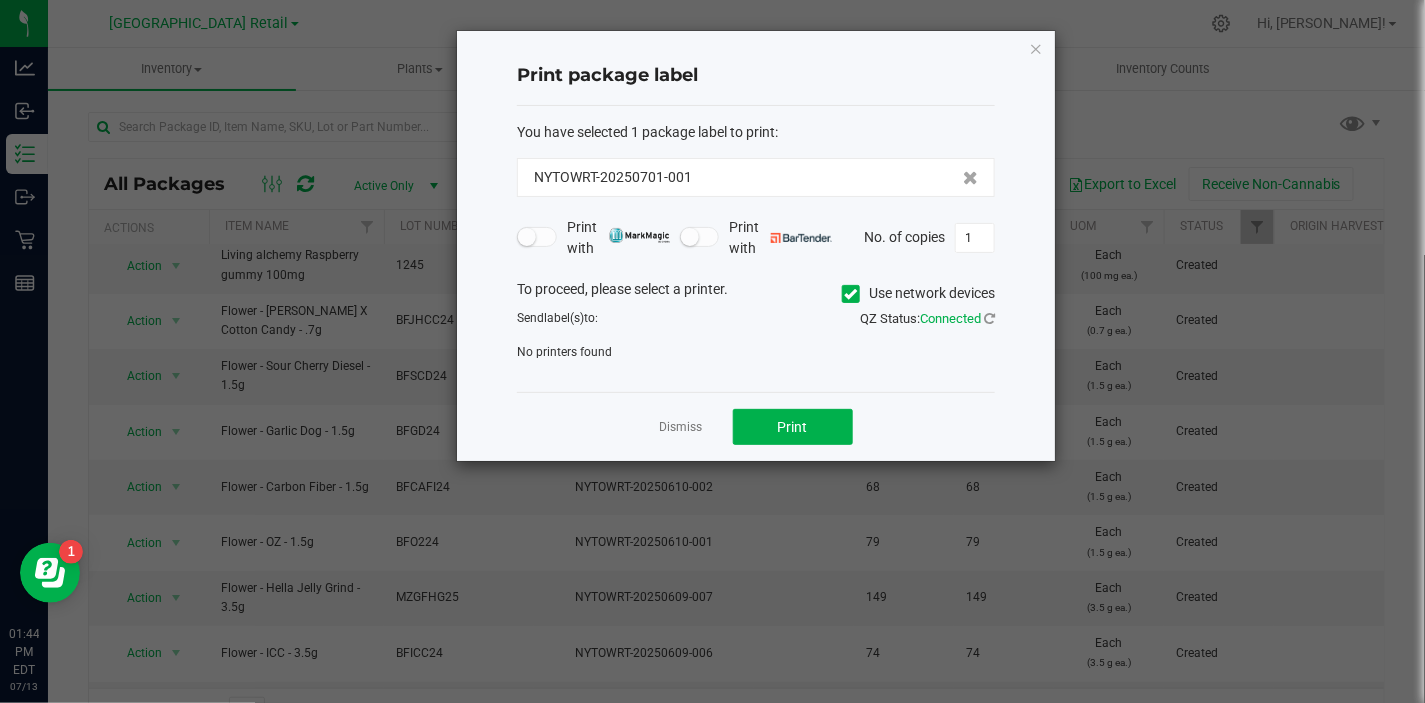click 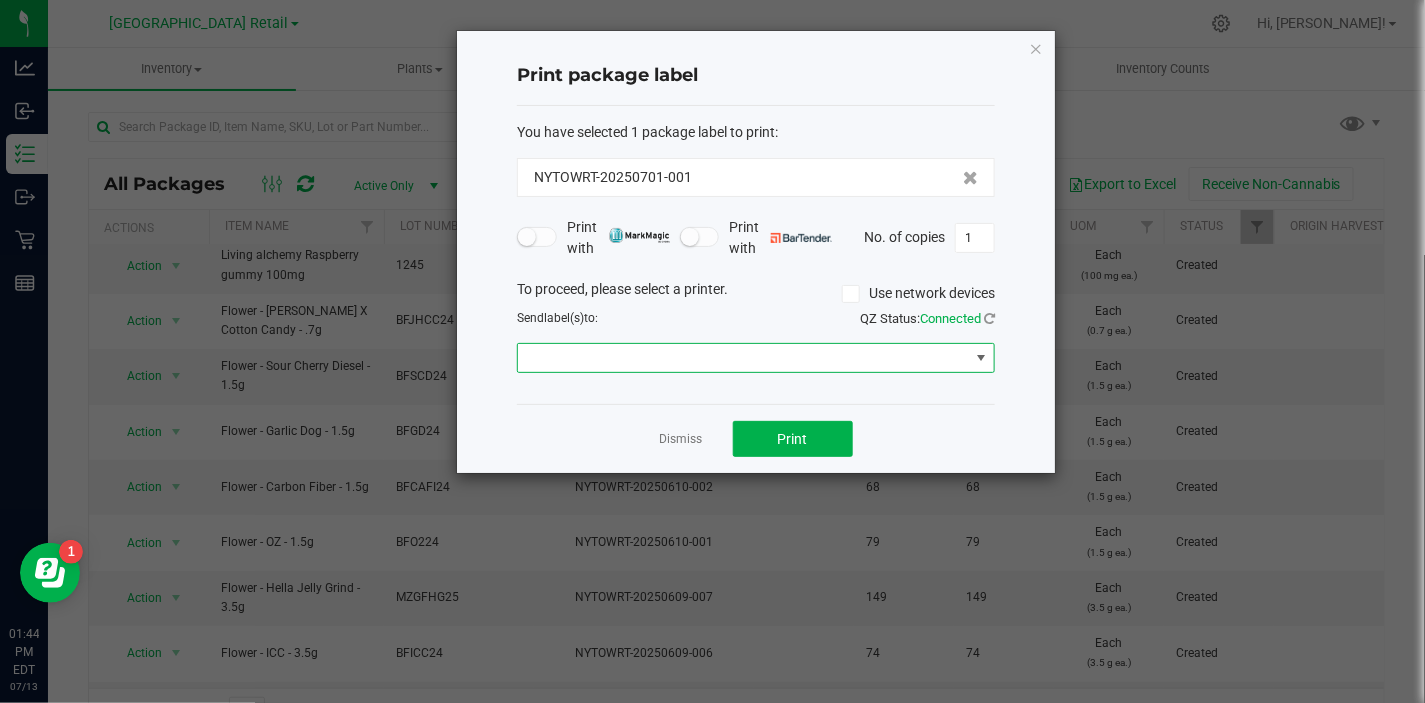 click at bounding box center (981, 358) 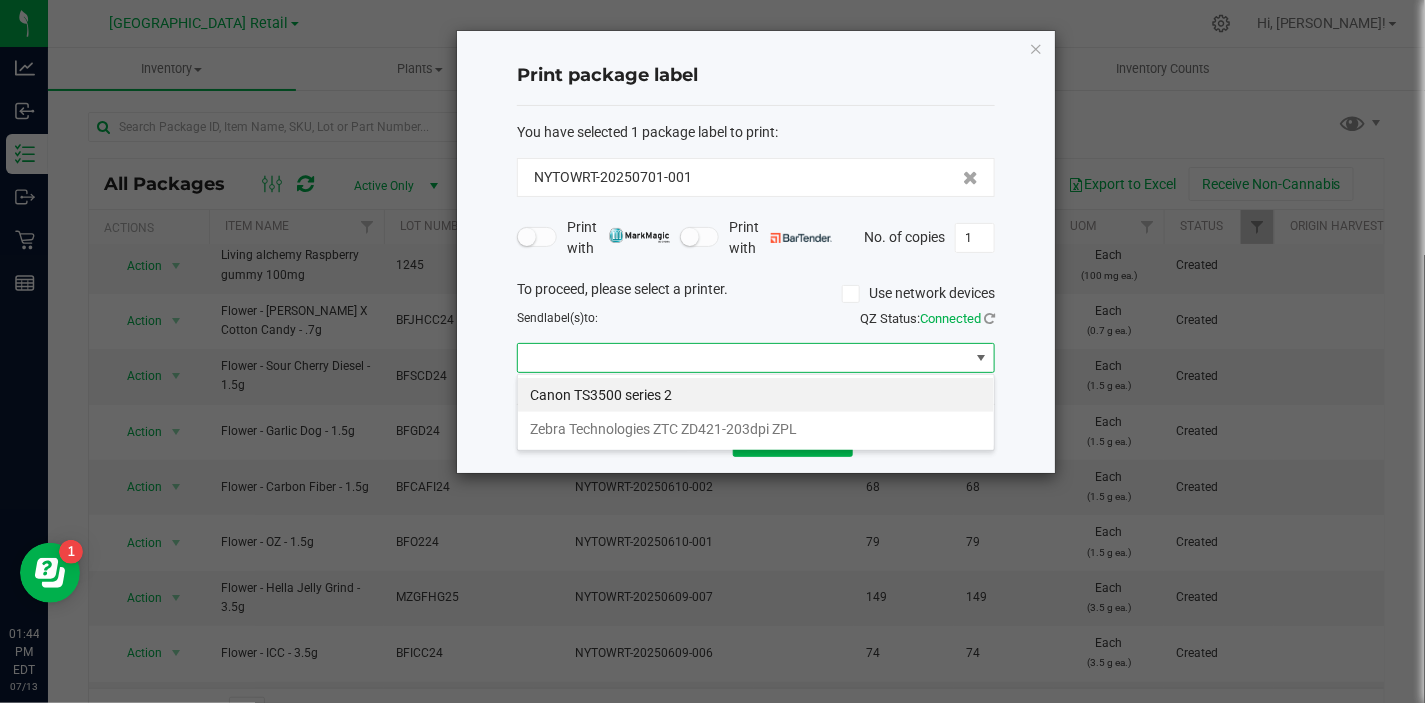scroll, scrollTop: 99970, scrollLeft: 99522, axis: both 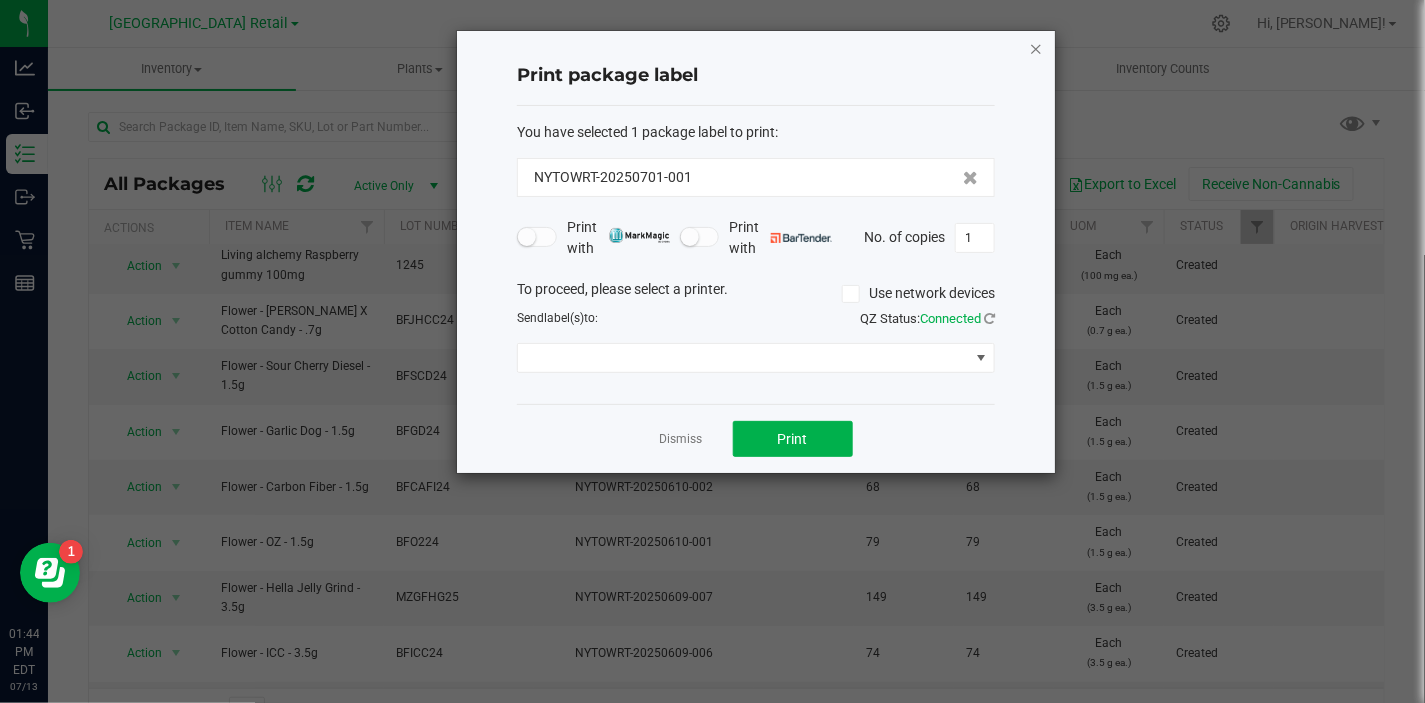 click 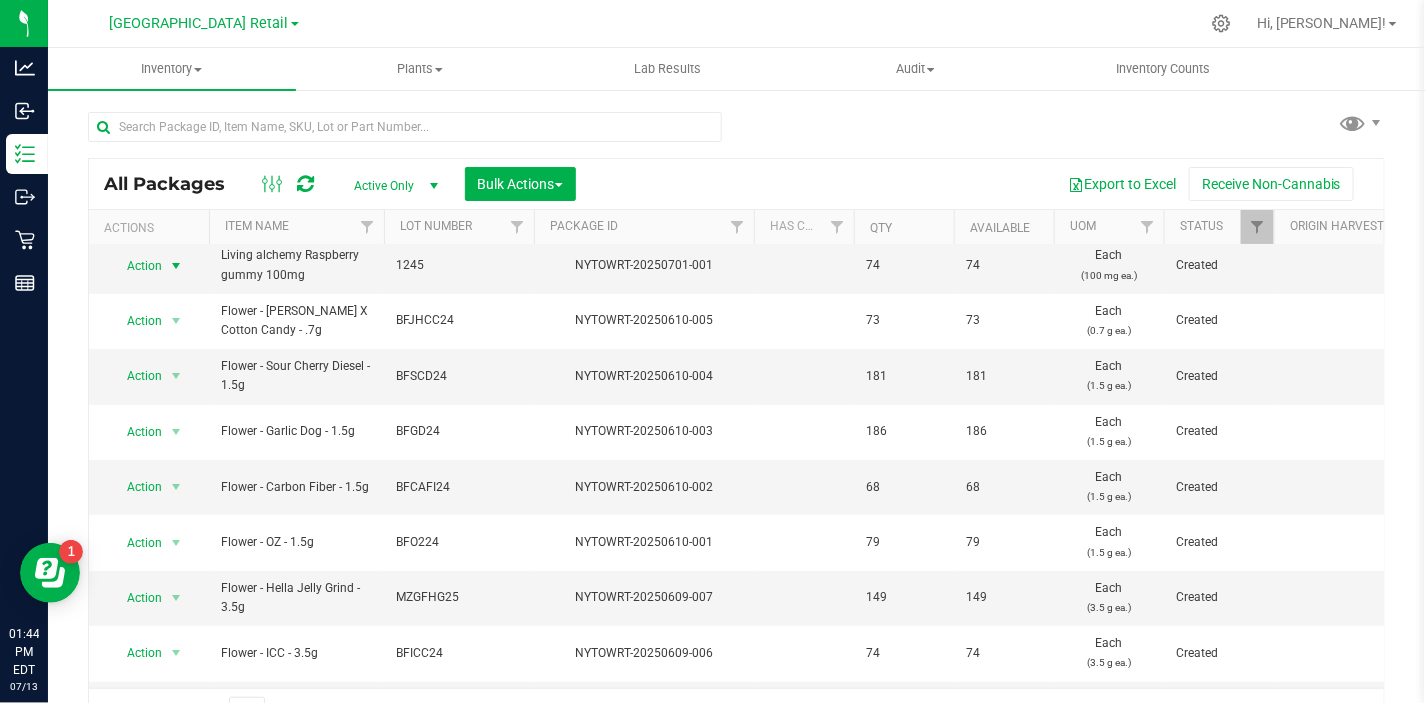 click at bounding box center (778, 23) 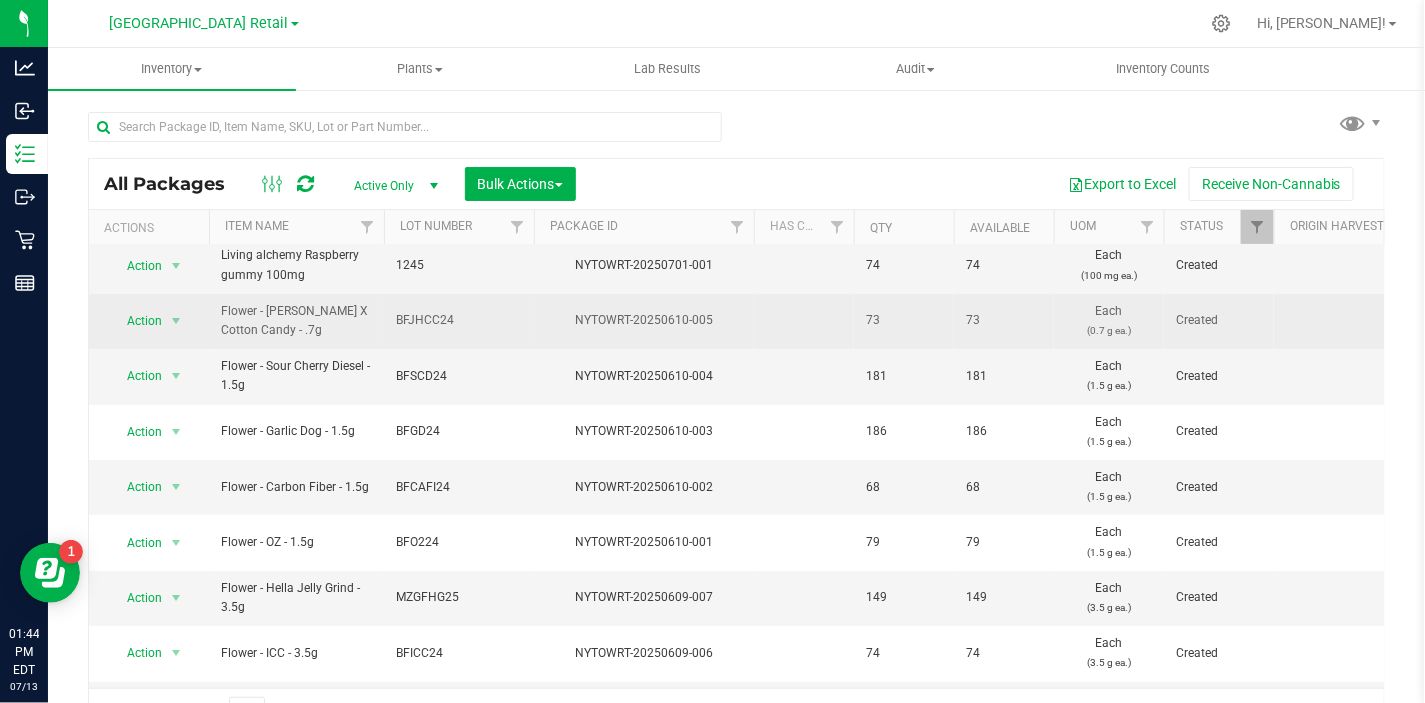 click on "Flower - [PERSON_NAME] X Cotton Candy - .7g" at bounding box center (296, 321) 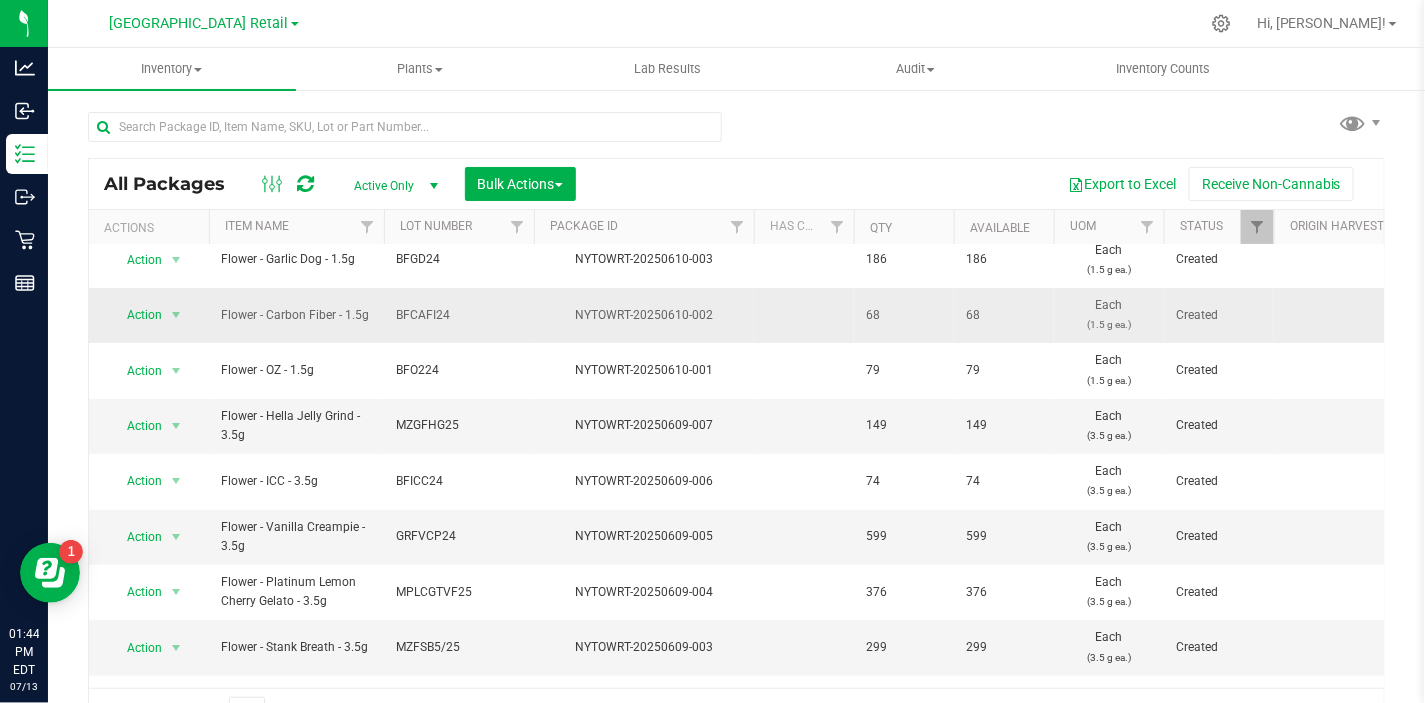 scroll, scrollTop: 332, scrollLeft: 0, axis: vertical 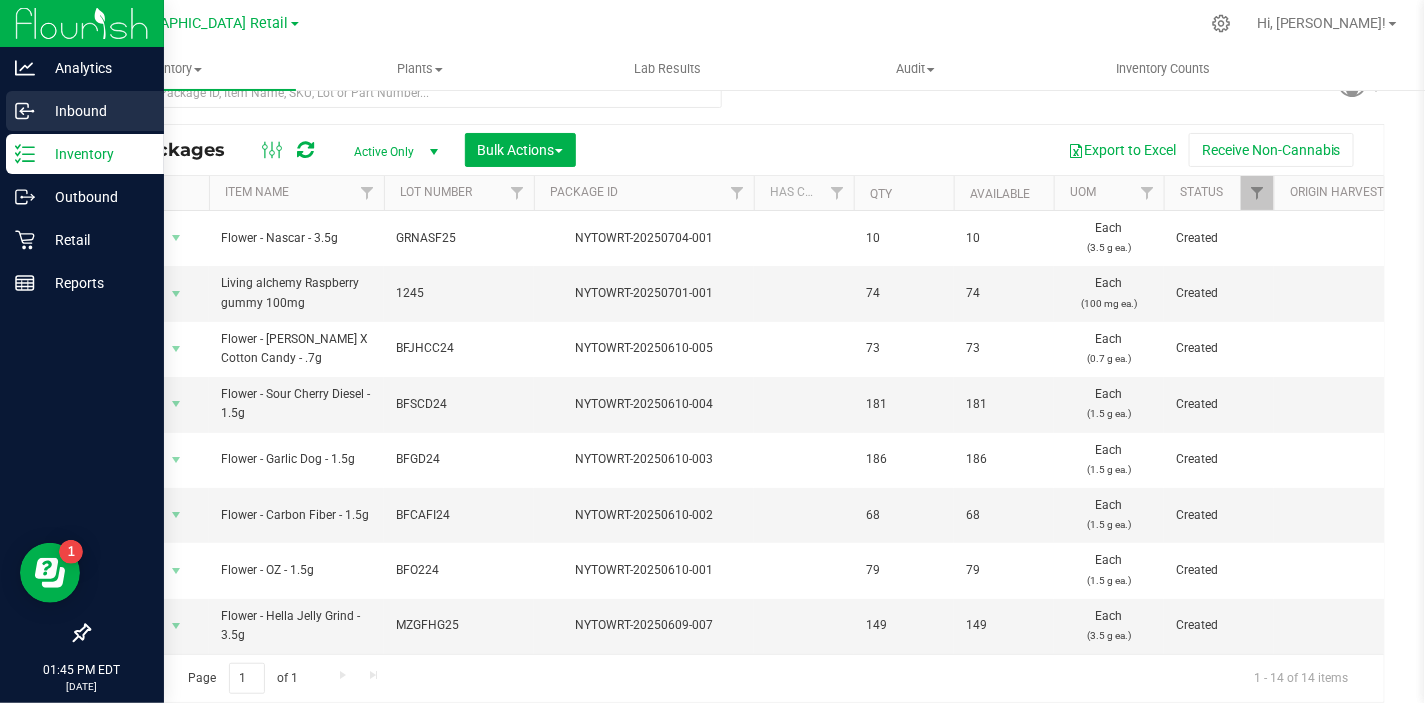 click on "Inbound" at bounding box center (95, 111) 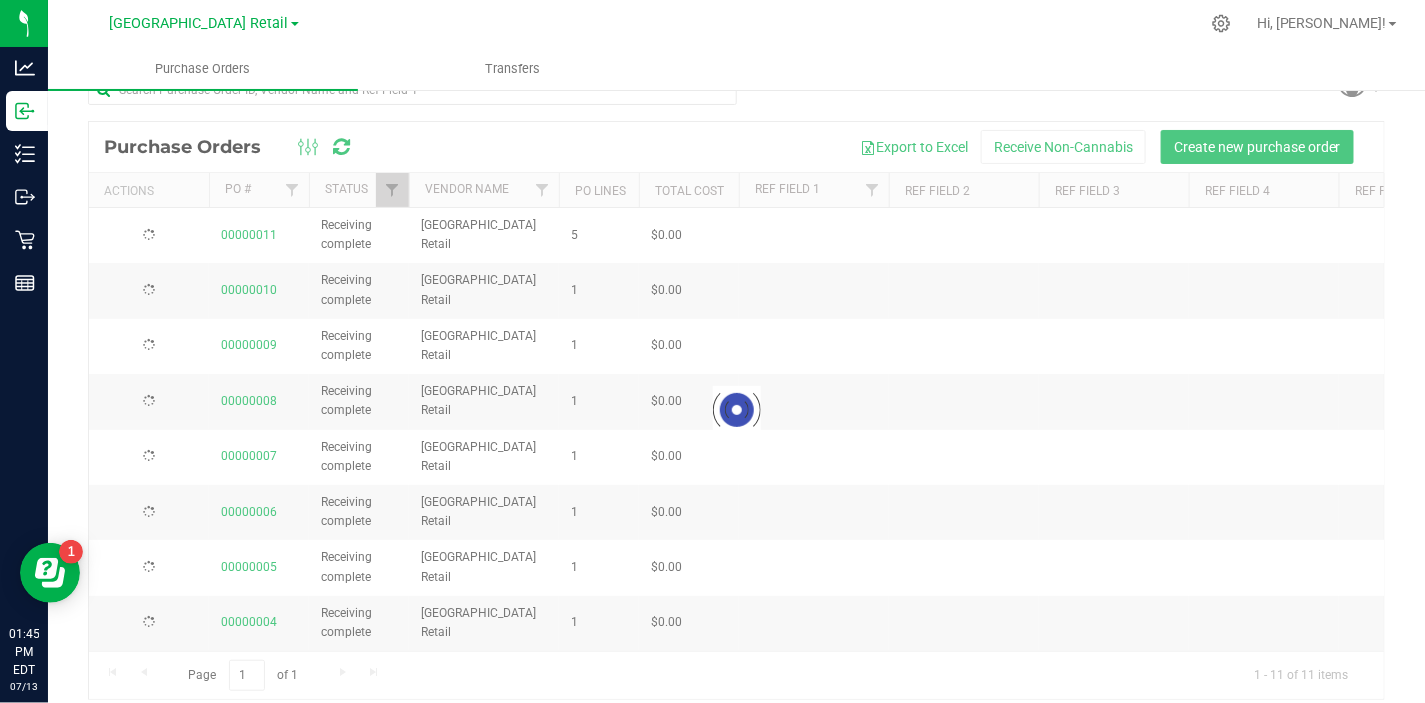 scroll, scrollTop: 0, scrollLeft: 0, axis: both 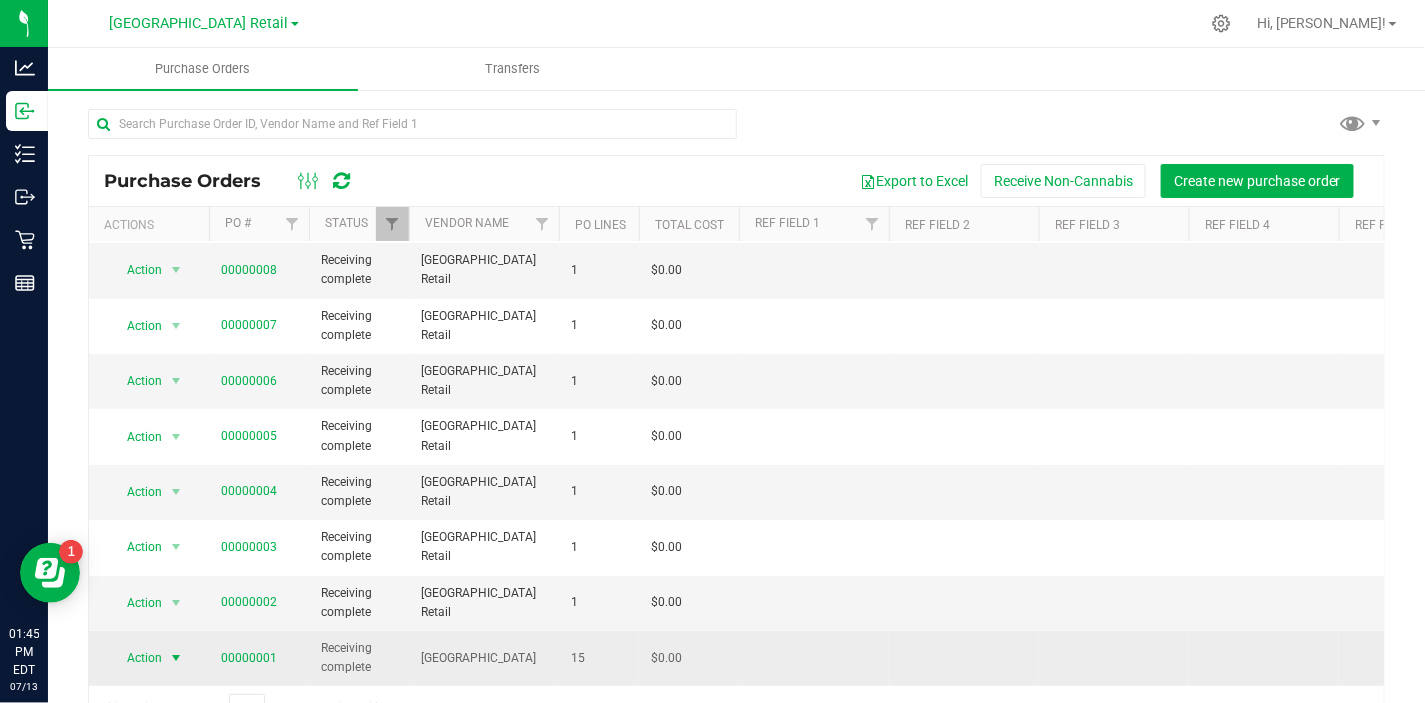 click at bounding box center (176, 658) 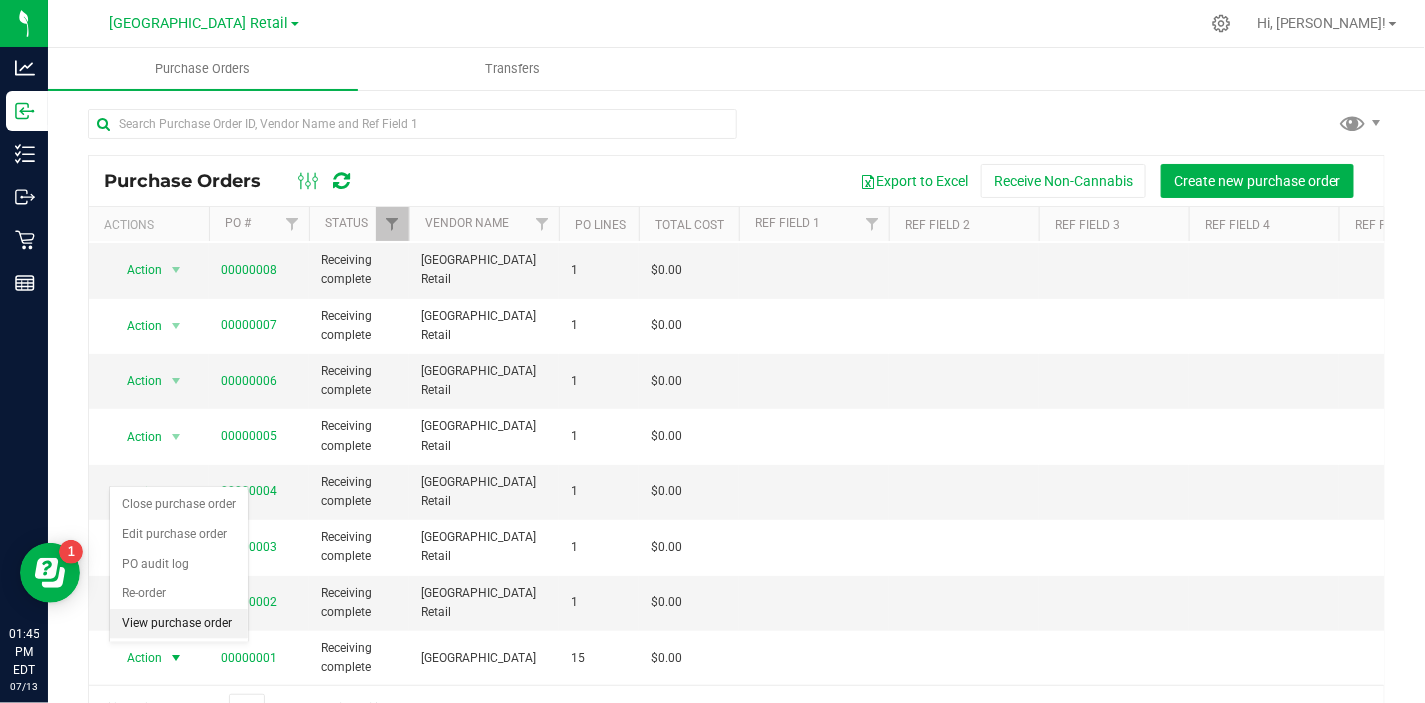 click on "View purchase order" at bounding box center [179, 624] 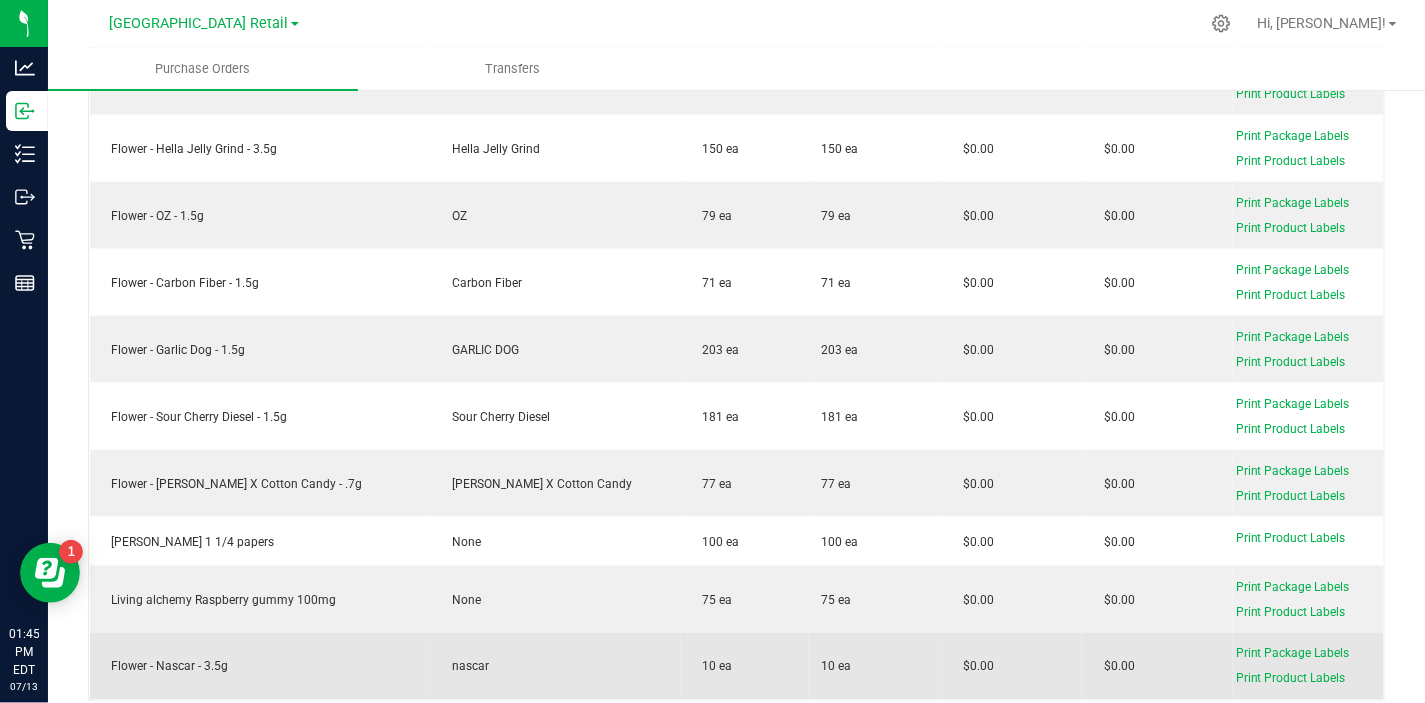 scroll, scrollTop: 0, scrollLeft: 0, axis: both 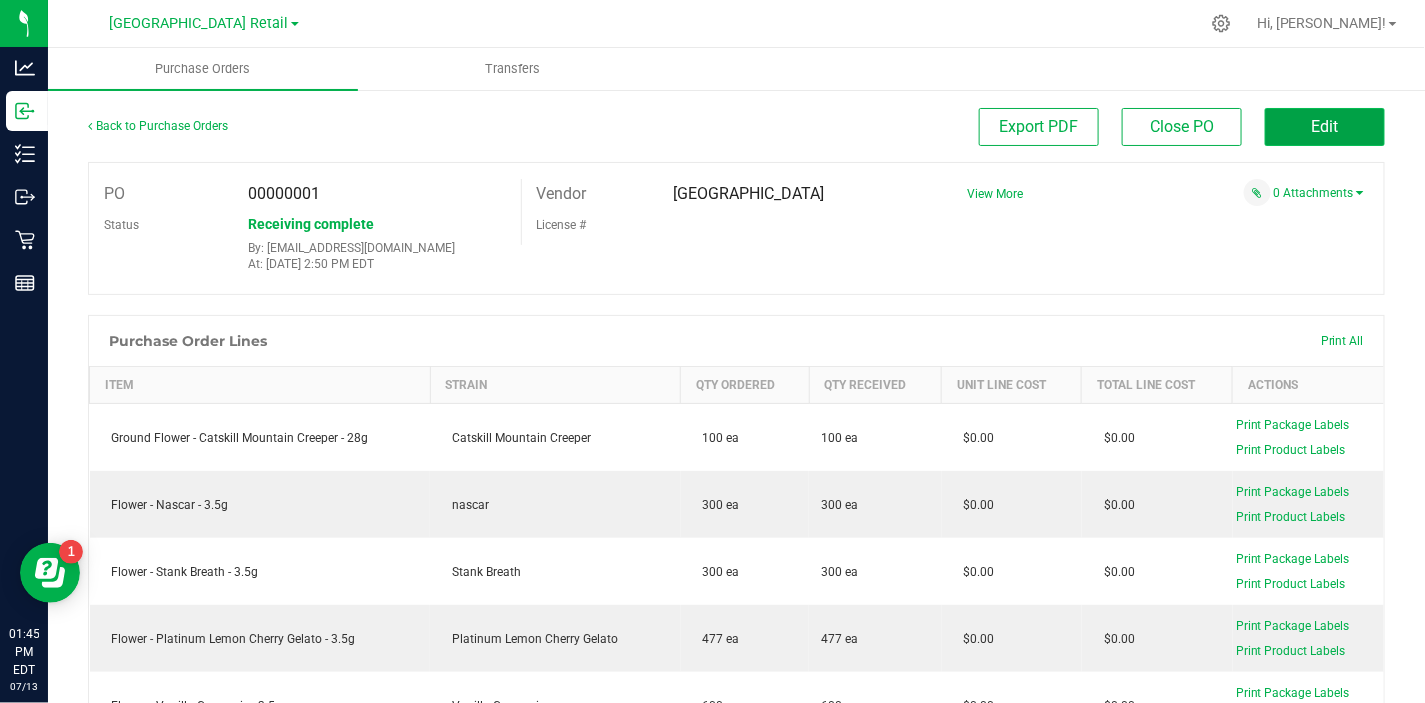 click on "Edit" at bounding box center (1325, 126) 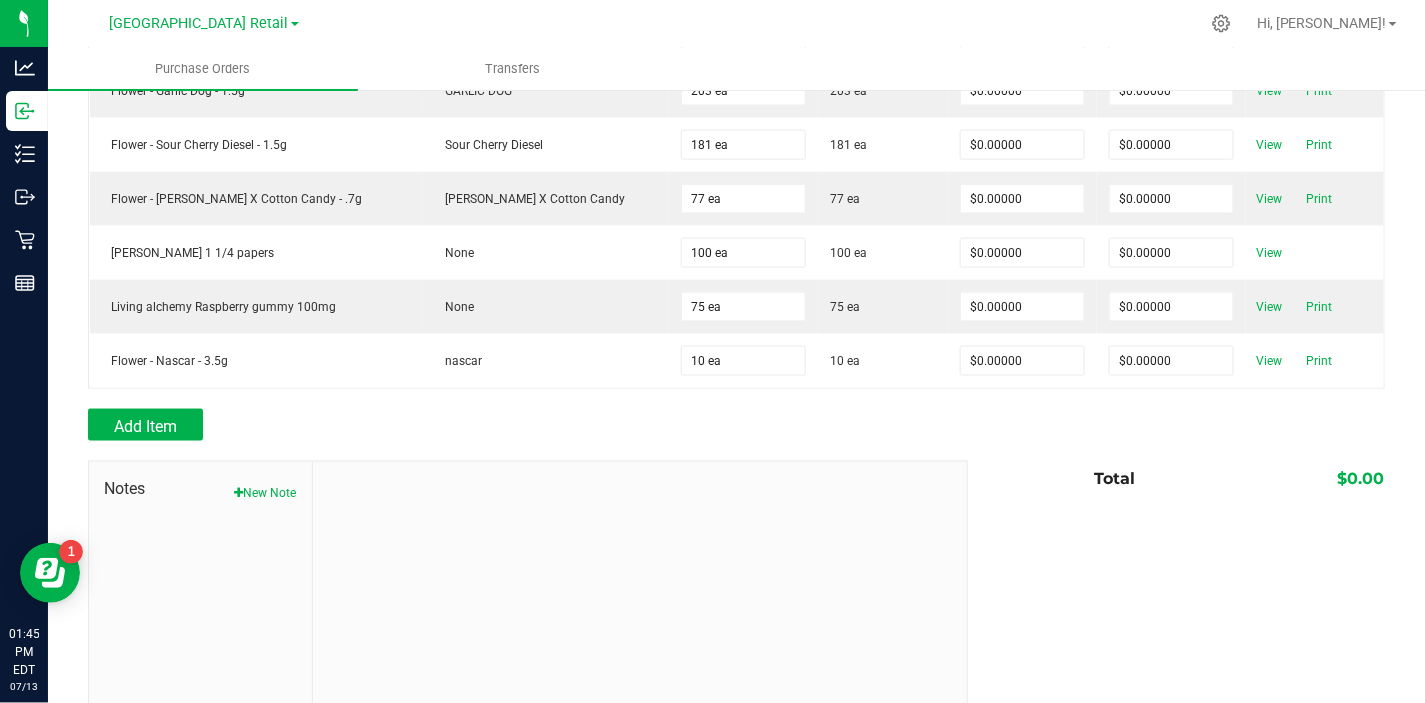 scroll, scrollTop: 877, scrollLeft: 0, axis: vertical 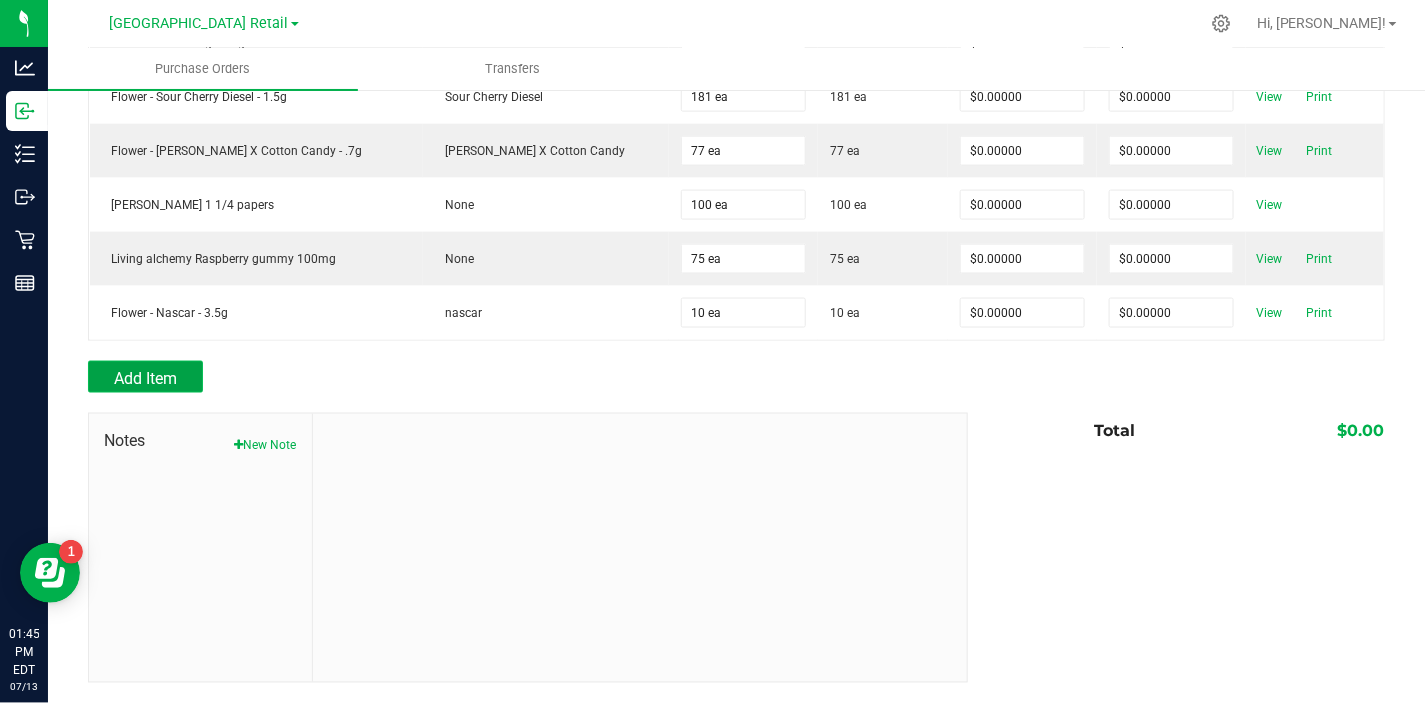 click on "Add Item" at bounding box center [145, 378] 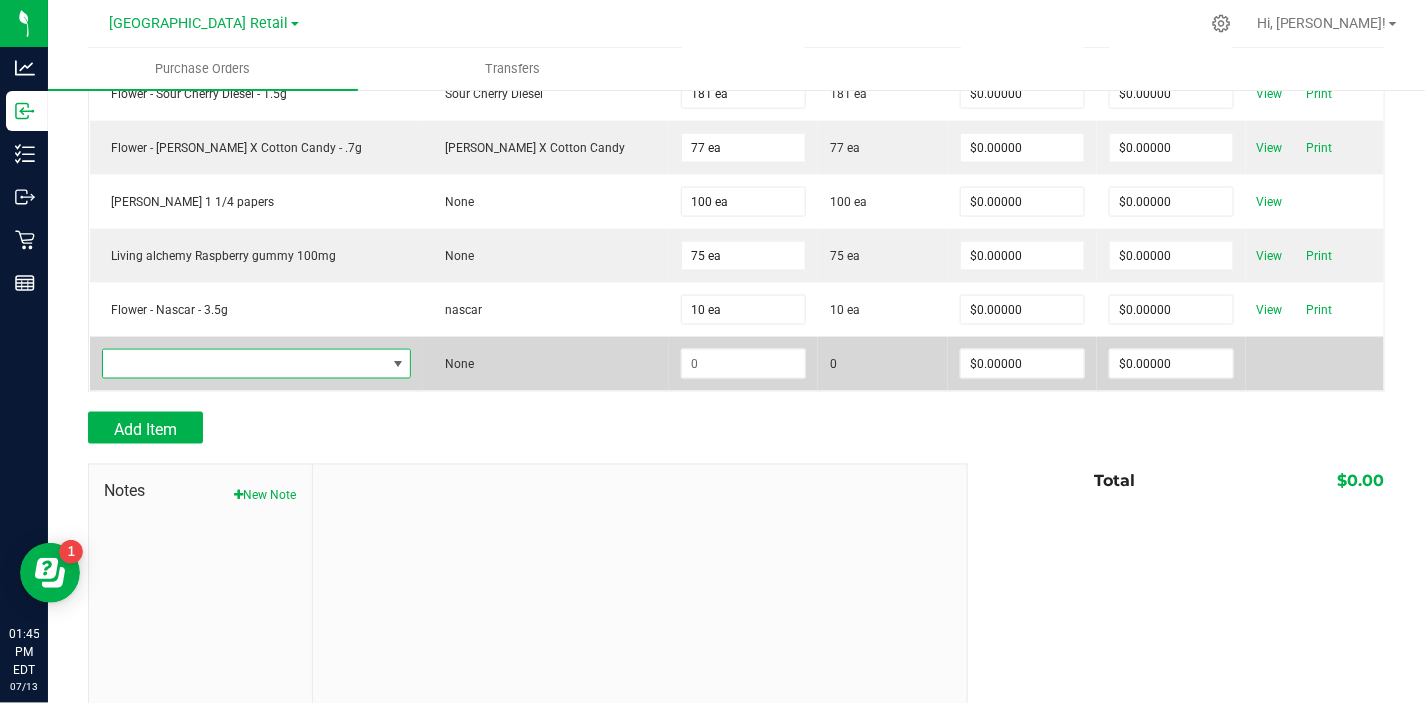 click at bounding box center [398, 364] 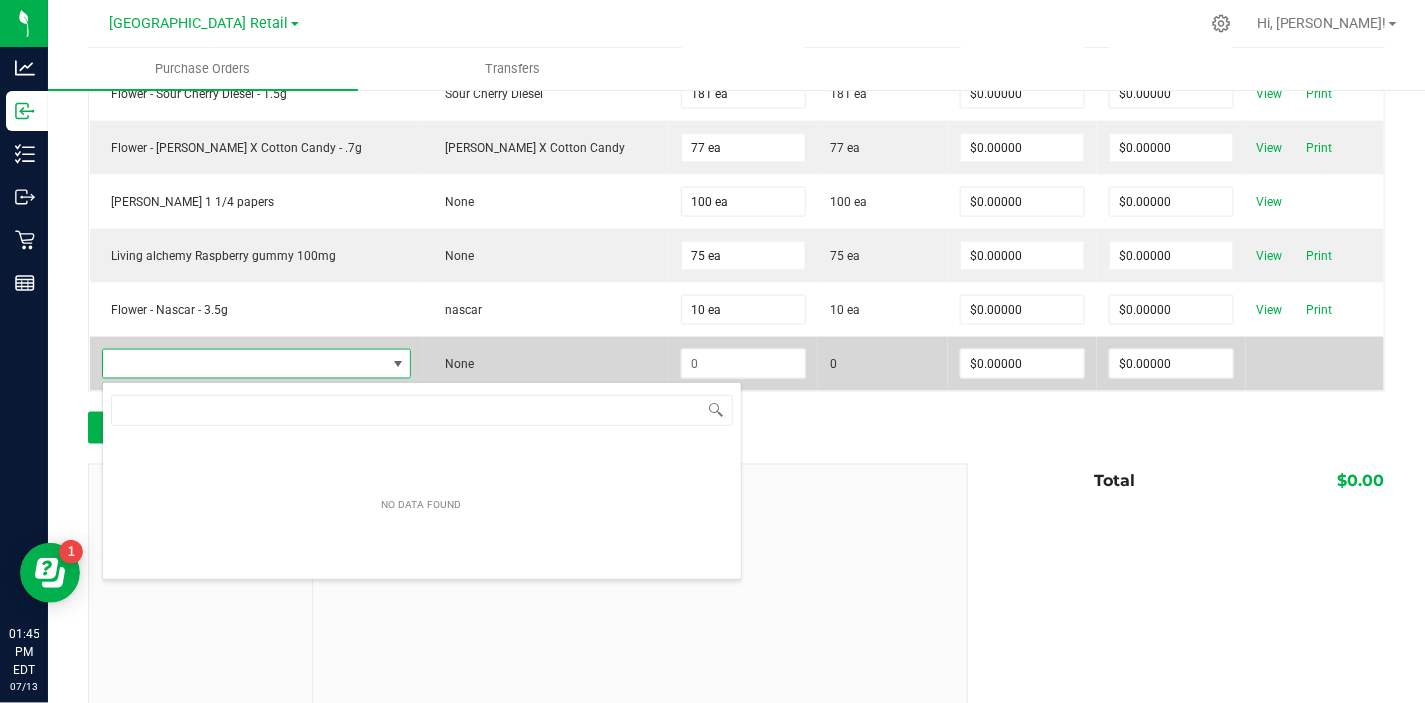 scroll, scrollTop: 99970, scrollLeft: 99686, axis: both 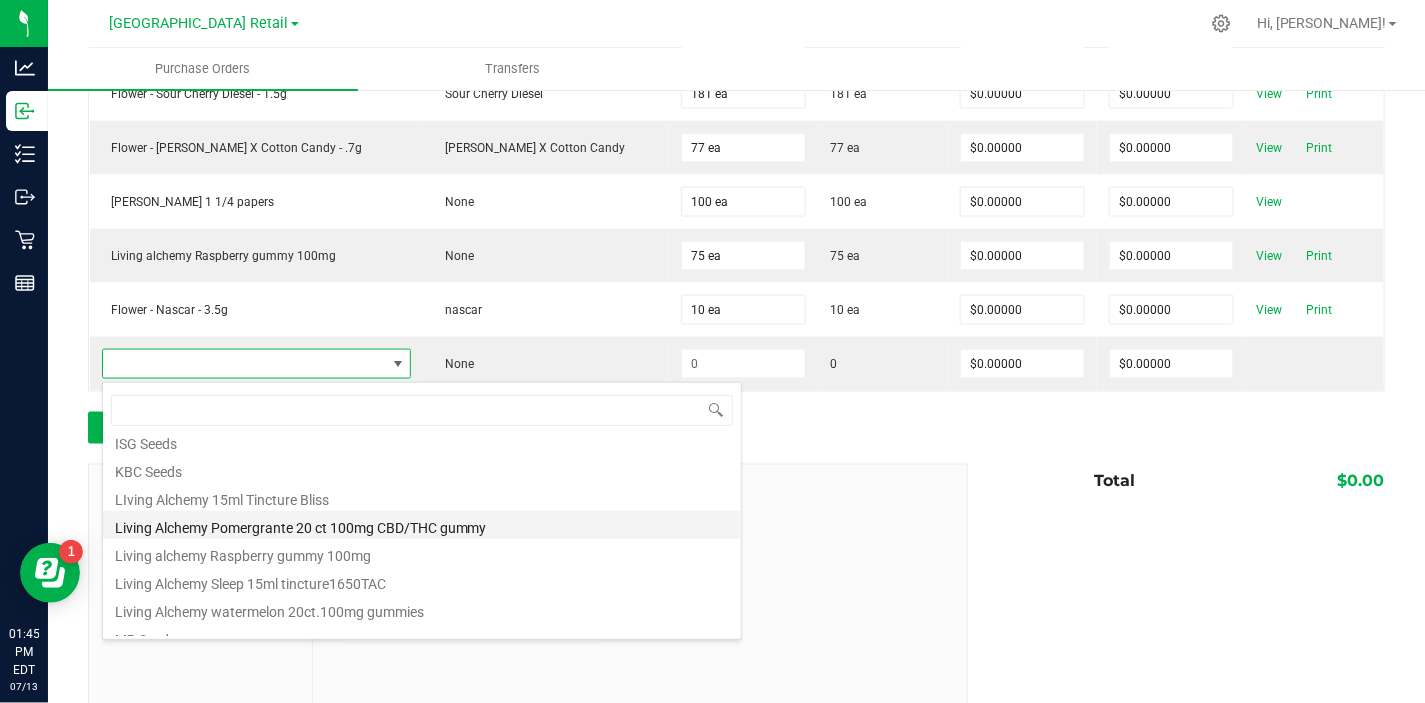 click on "Living Alchemy Pomergrante 20 ct 100mg CBD/THC gummy" at bounding box center (422, 525) 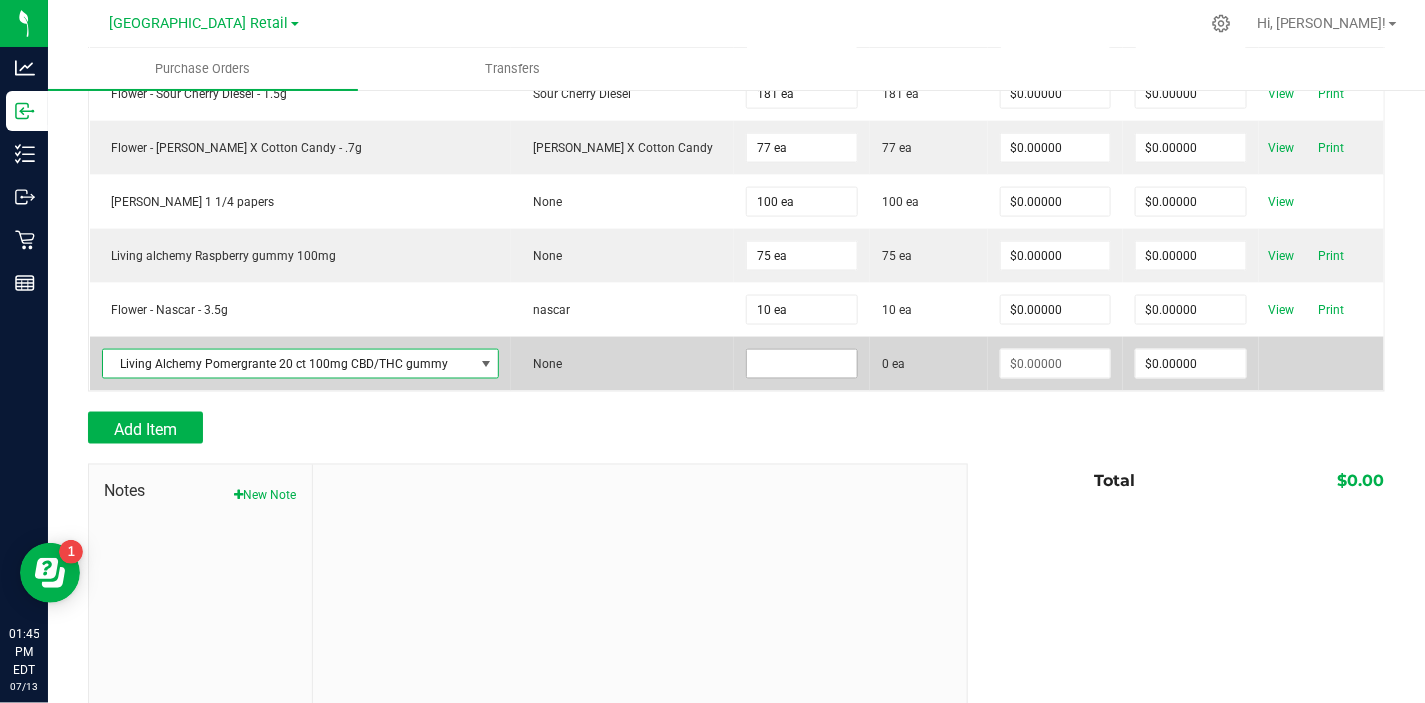 click at bounding box center (802, 364) 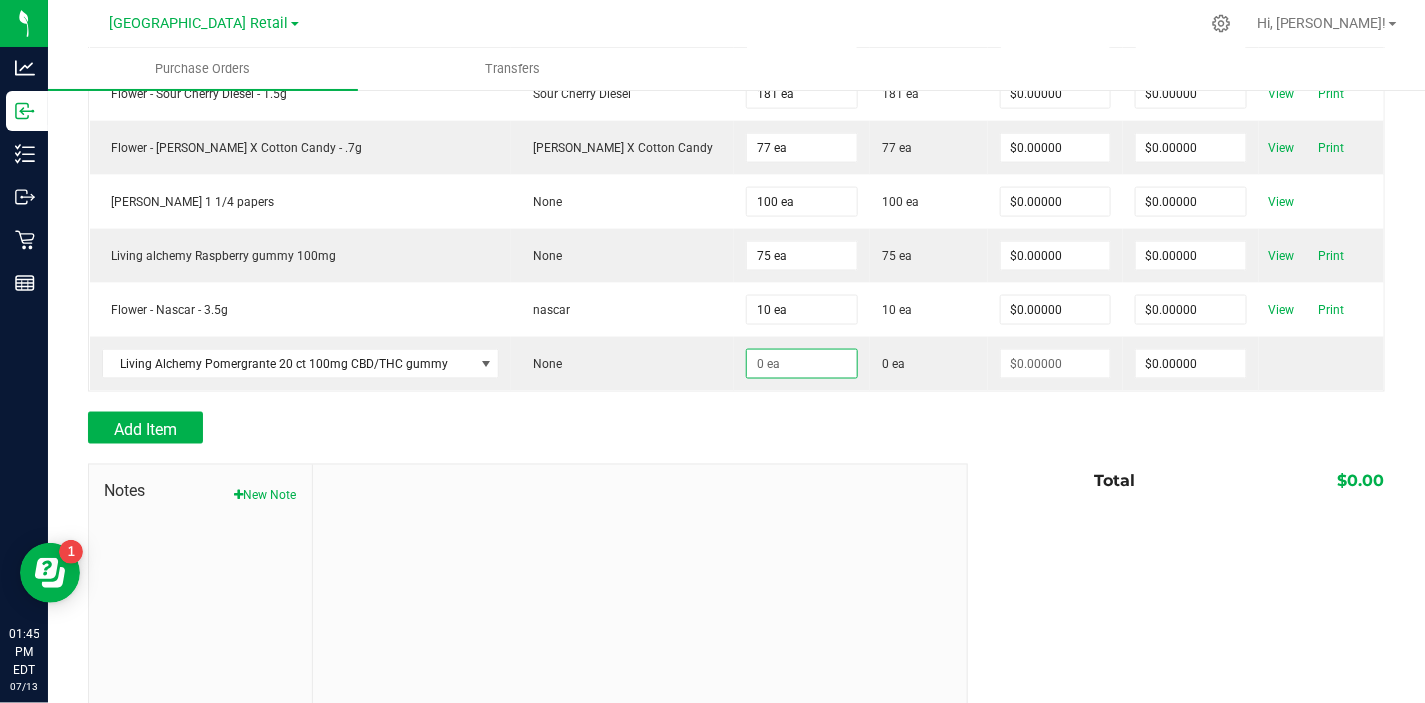 click on "Add Item" at bounding box center (520, 428) 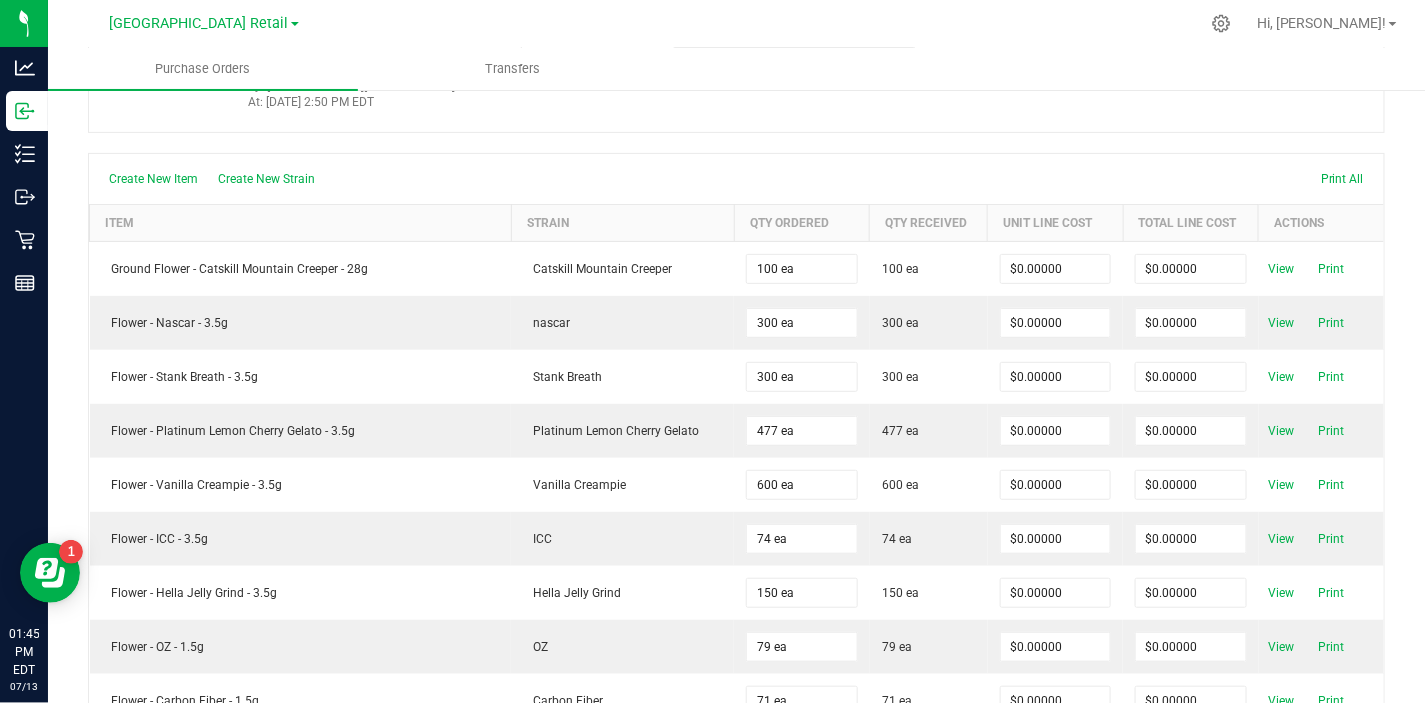 scroll, scrollTop: 0, scrollLeft: 0, axis: both 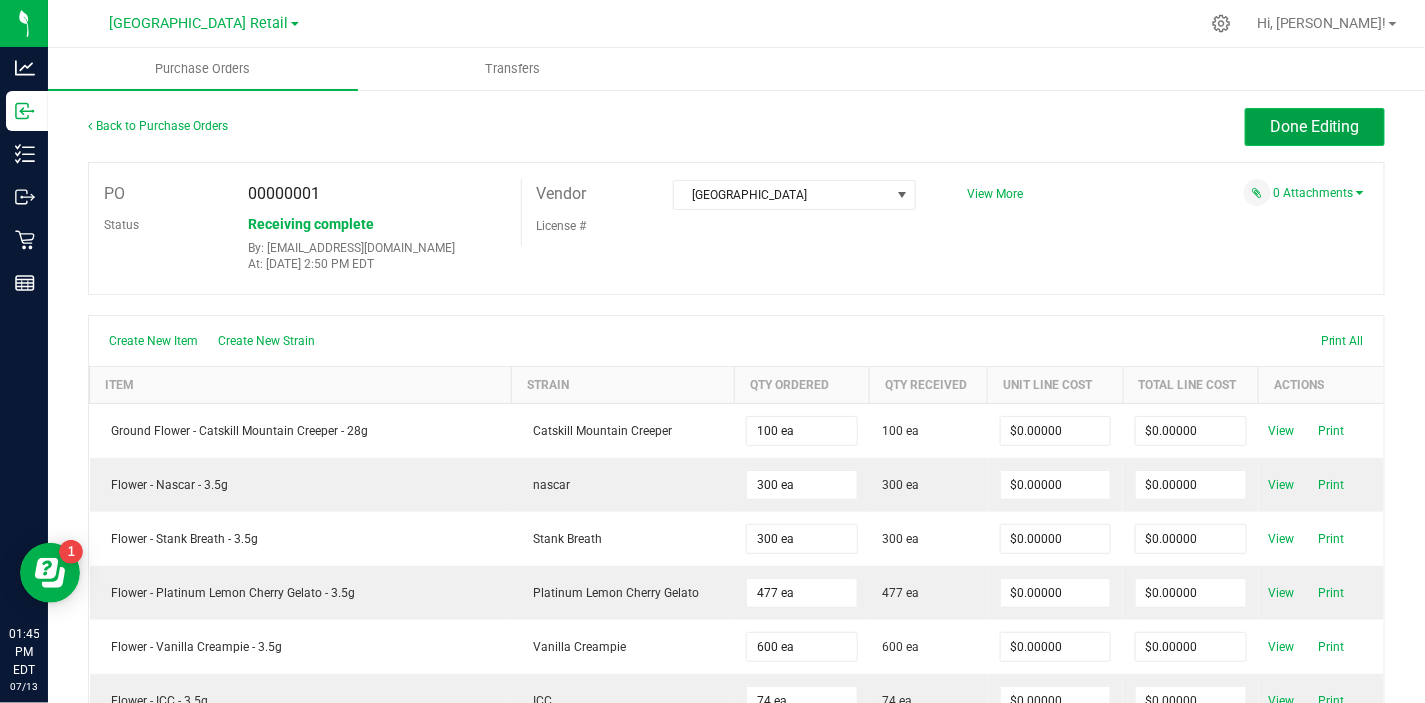 click on "Done Editing" at bounding box center (1315, 126) 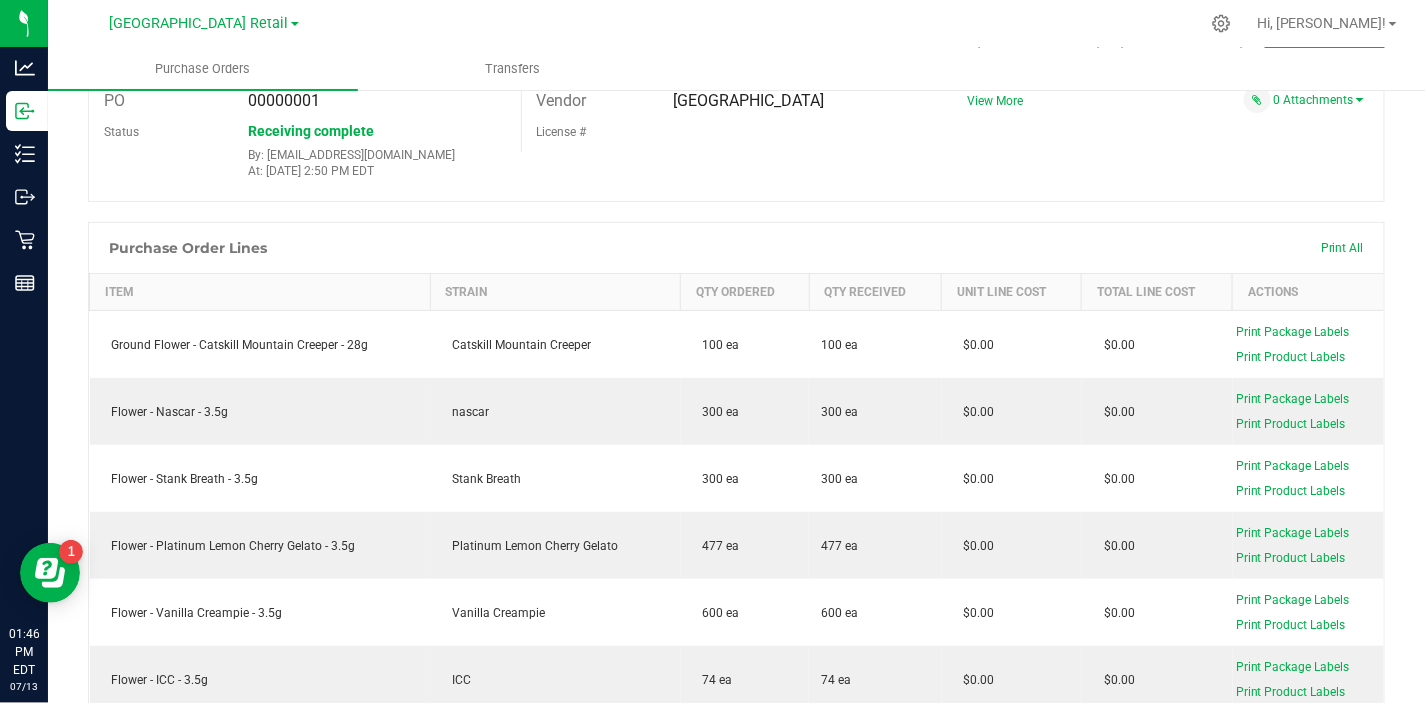 scroll, scrollTop: 0, scrollLeft: 0, axis: both 